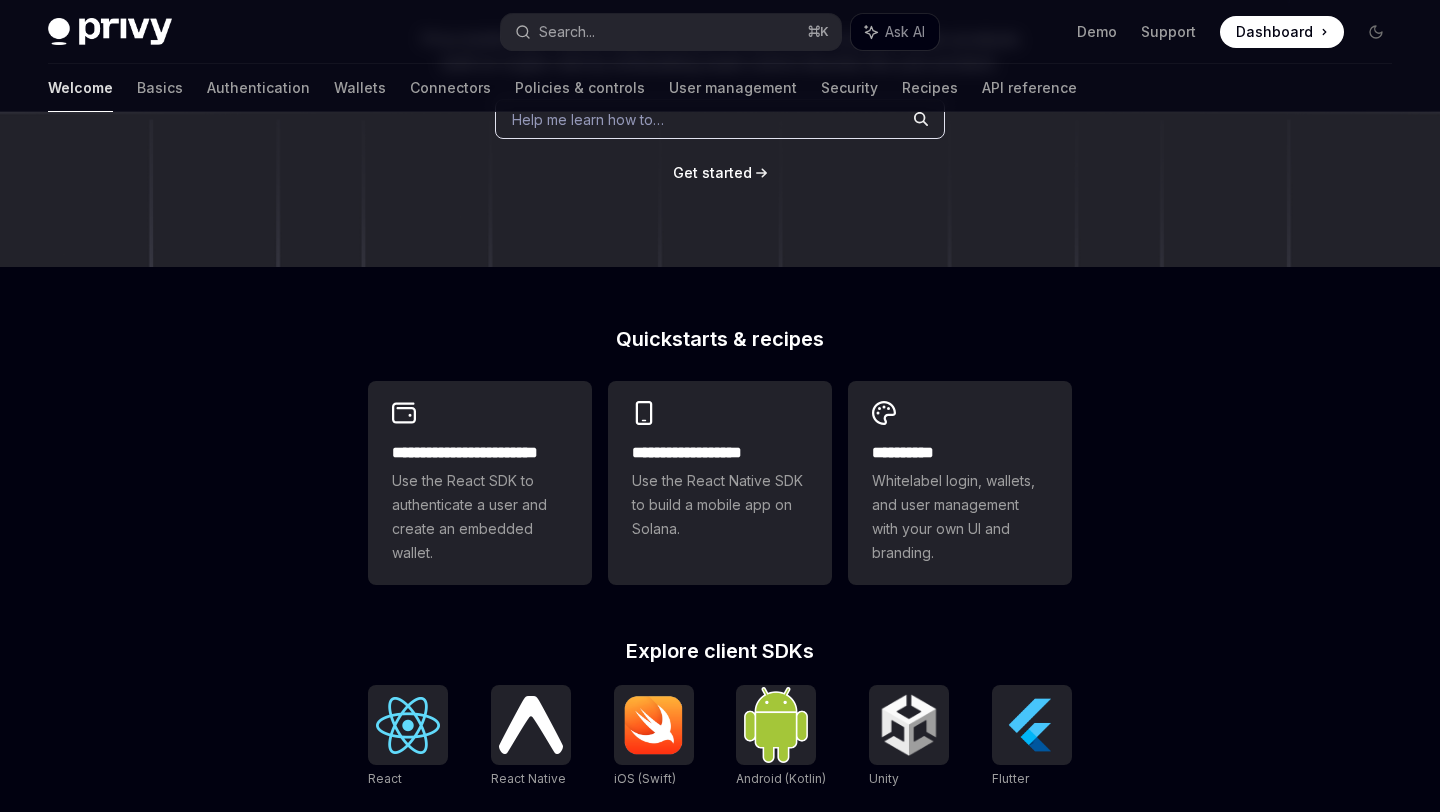 scroll, scrollTop: 302, scrollLeft: 0, axis: vertical 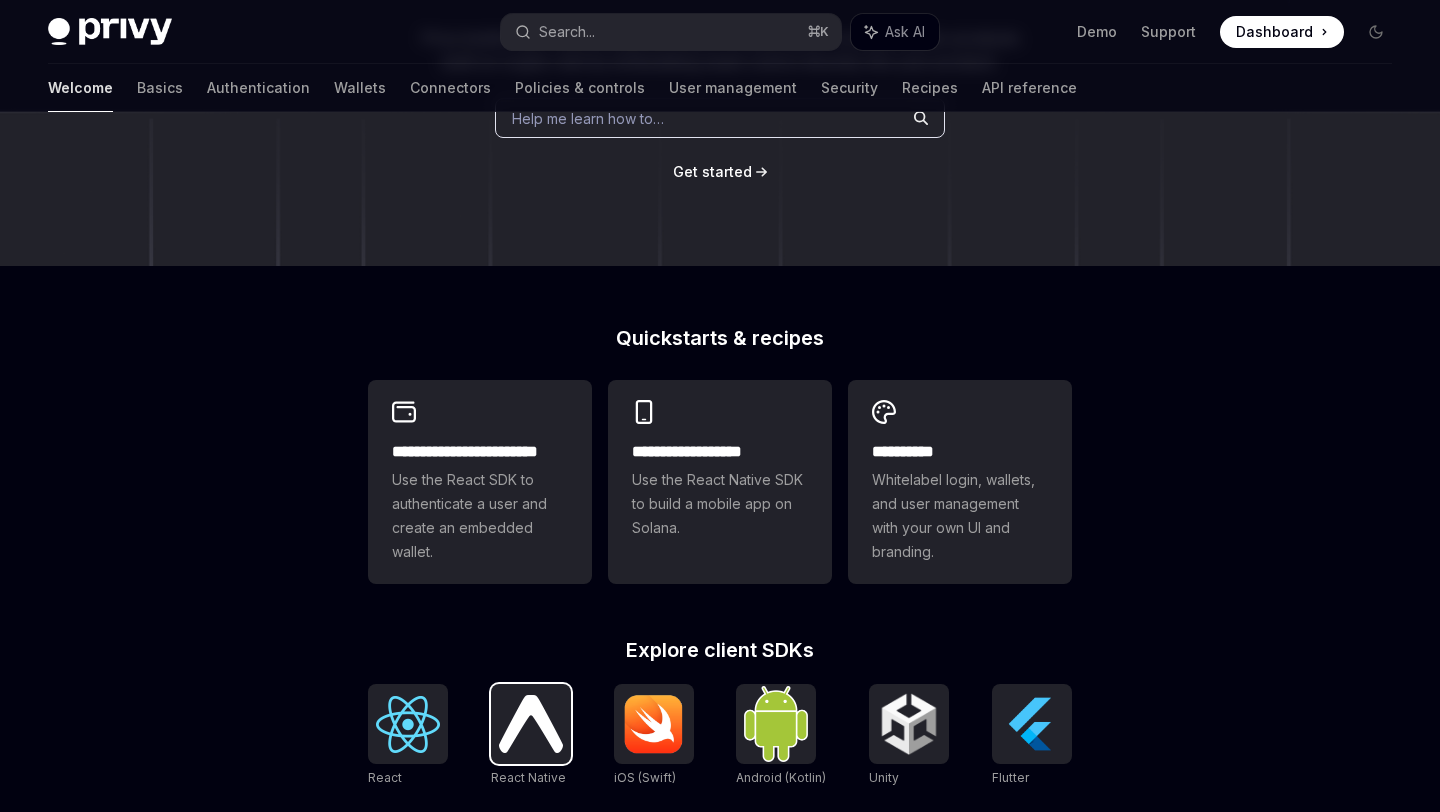click at bounding box center [531, 723] 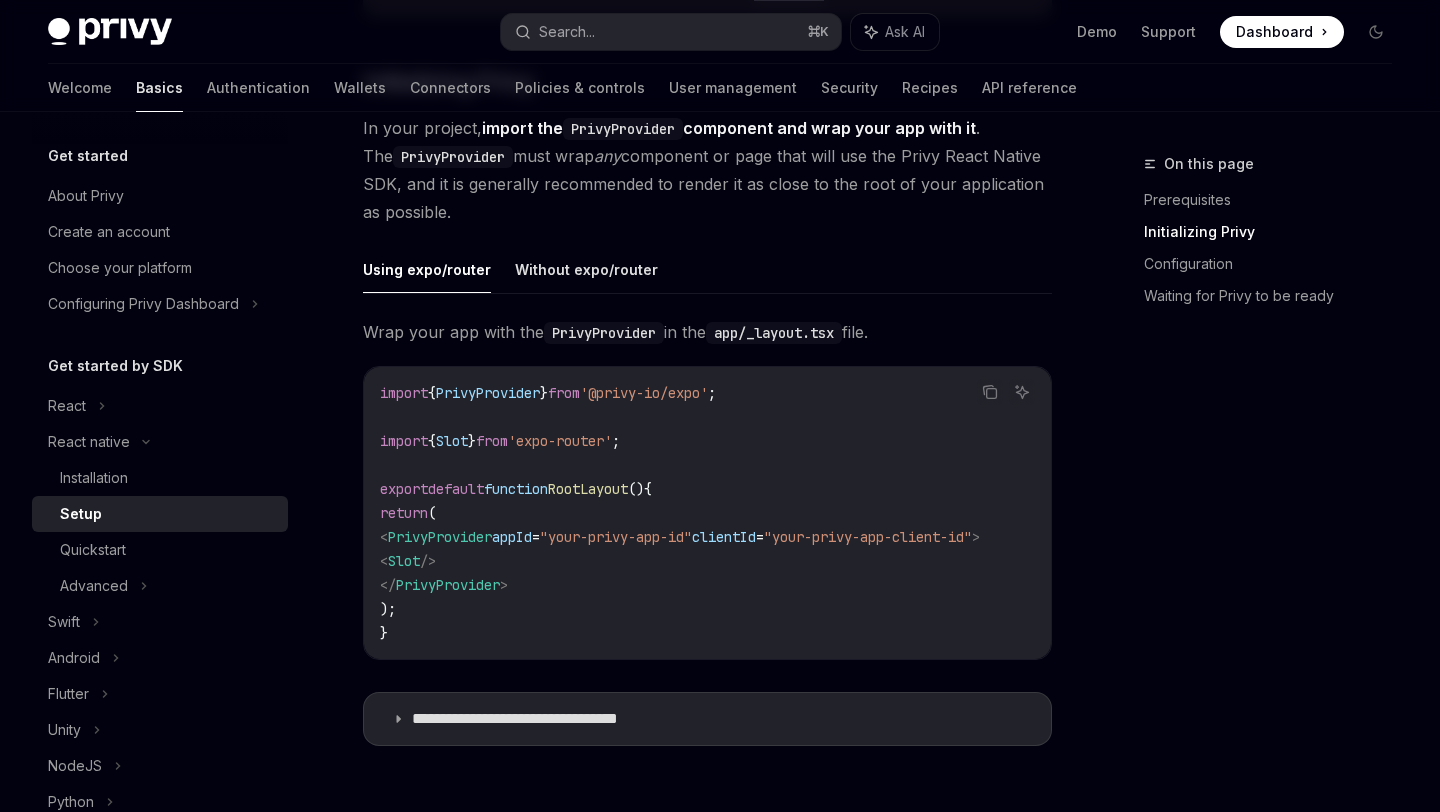 scroll, scrollTop: 432, scrollLeft: 0, axis: vertical 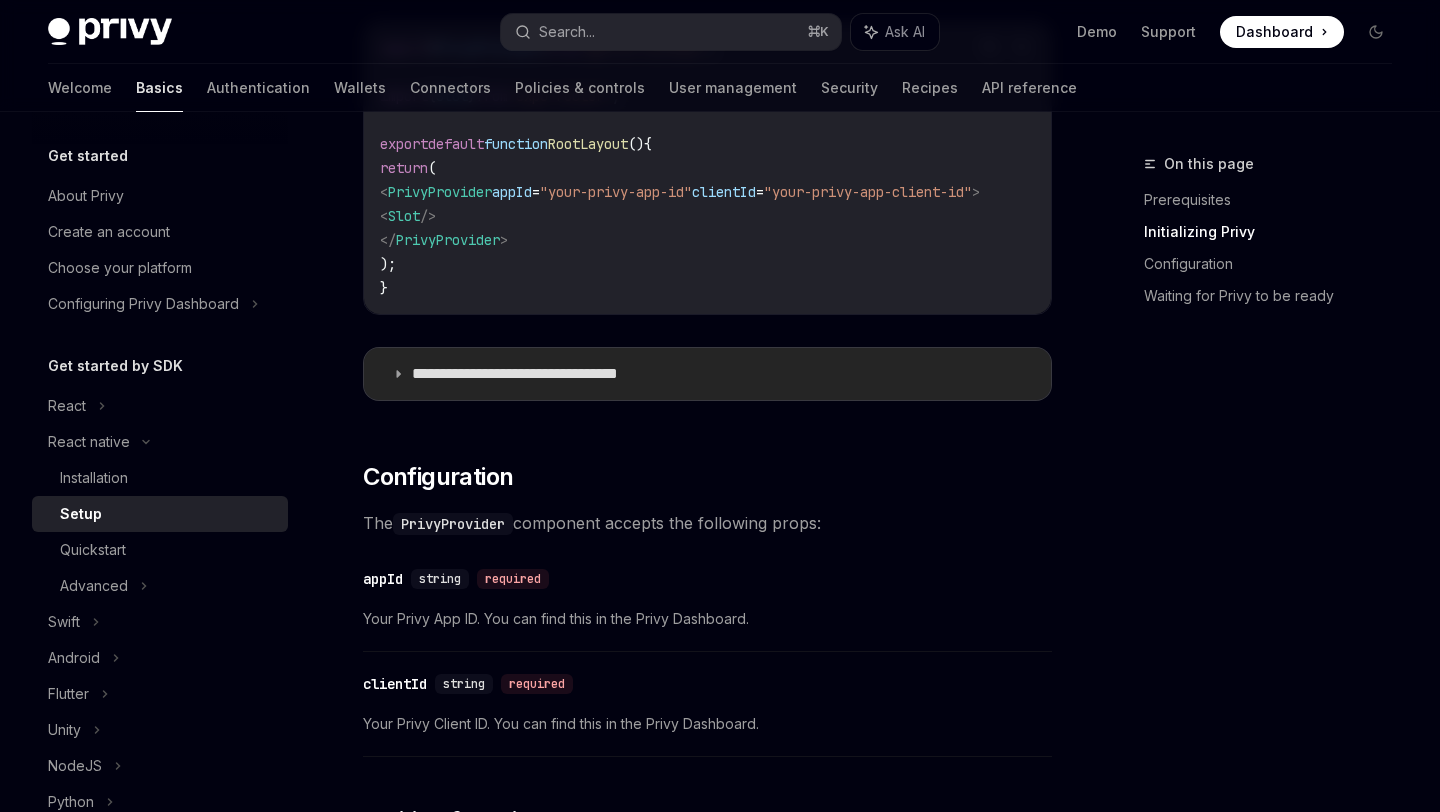 click on "**********" at bounding box center (707, 374) 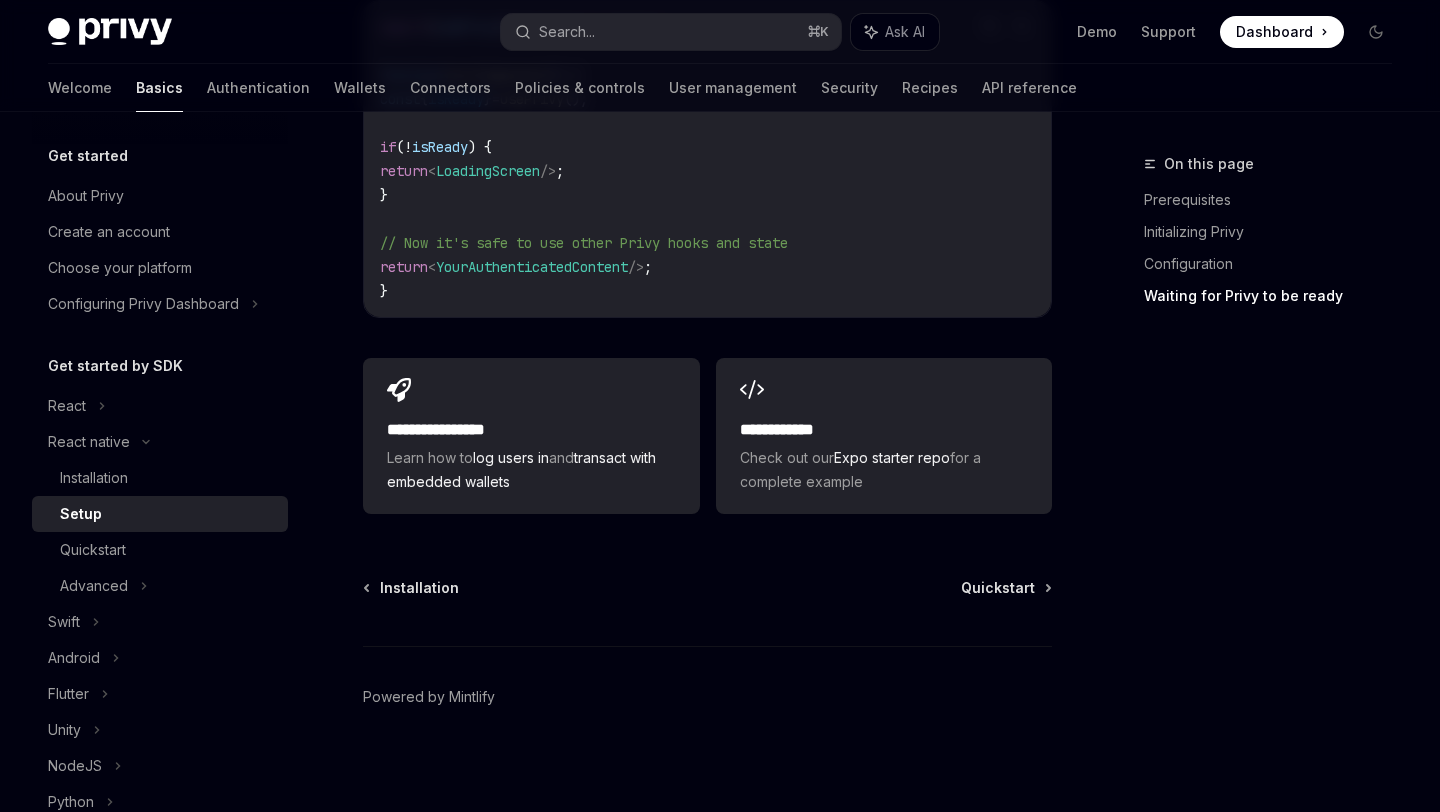 scroll, scrollTop: 3175, scrollLeft: 0, axis: vertical 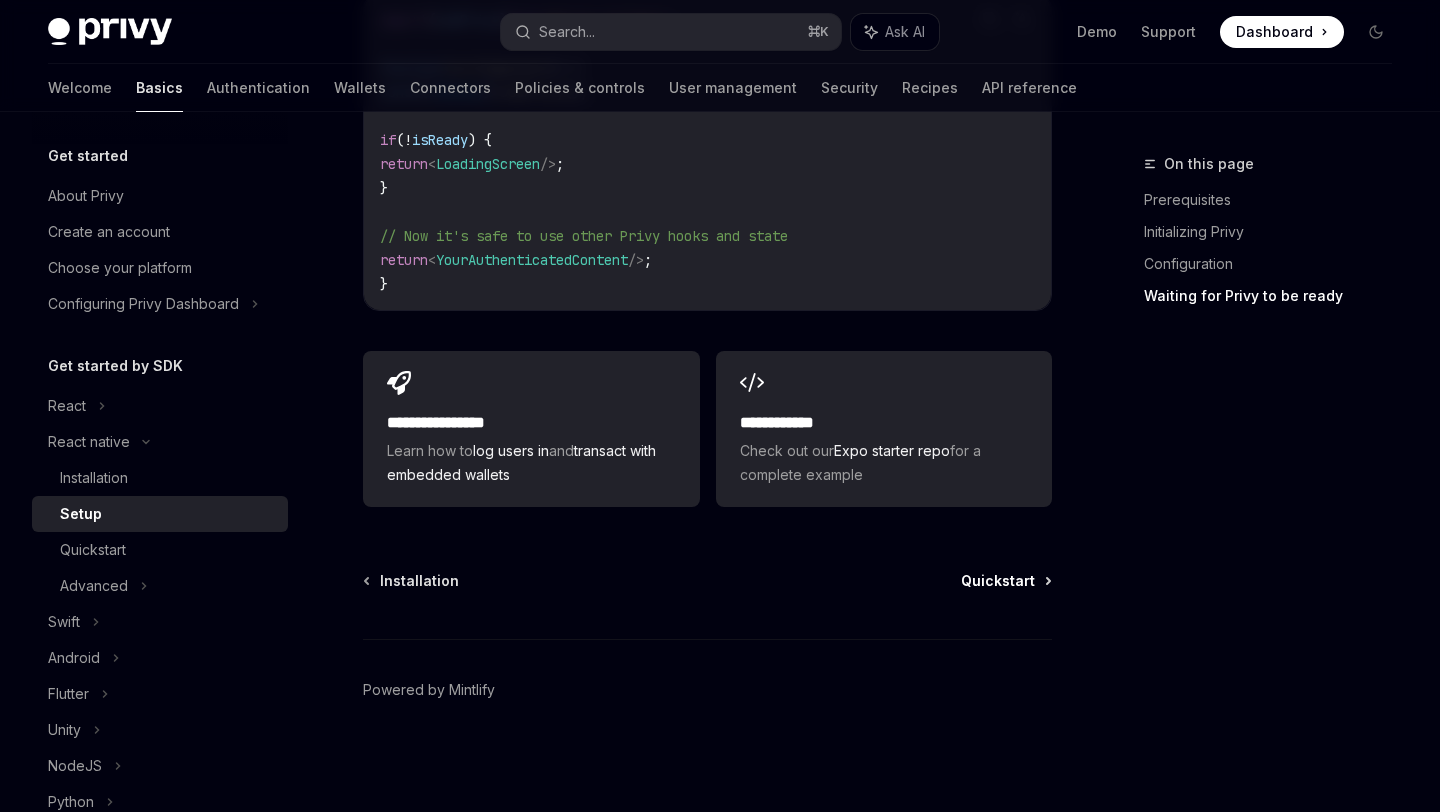 click on "Quickstart" at bounding box center (998, 581) 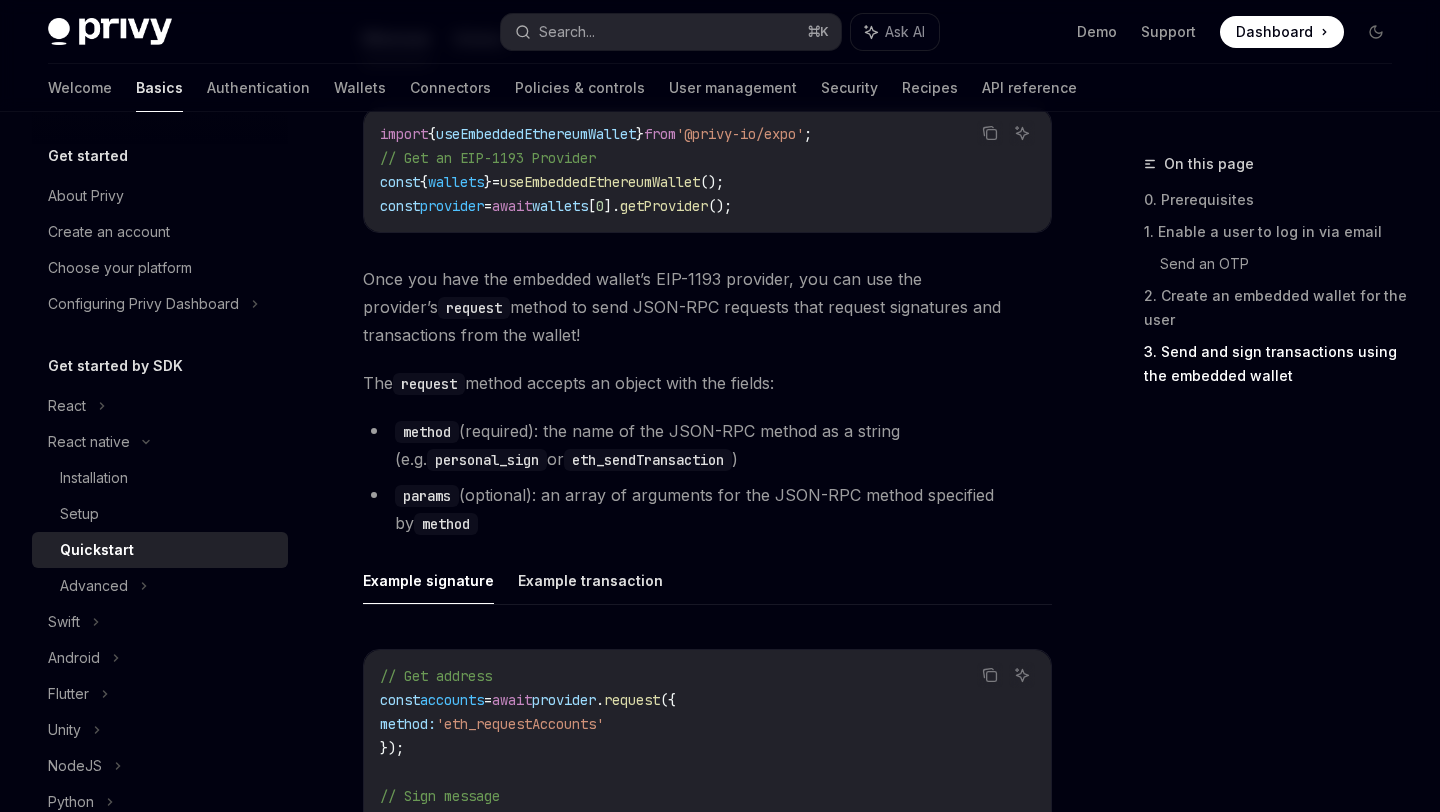 scroll, scrollTop: 2469, scrollLeft: 0, axis: vertical 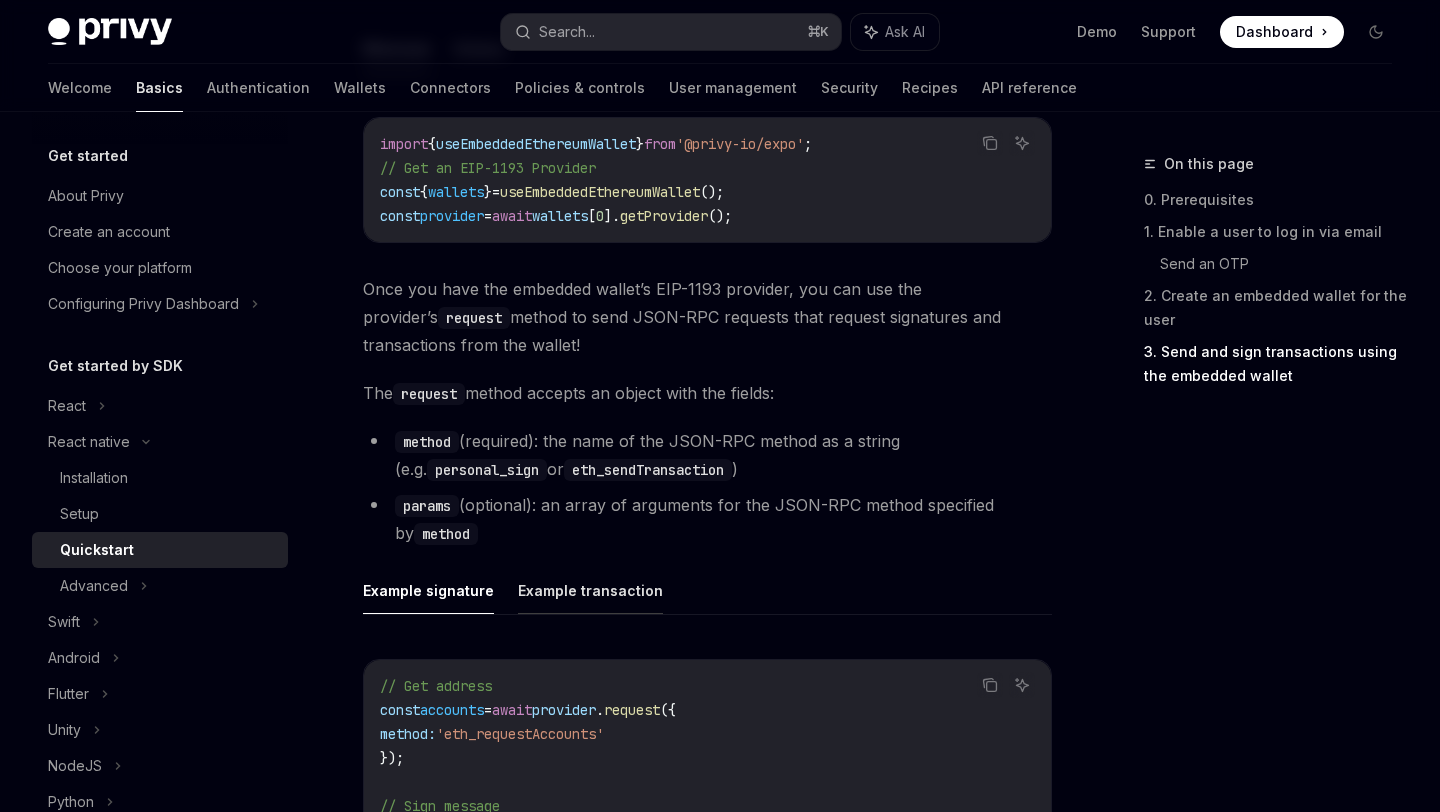 click on "Example transaction" at bounding box center [590, 590] 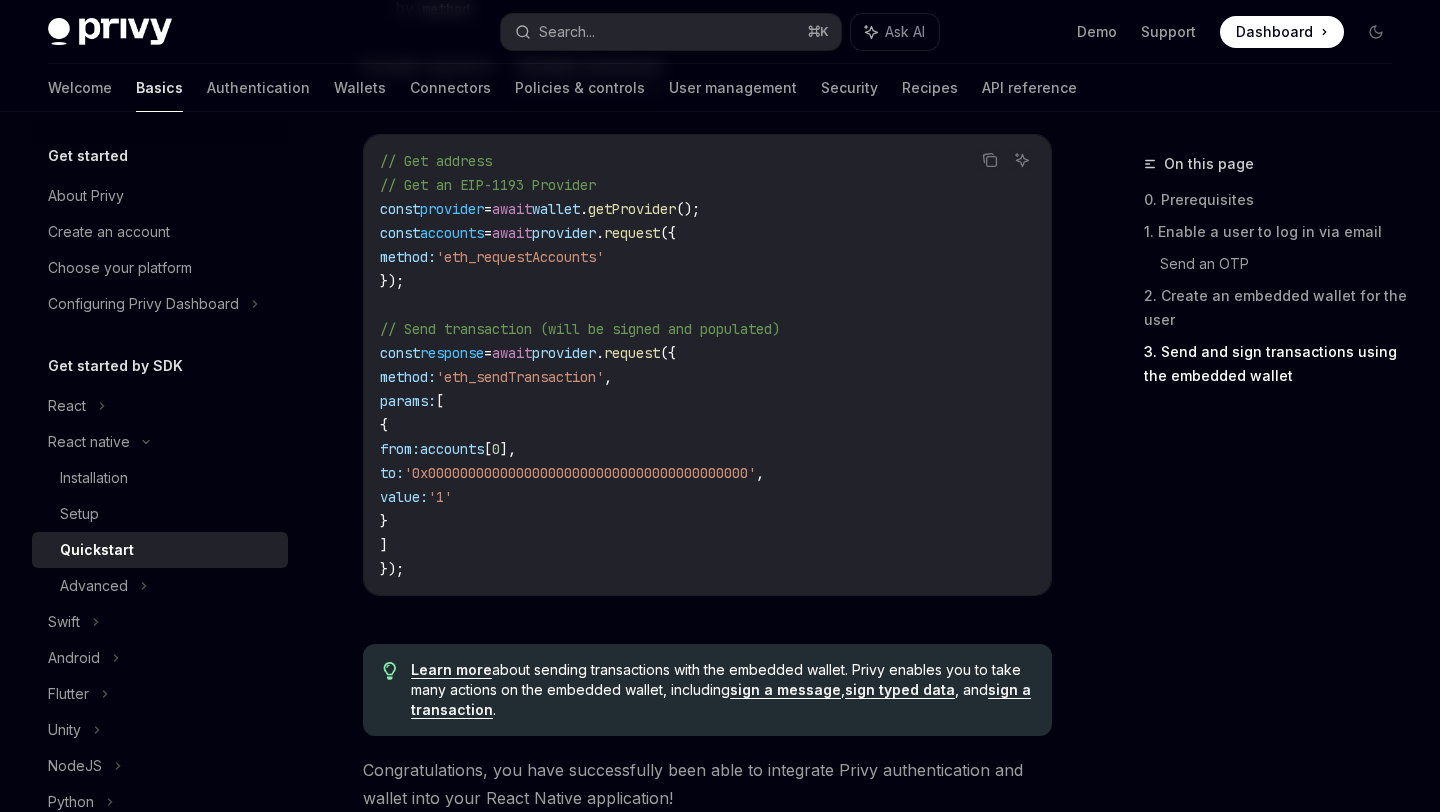 scroll, scrollTop: 3291, scrollLeft: 0, axis: vertical 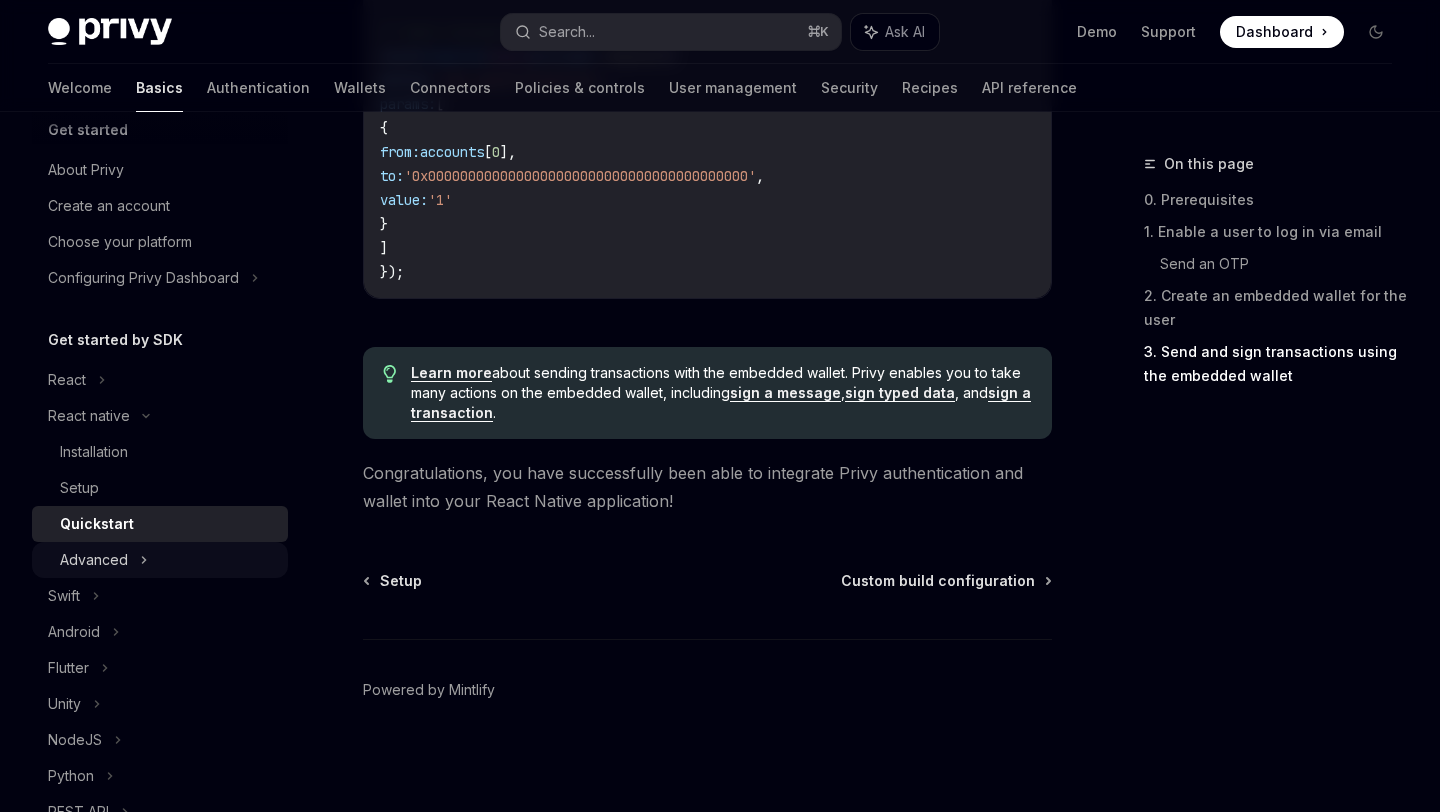 click 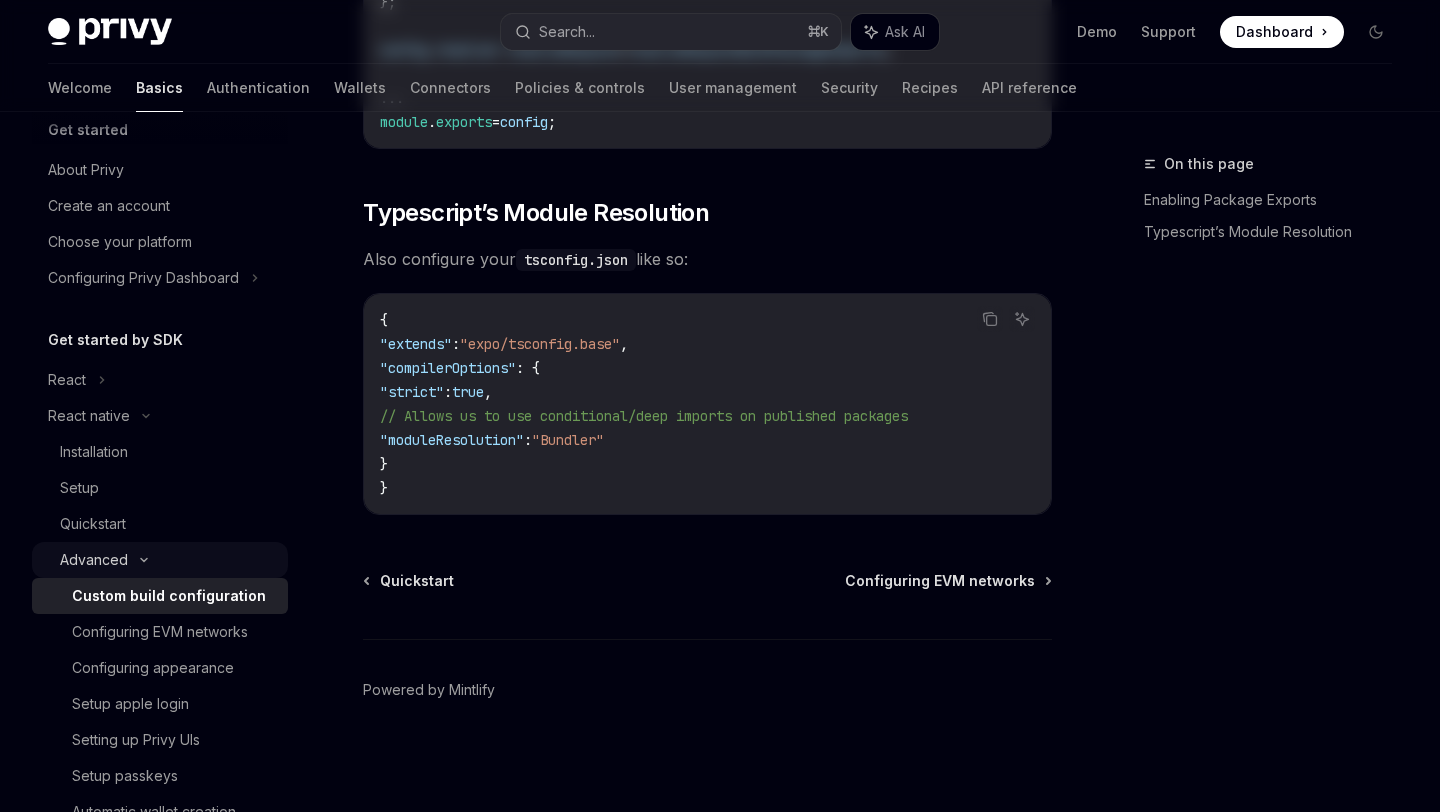 scroll, scrollTop: 0, scrollLeft: 0, axis: both 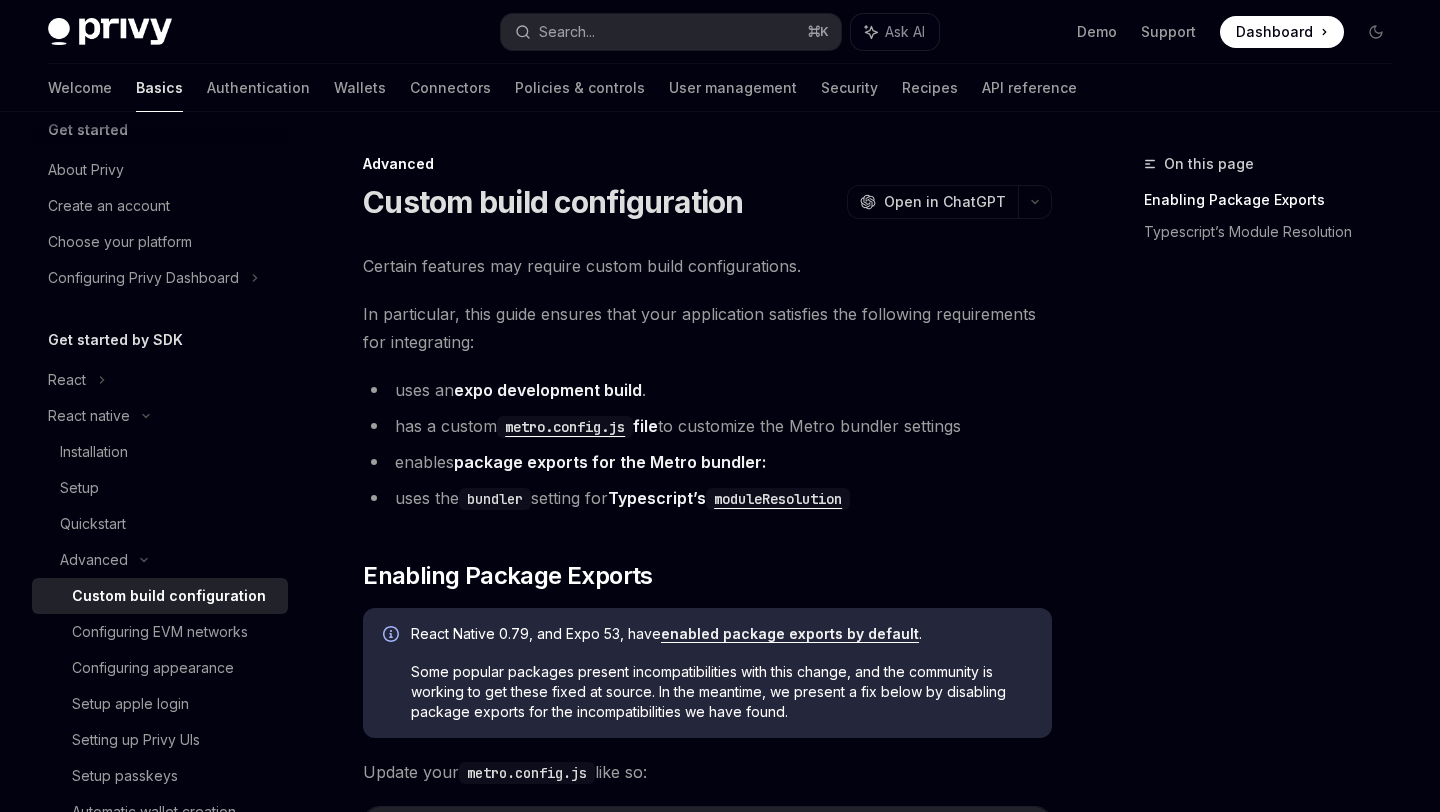 click on "Custom build configuration" at bounding box center [169, 596] 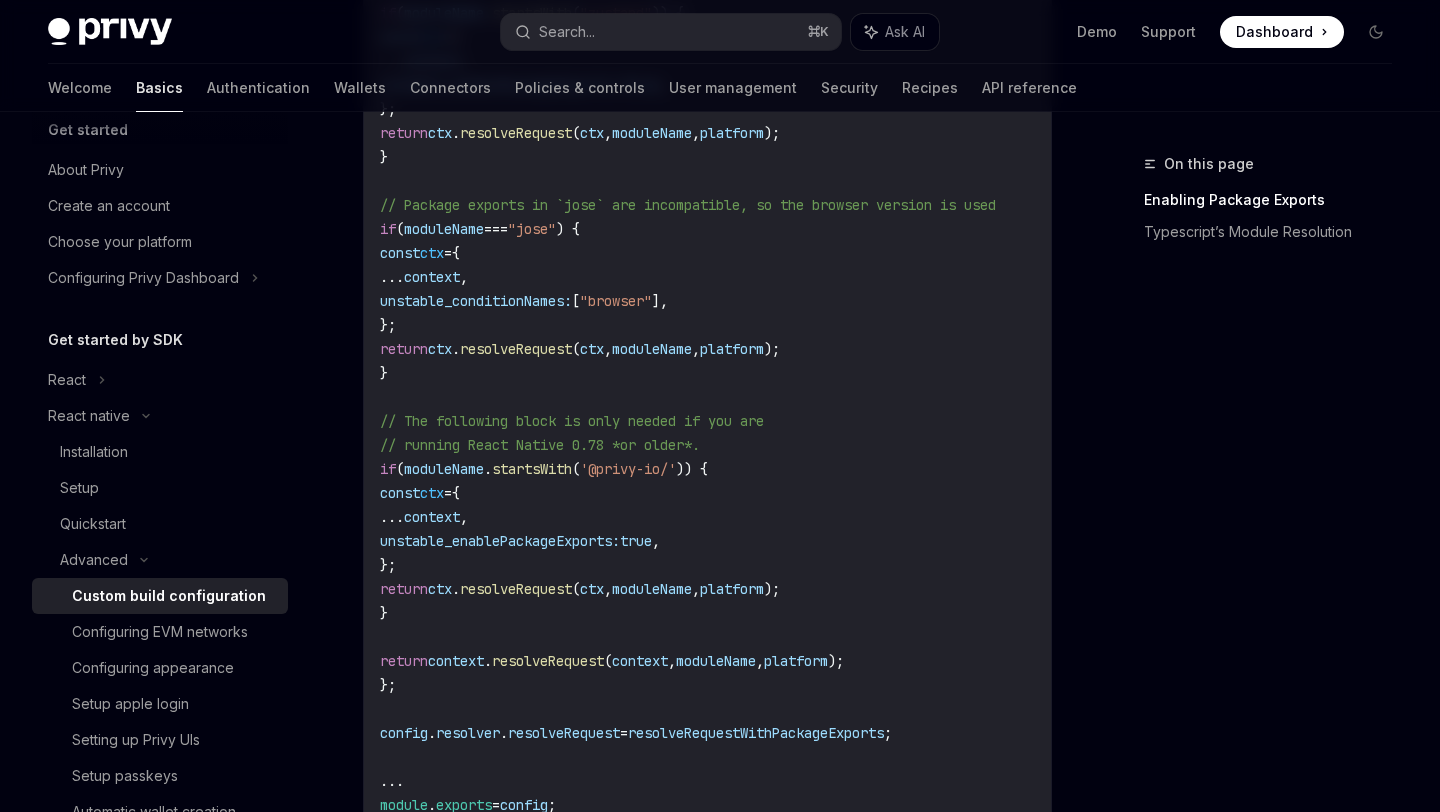 scroll, scrollTop: 1187, scrollLeft: 0, axis: vertical 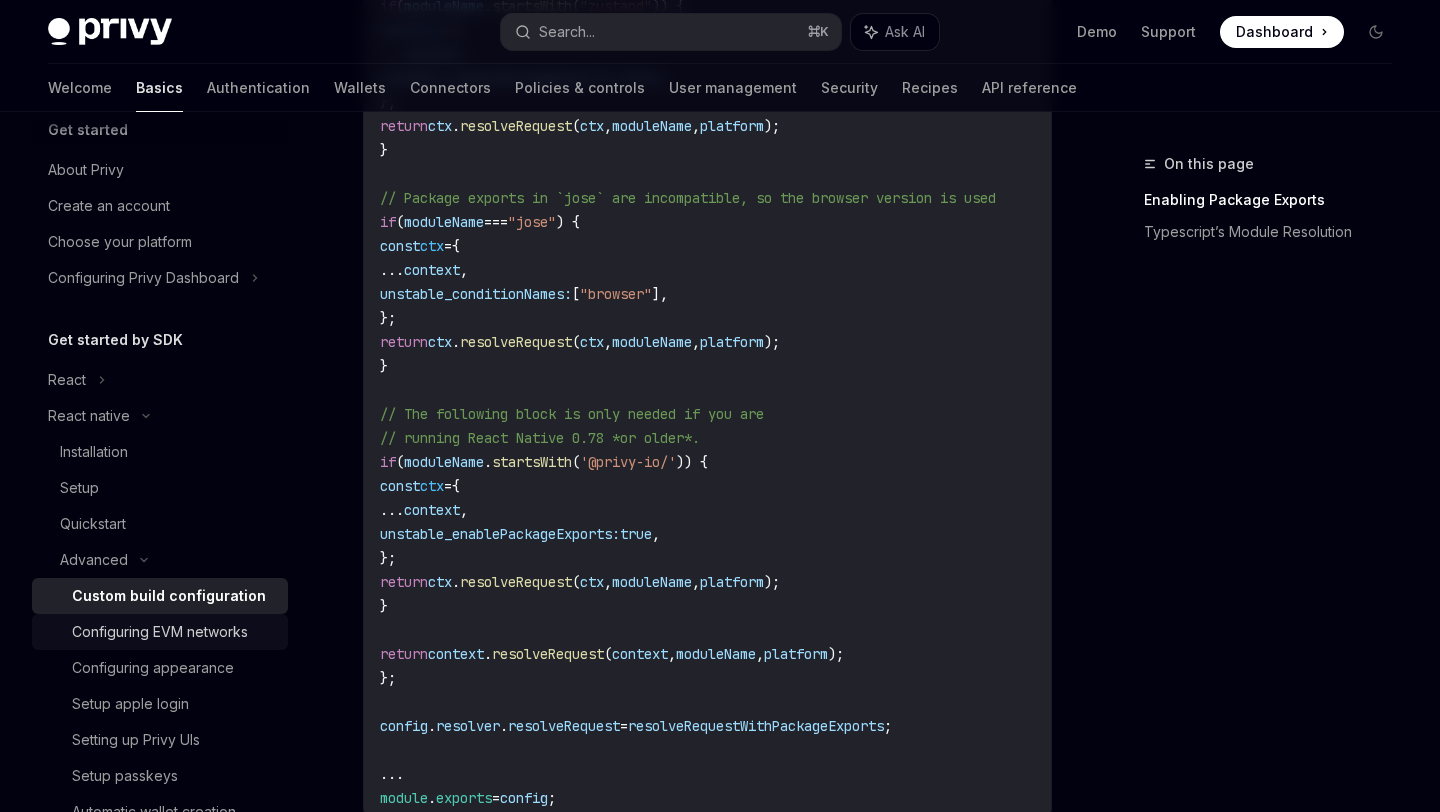 click on "Configuring EVM networks" at bounding box center (160, 632) 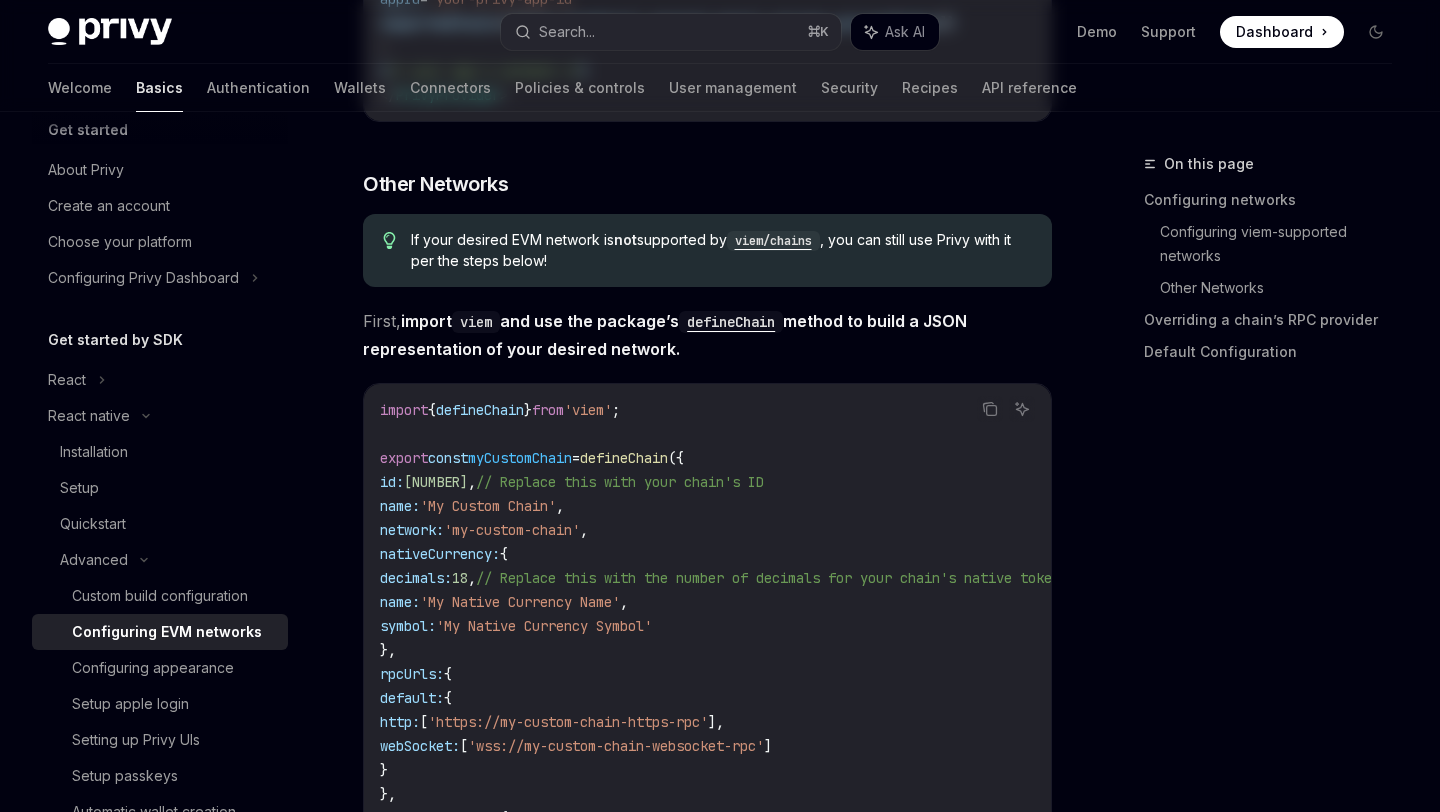 scroll, scrollTop: 0, scrollLeft: 0, axis: both 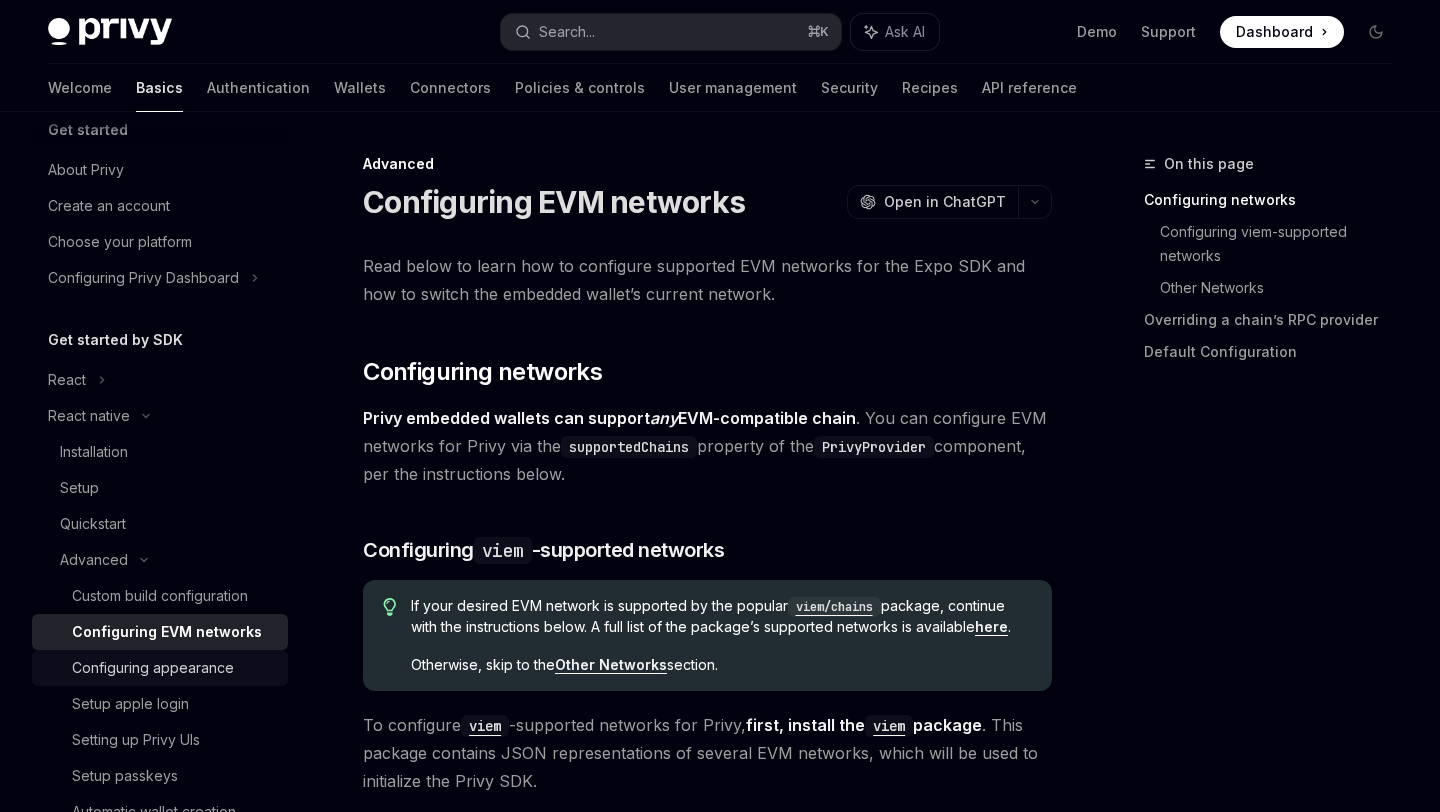 click on "Configuring appearance" at bounding box center (153, 668) 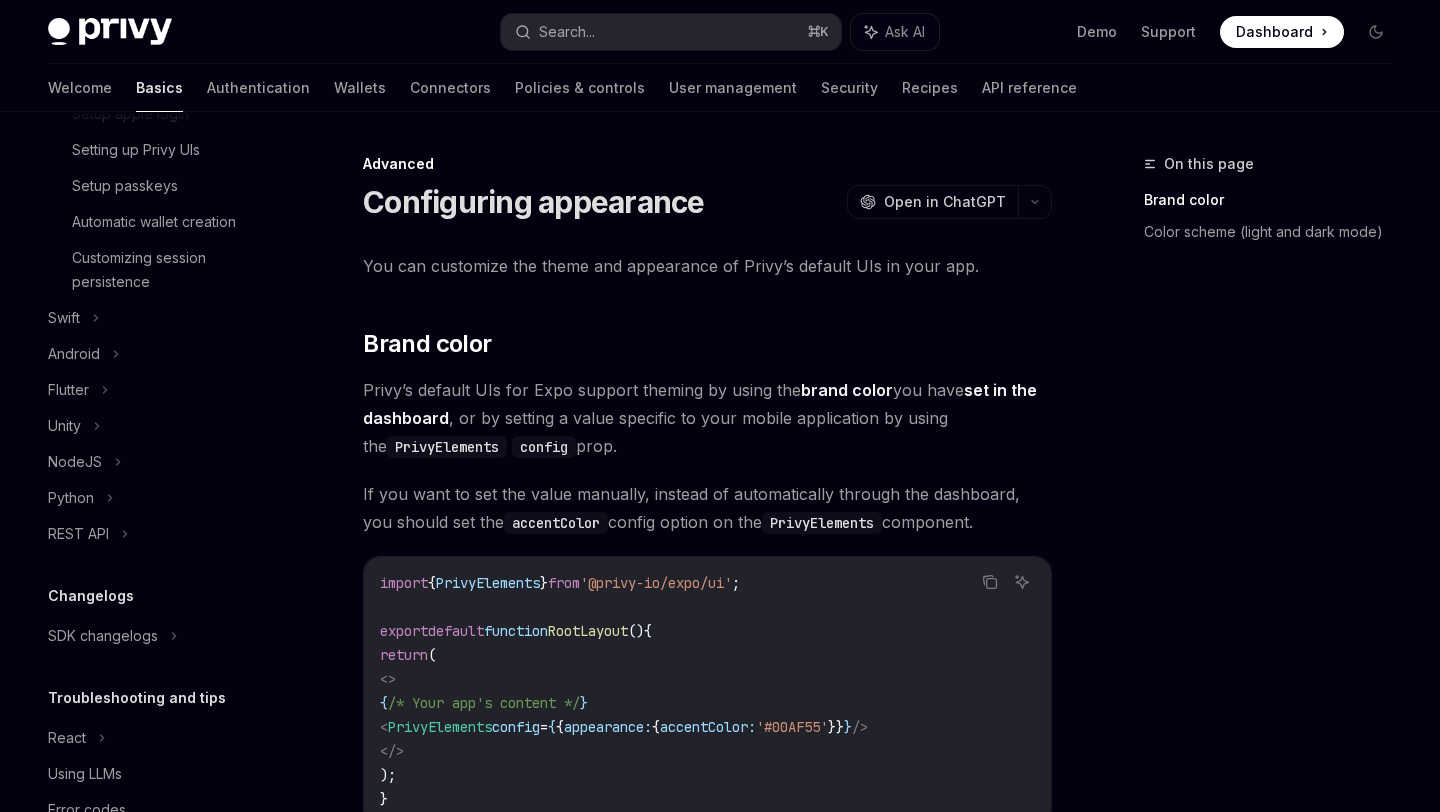 scroll, scrollTop: 672, scrollLeft: 0, axis: vertical 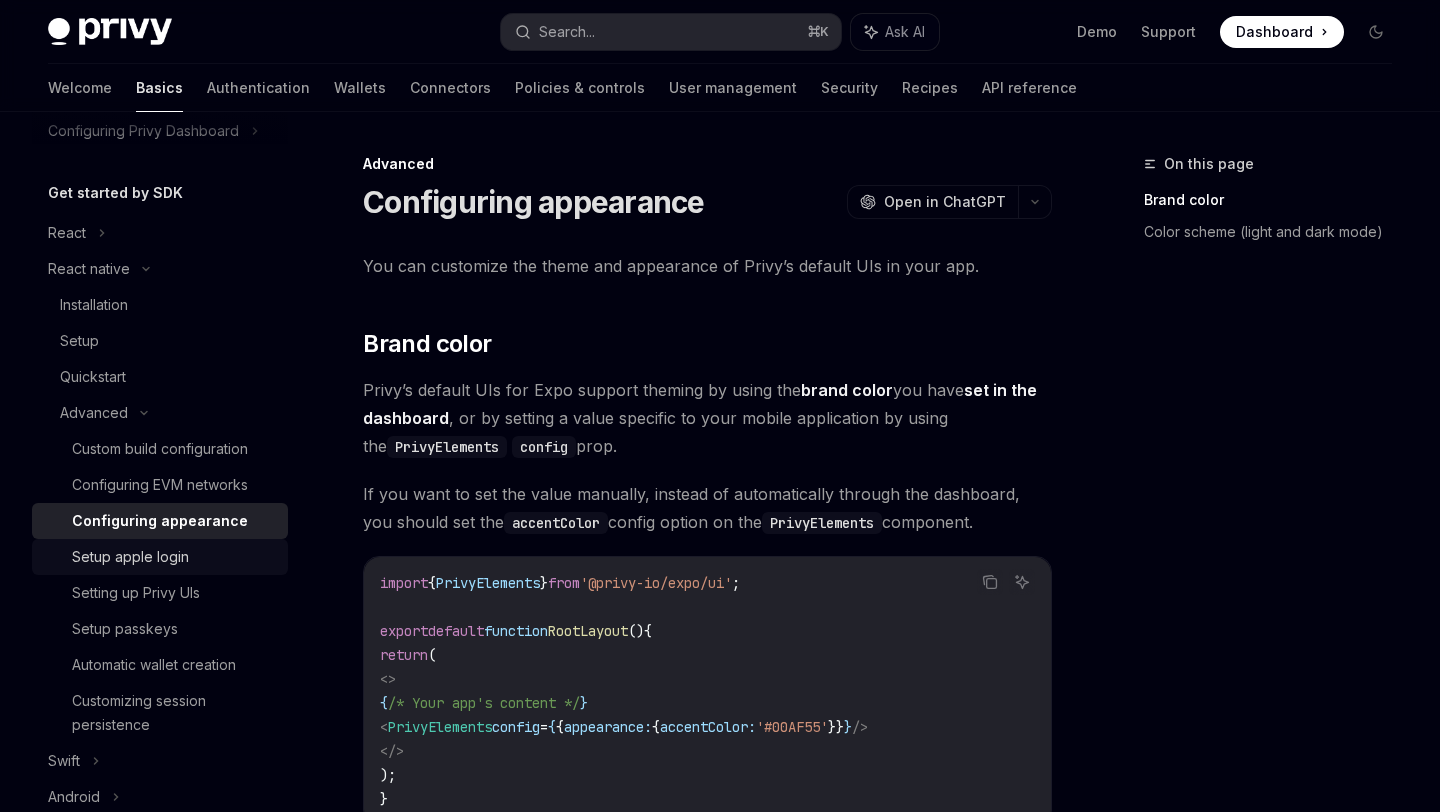 click on "Setup apple login" at bounding box center (174, 557) 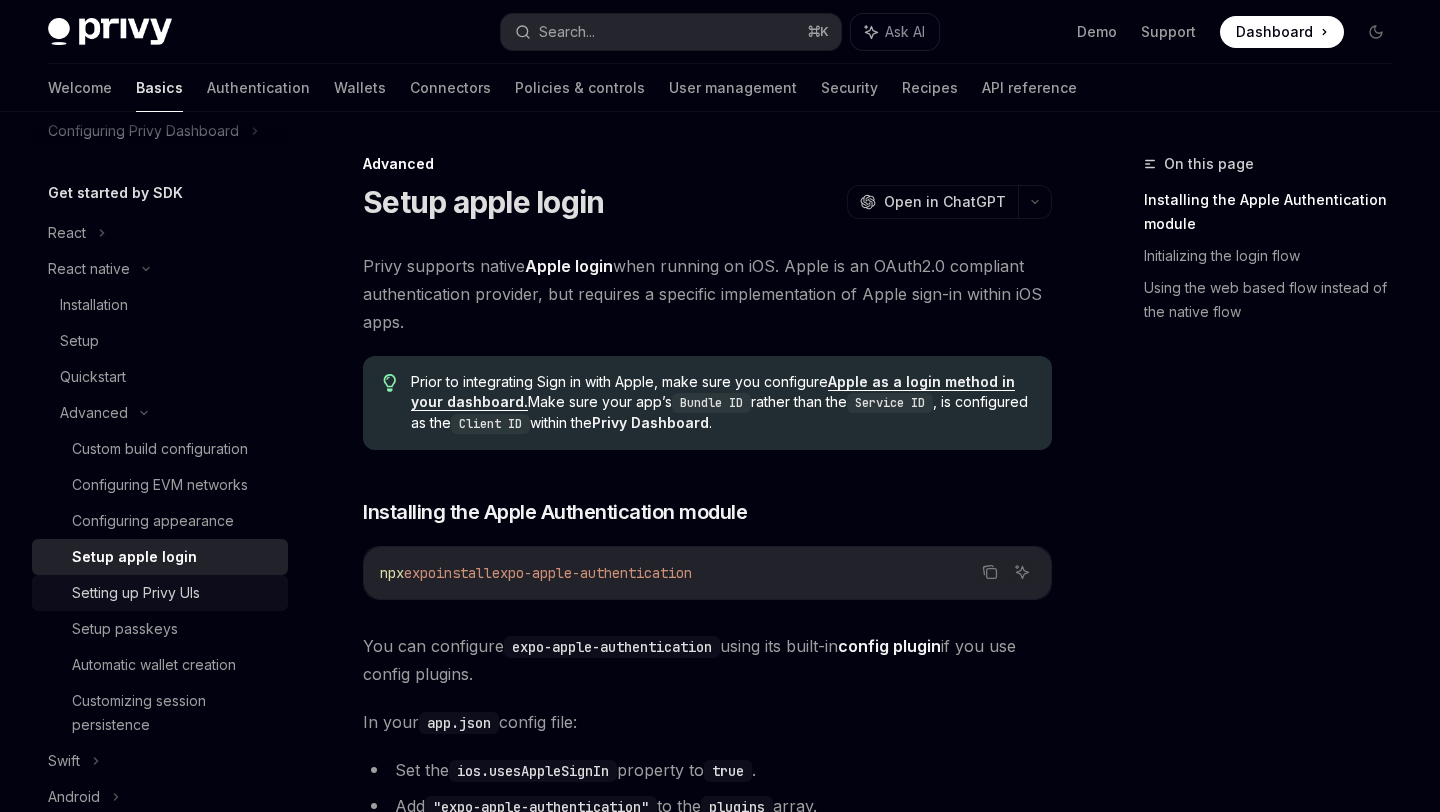click on "Setting up Privy UIs" at bounding box center [136, 593] 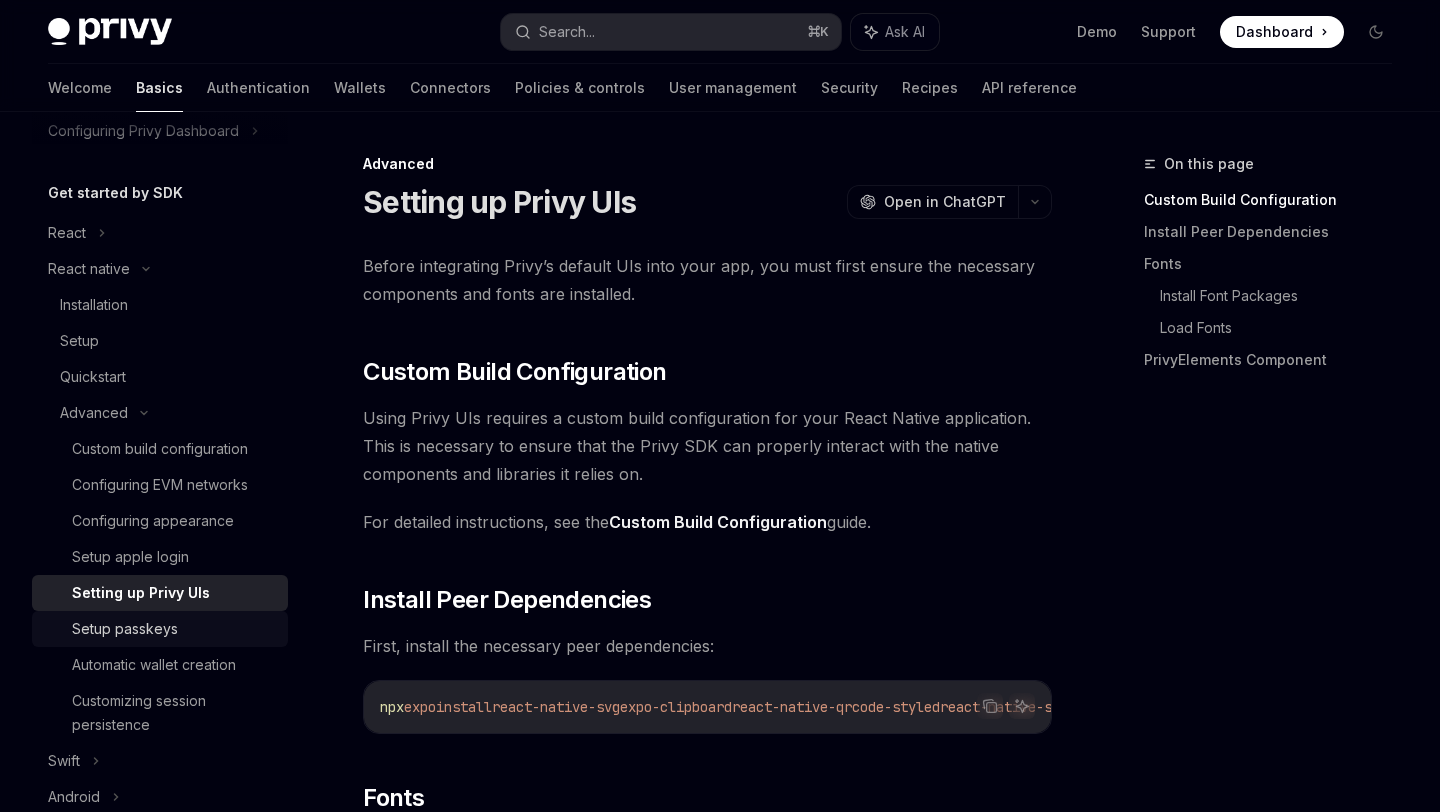 click on "Setup passkeys" at bounding box center (125, 629) 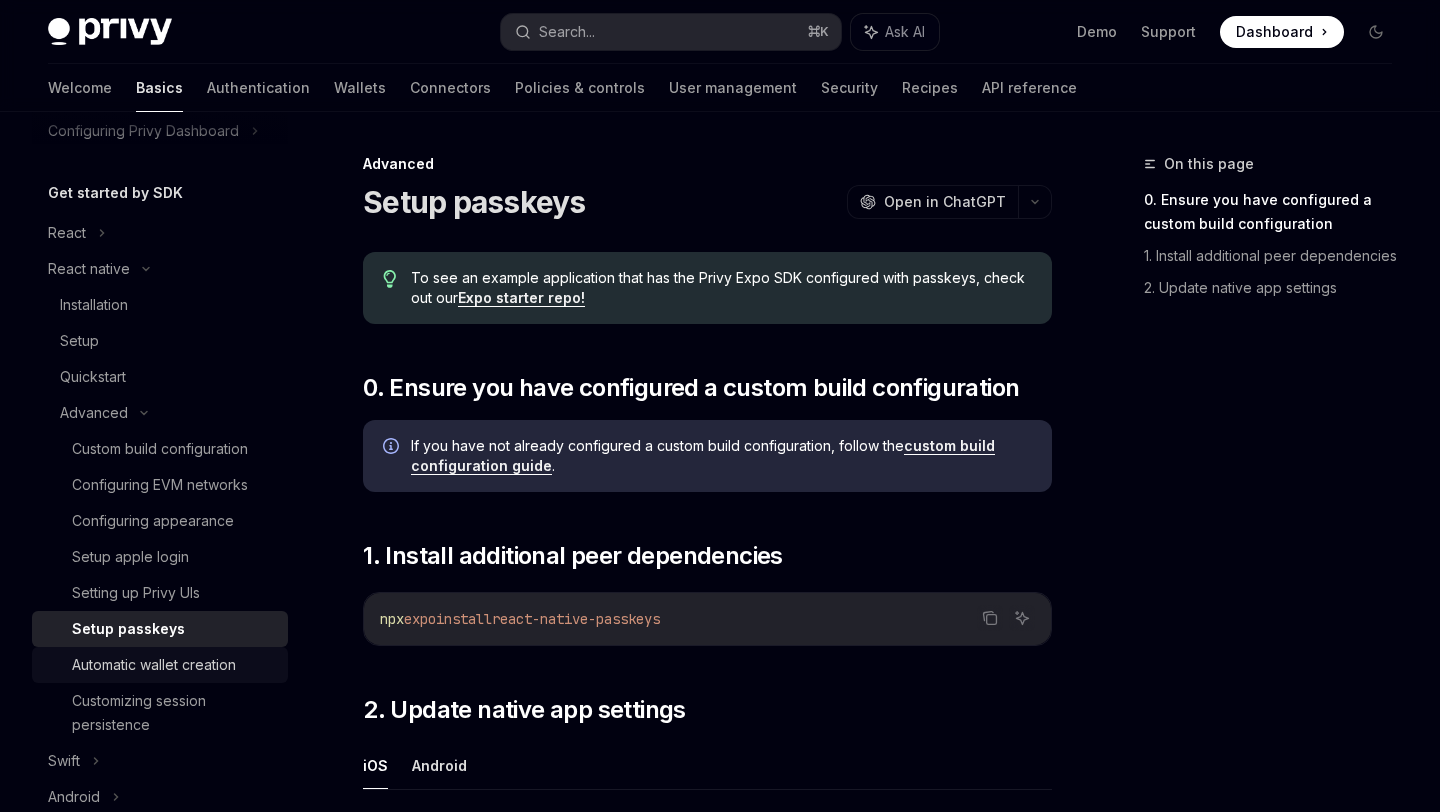 click on "Automatic wallet creation" at bounding box center [160, 665] 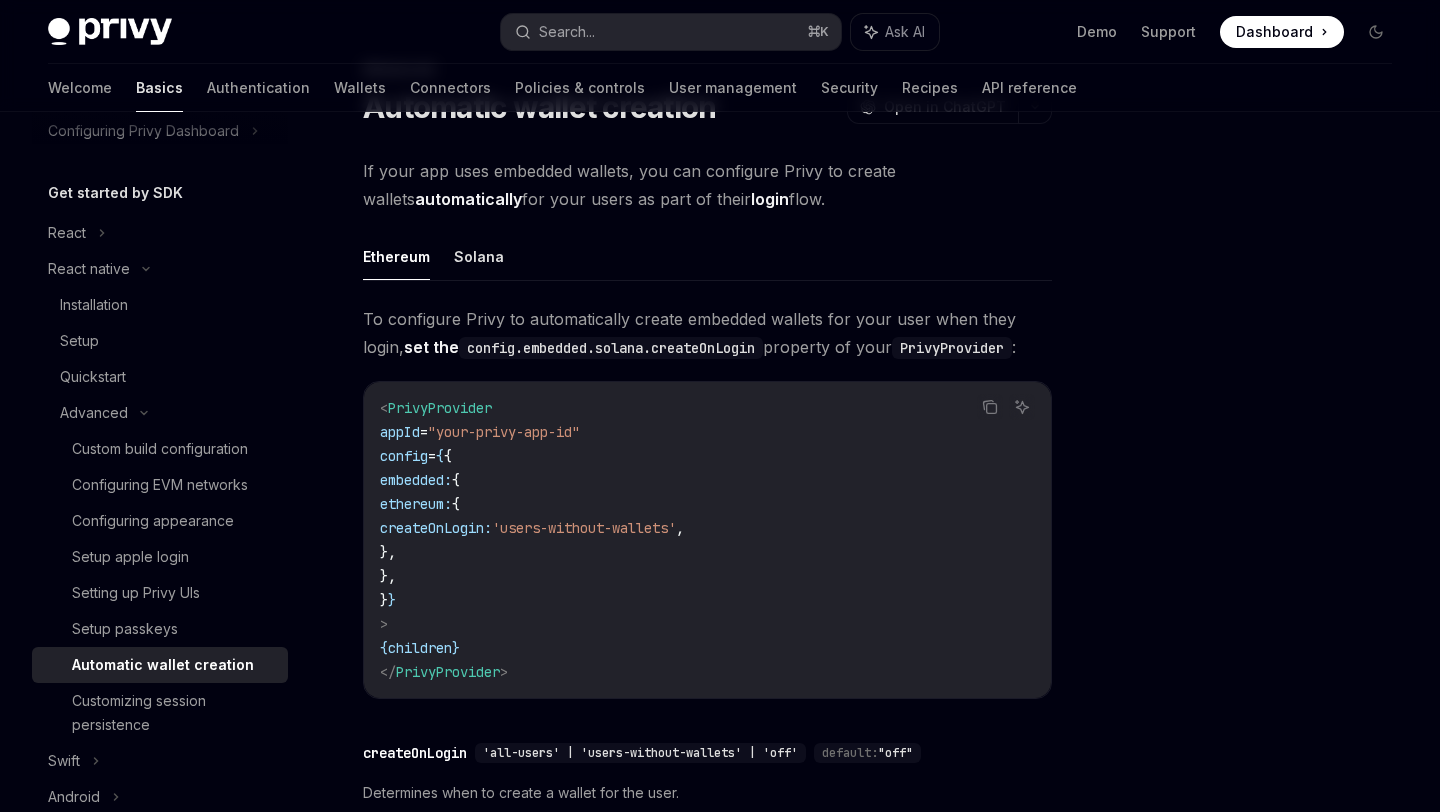 scroll, scrollTop: 106, scrollLeft: 0, axis: vertical 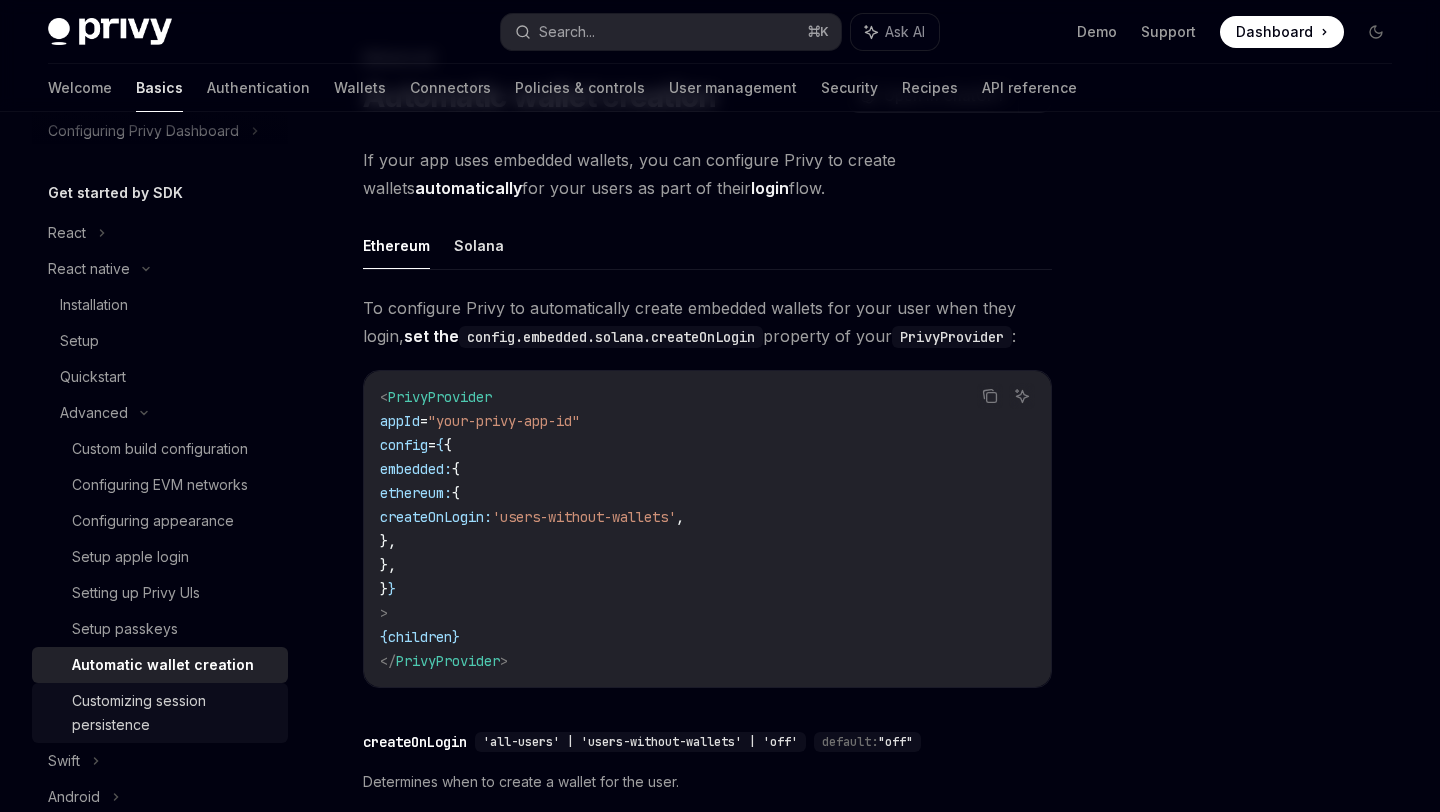 click on "Customizing session persistence" at bounding box center [174, 713] 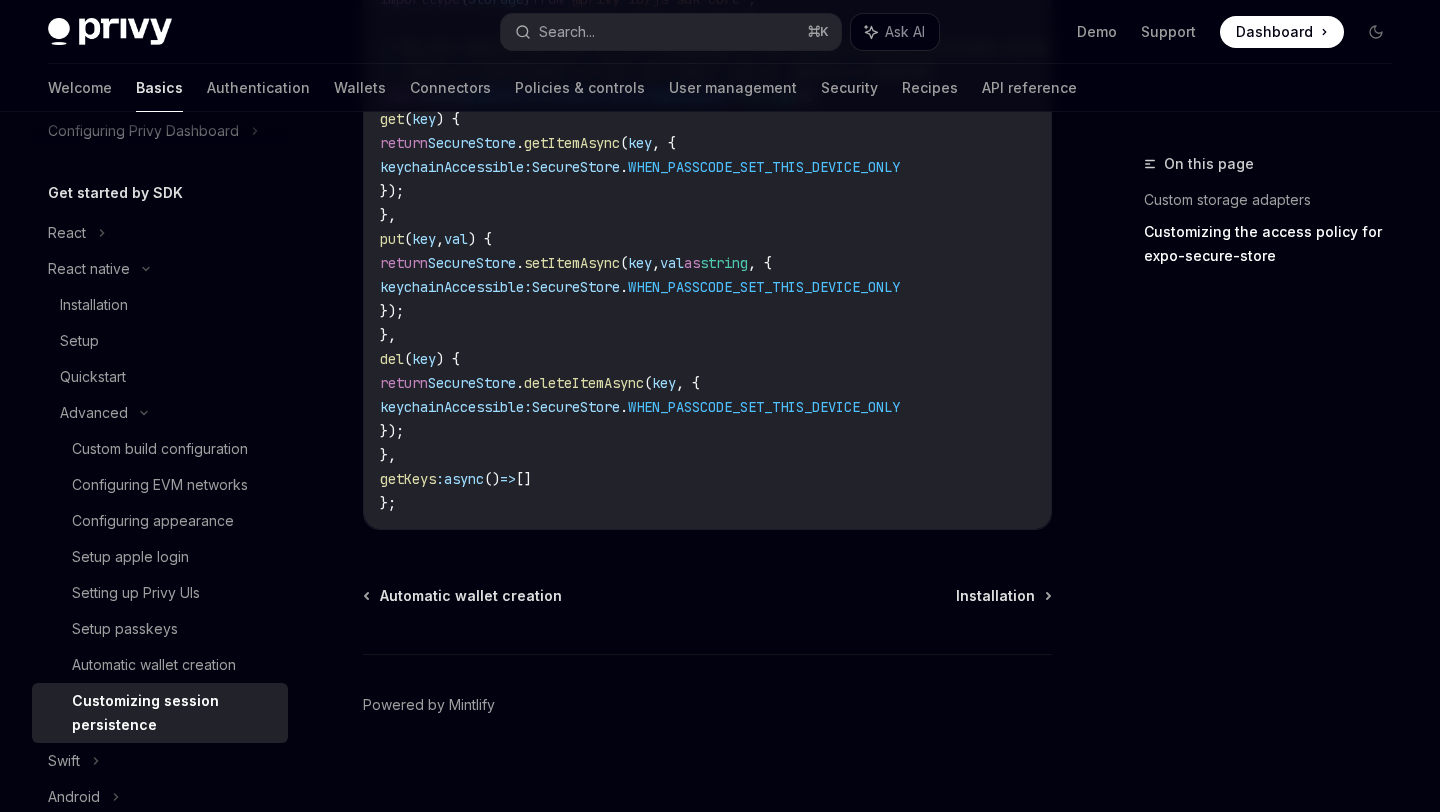 scroll, scrollTop: 1457, scrollLeft: 0, axis: vertical 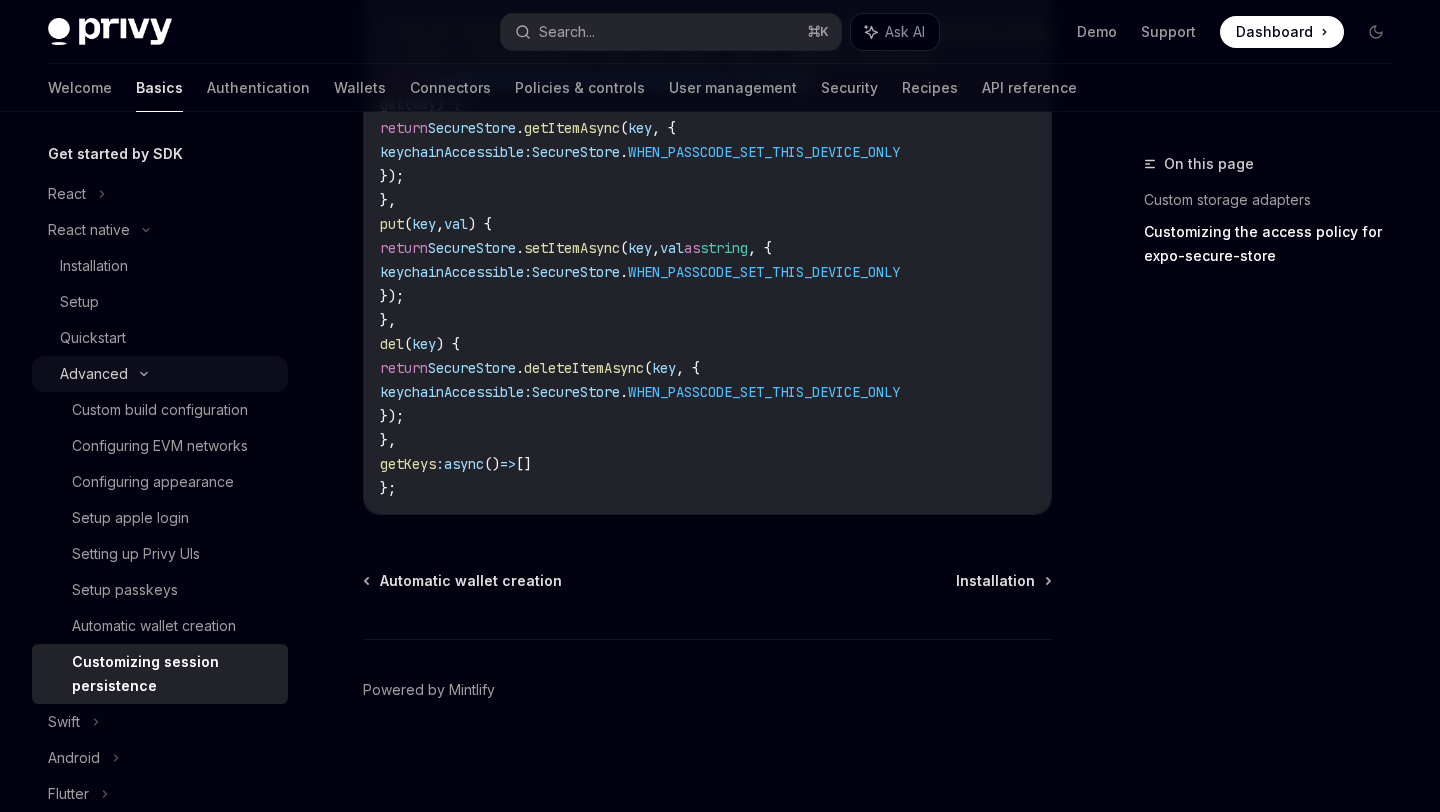 click 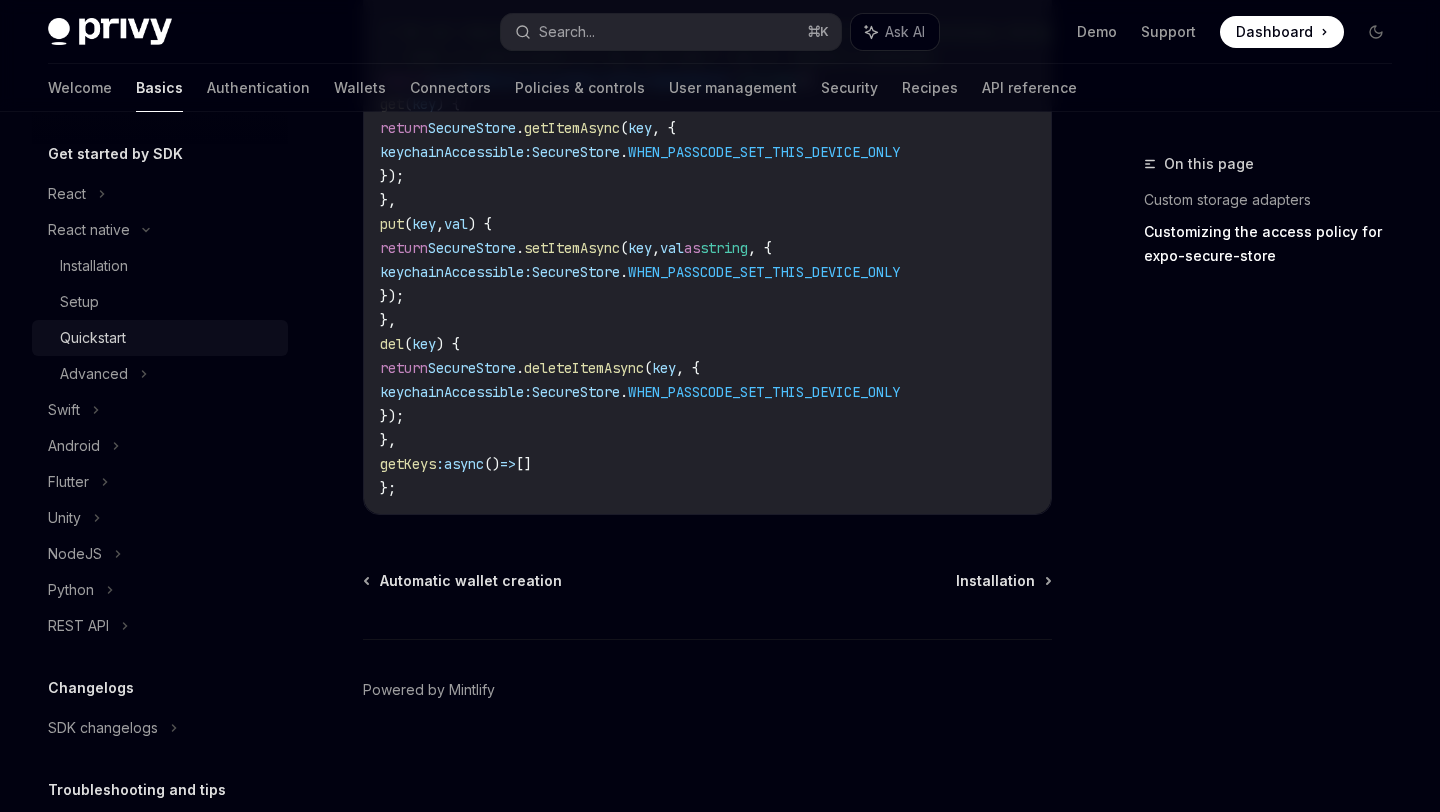click on "Quickstart" at bounding box center (93, 338) 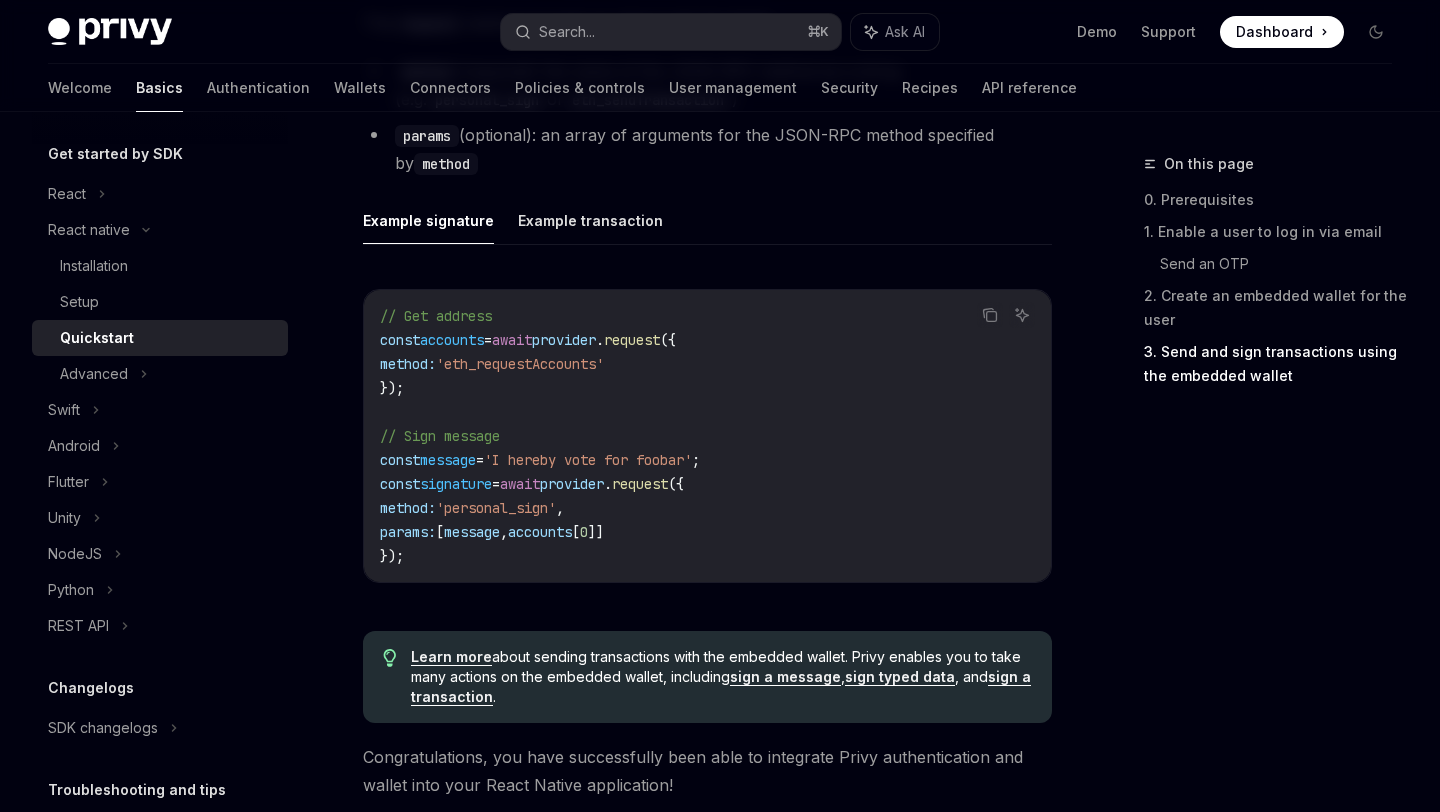scroll, scrollTop: 3123, scrollLeft: 0, axis: vertical 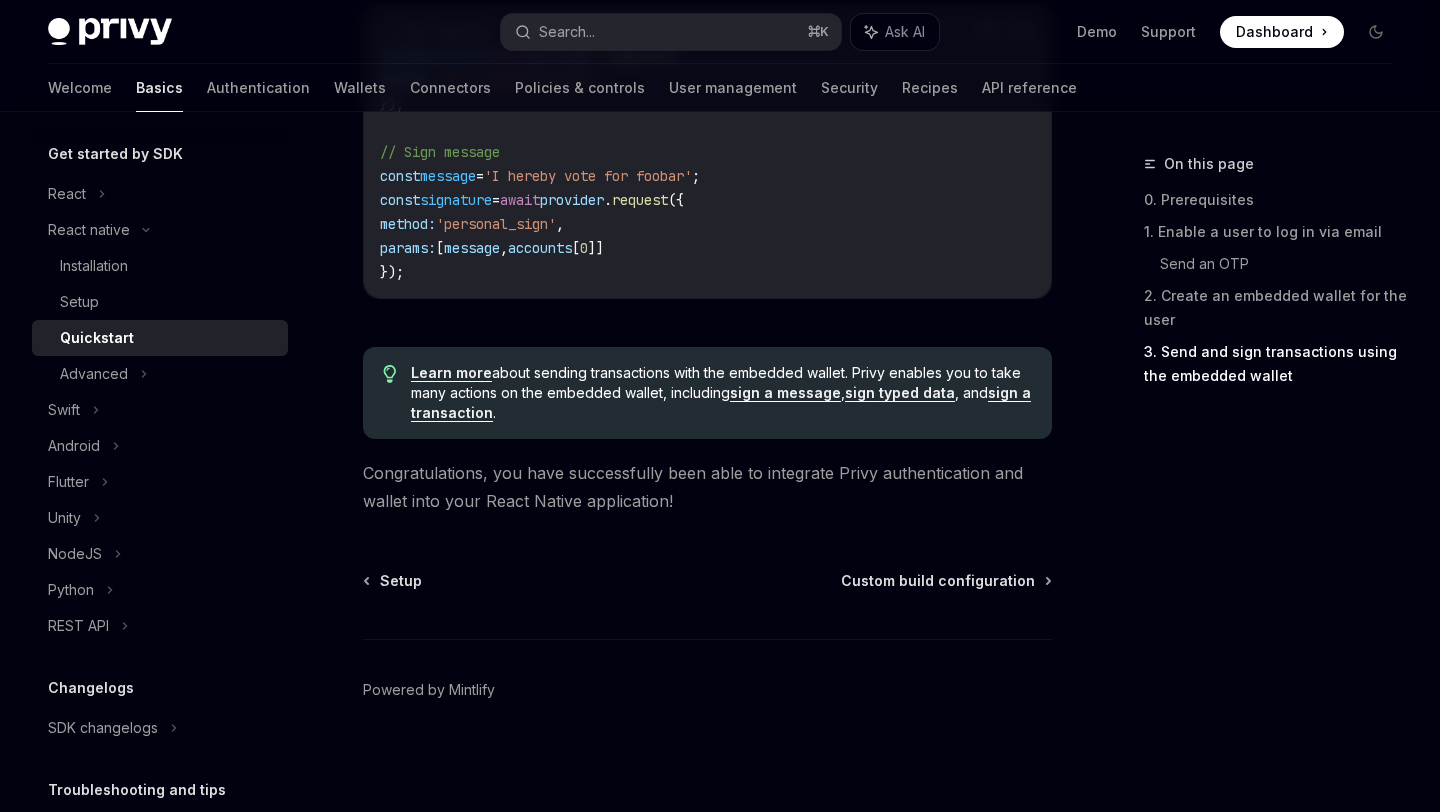 click on "React native Quickstart OpenAI Open in ChatGPT Learn how to authenticate users, create embedded wallets, and send transactions in your React Native app OpenAI Open in ChatGPT ​ 0. Prerequisites
This guide assumes that you have completed the setup guide.
​ 1. Enable a user to log in via email
This quickstart guide will demonstrate how to authenticate a user with a one time password as an example, but Privy supports many authentication methods. Explore our Authentication docs to learn about other methods such as socials, passkeys, and external wallets to authenticate users in your app.
To authenticate a user via their email address, use the React Native SDK’s useLoginWithEmail hook.
Copy Ask AI import { useLoginWithEmail } from '@privy-io/expo' ;
...
const { sendCode , loginWithCode } = useLoginWithEmail ();
Ensure that this hook is mounted in a component that is wrapped by the PrivyProvider .You can use the returned methods sendCode and loginWithCode
​ Send an OTP" at bounding box center [520, -1080] 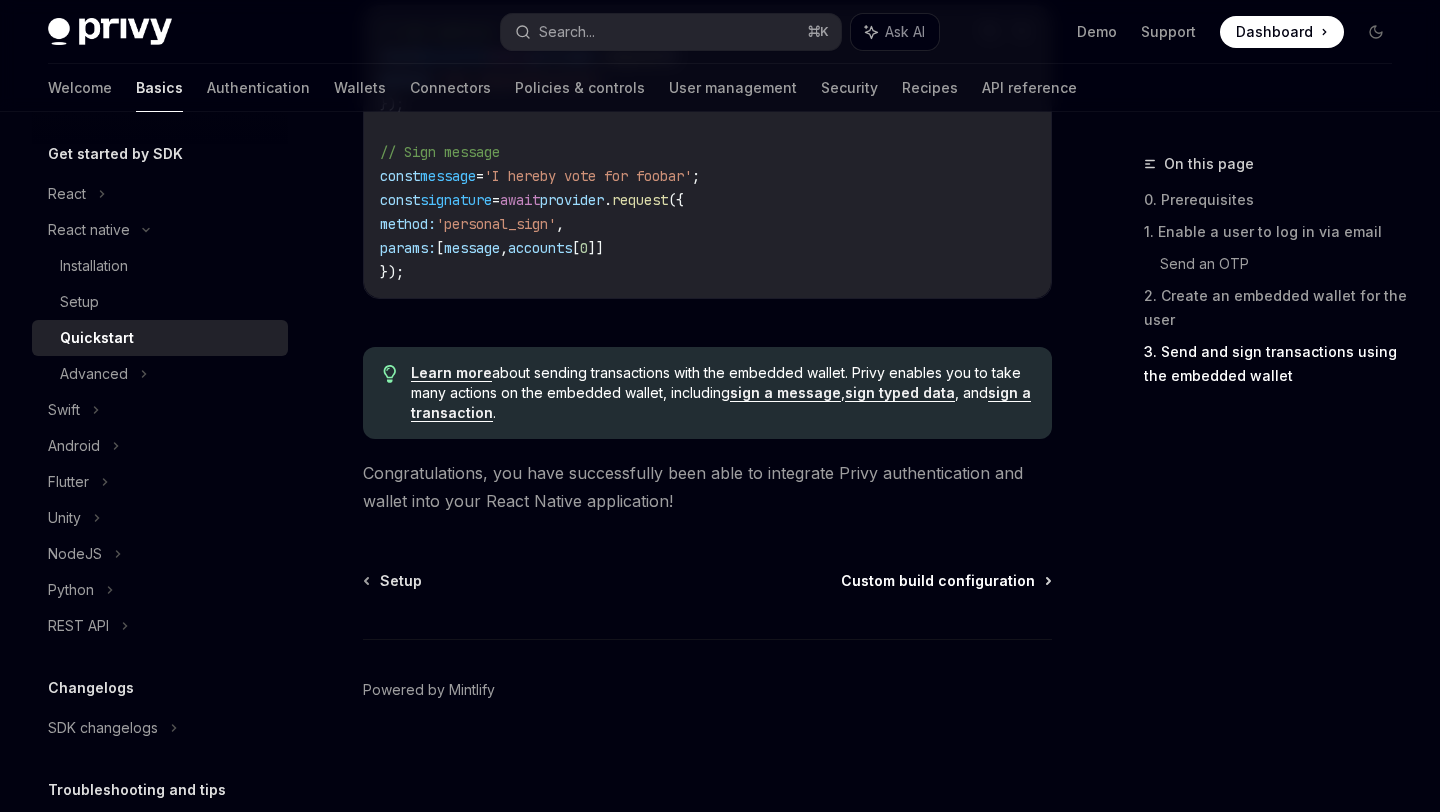 click on "Custom build configuration" at bounding box center [938, 581] 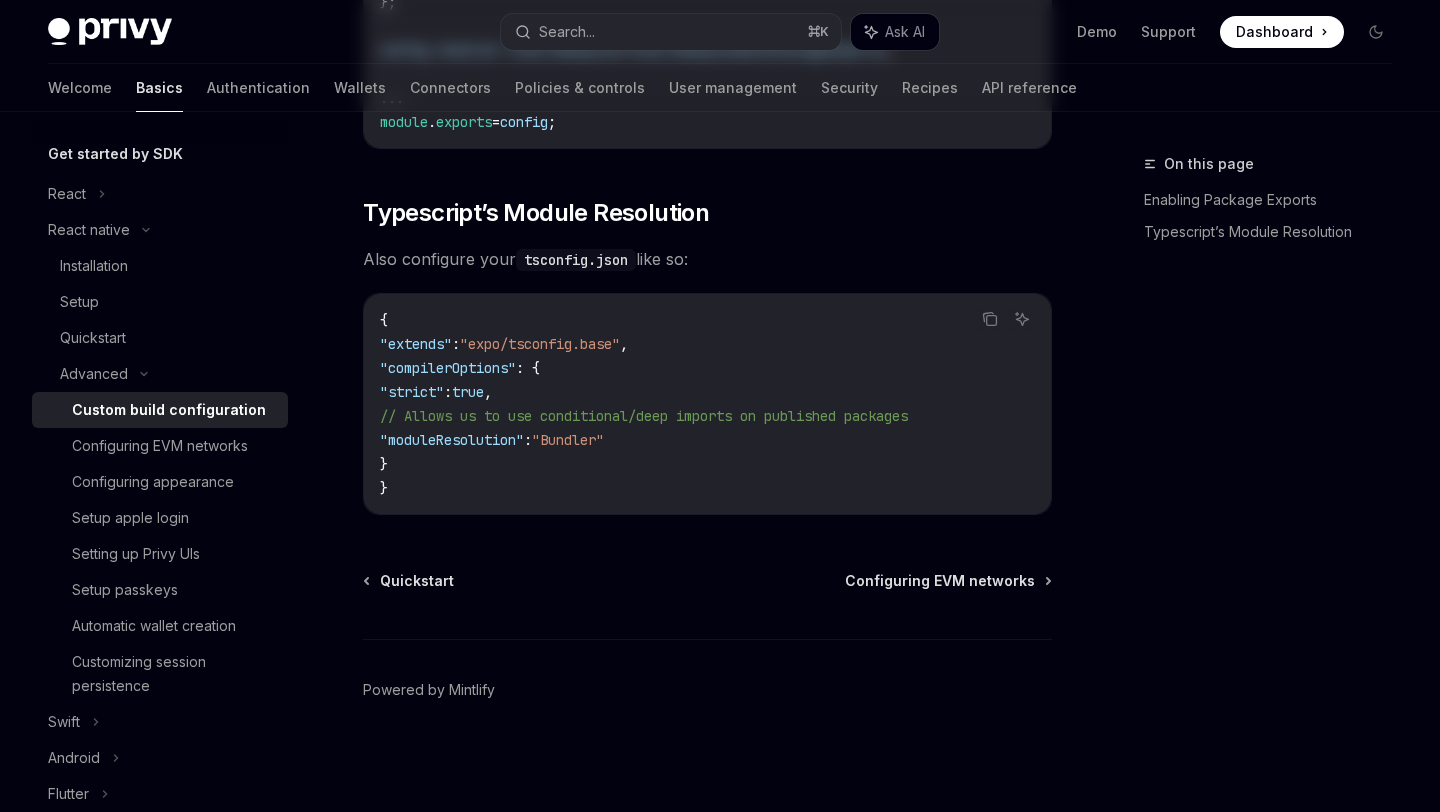 scroll, scrollTop: 0, scrollLeft: 0, axis: both 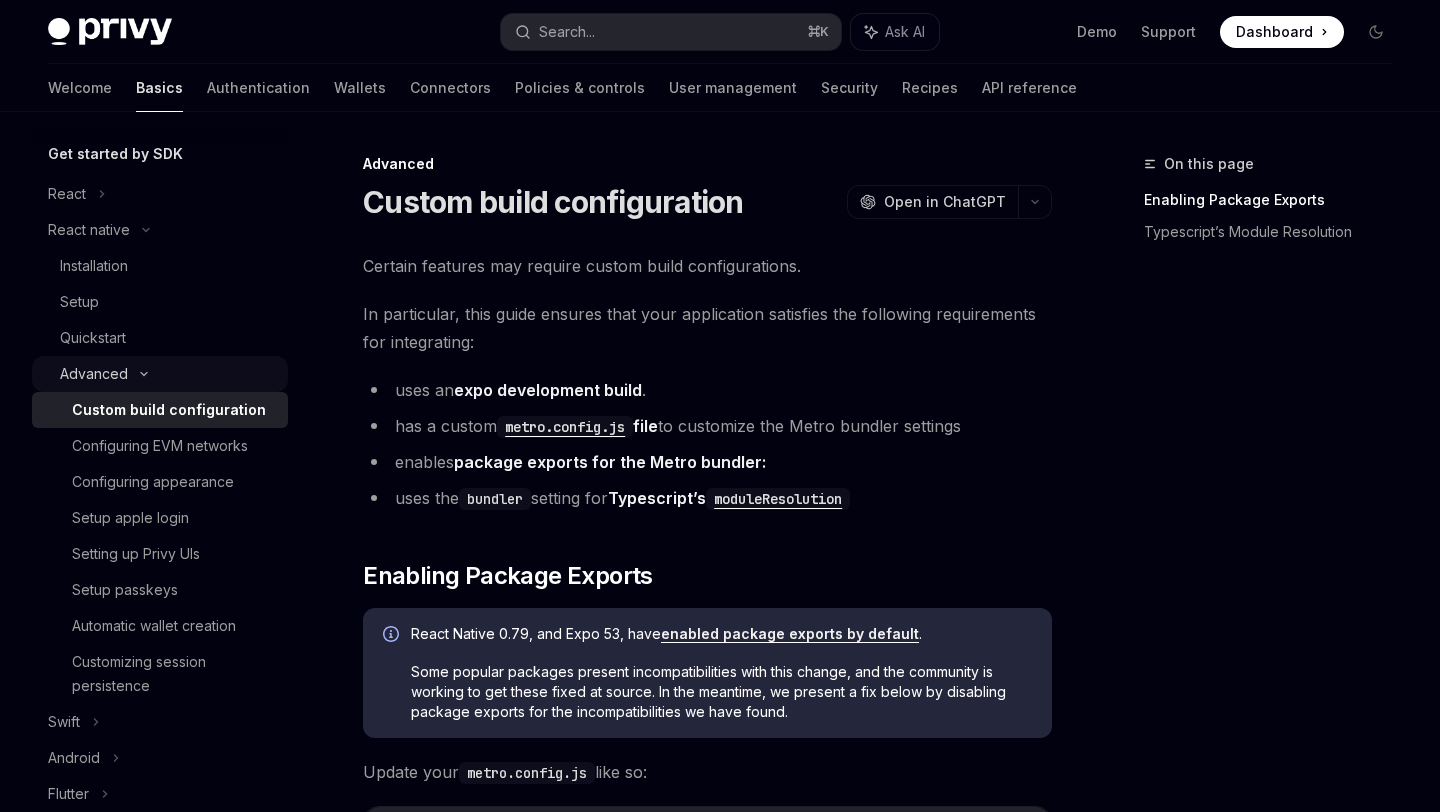 click 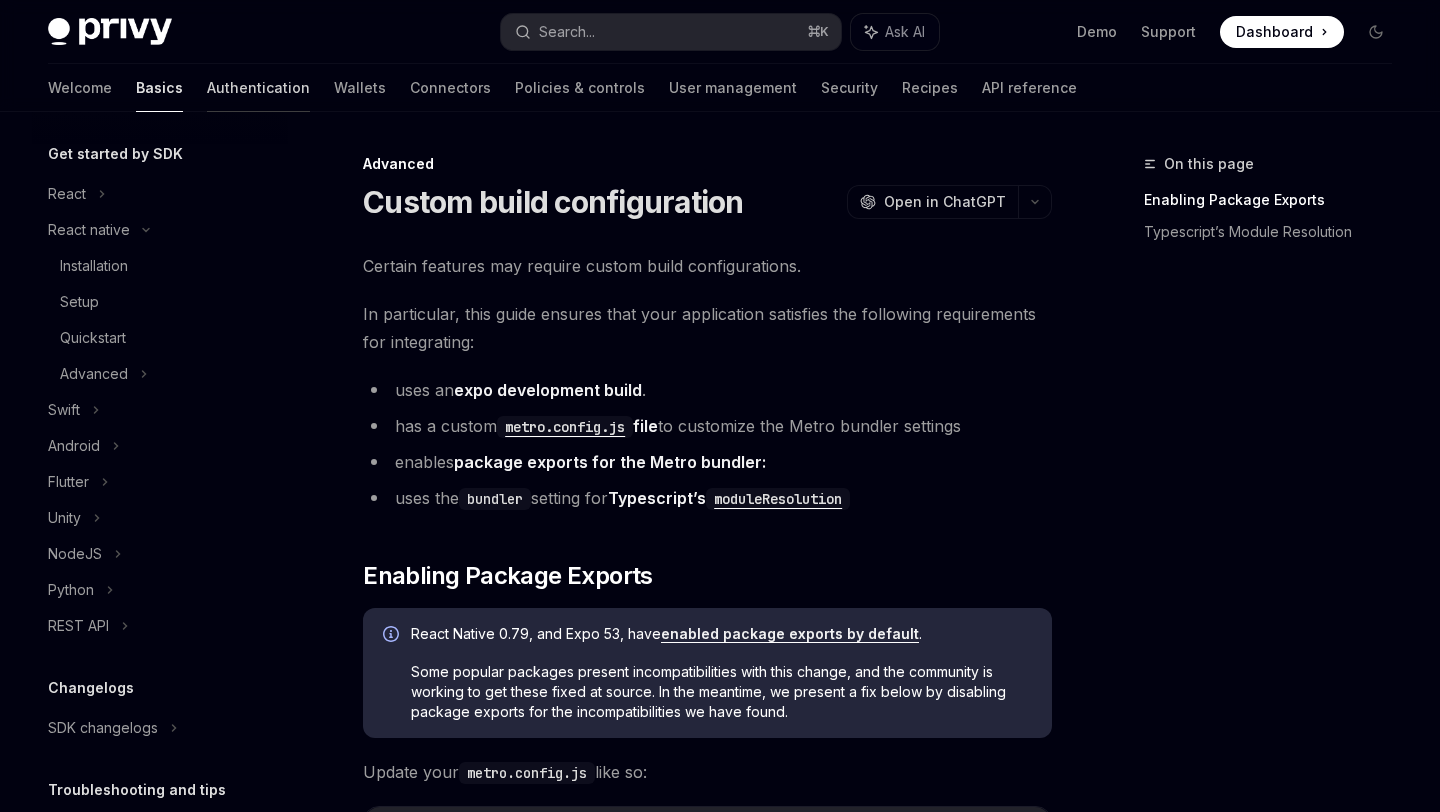 click on "Authentication" at bounding box center [258, 88] 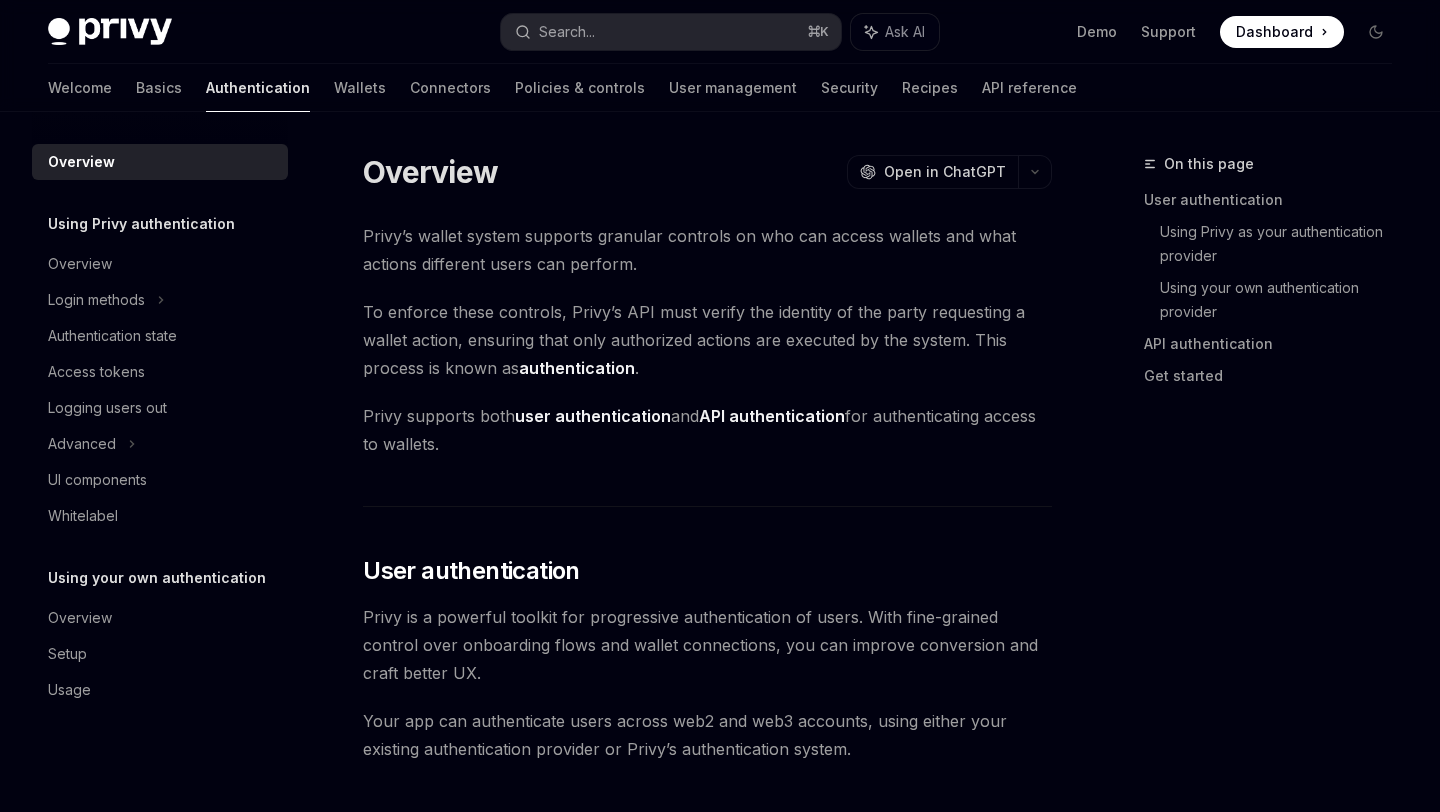 scroll, scrollTop: 0, scrollLeft: 0, axis: both 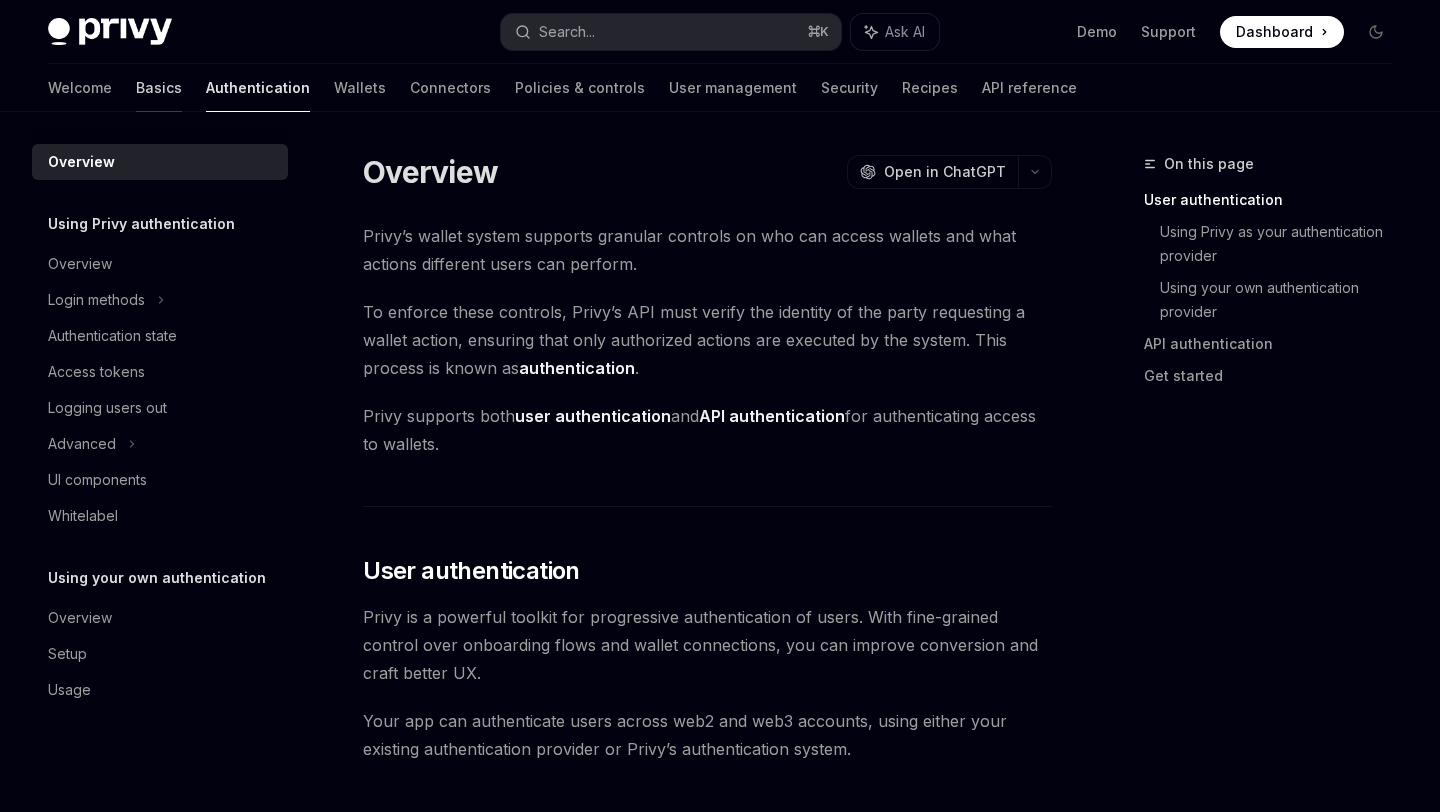 click on "Basics" at bounding box center (159, 88) 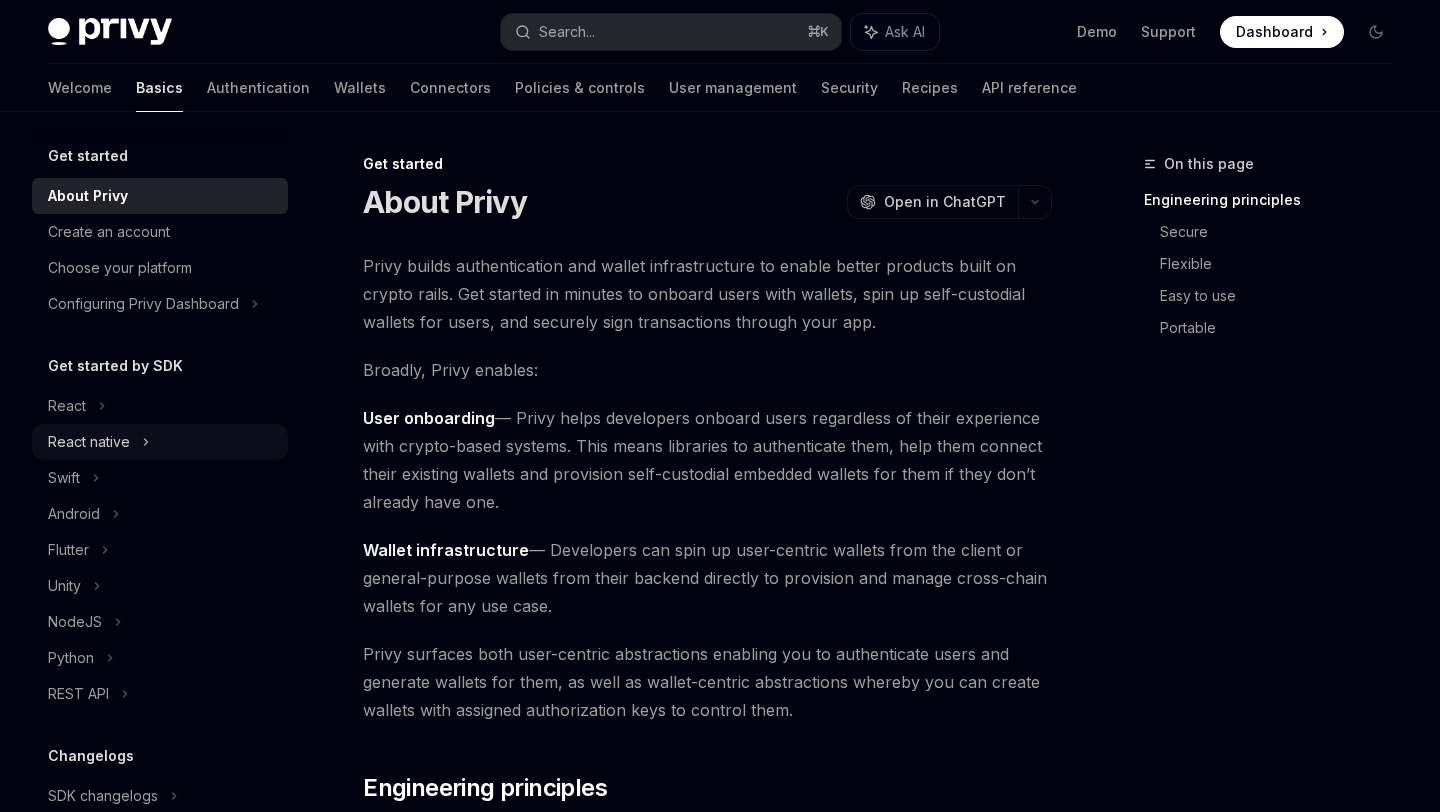 click on "React native" at bounding box center [89, 442] 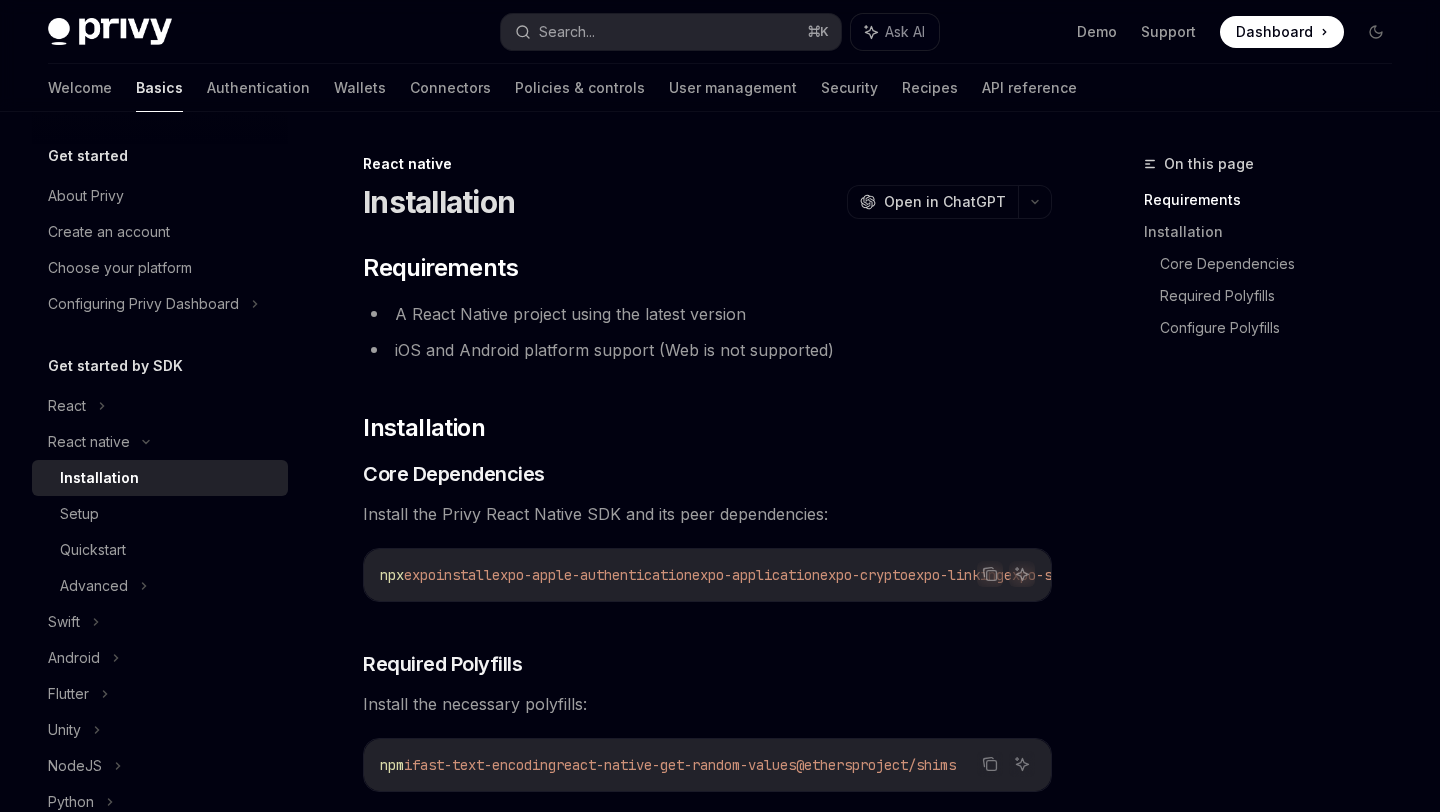 click on "Installation" at bounding box center (99, 478) 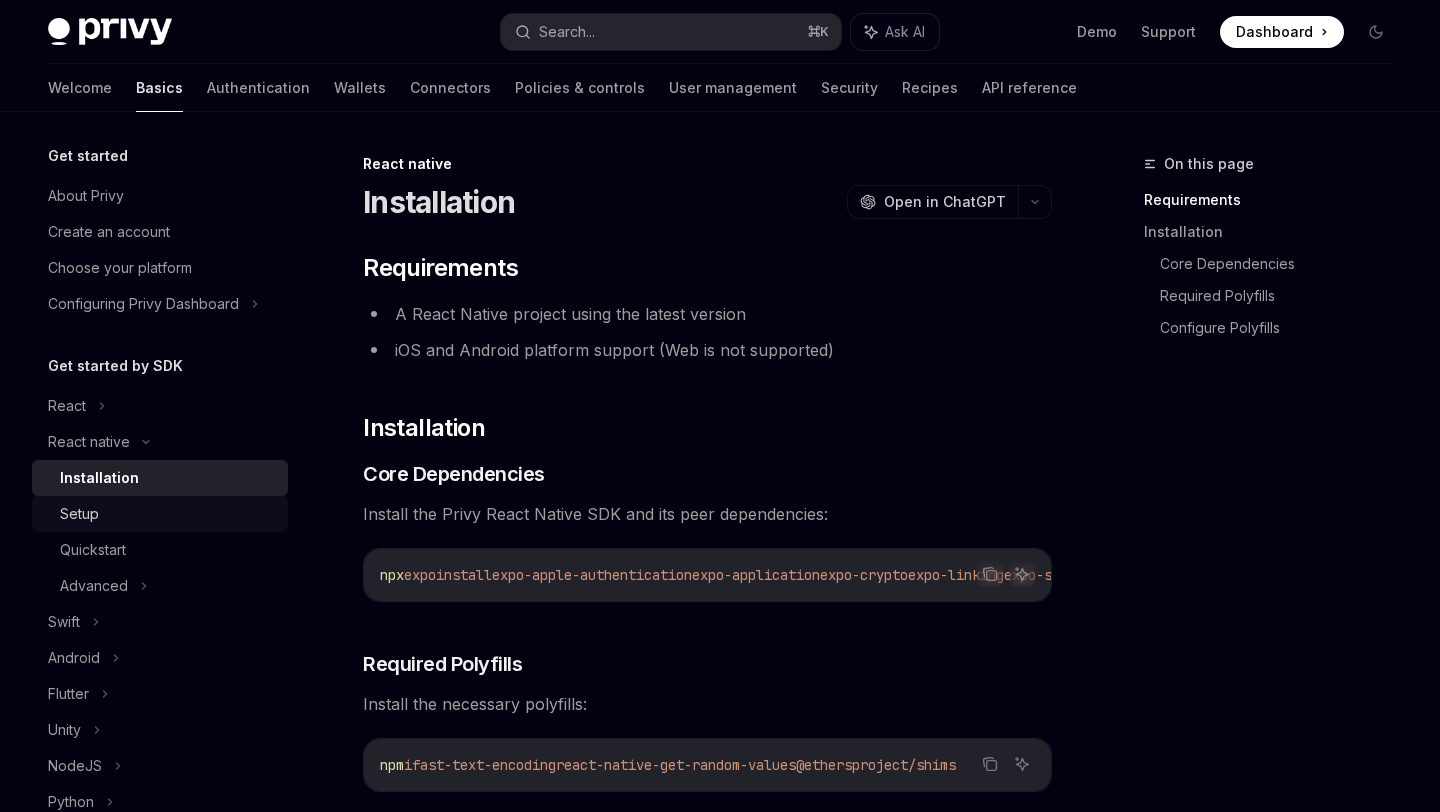 click on "Setup" at bounding box center [168, 514] 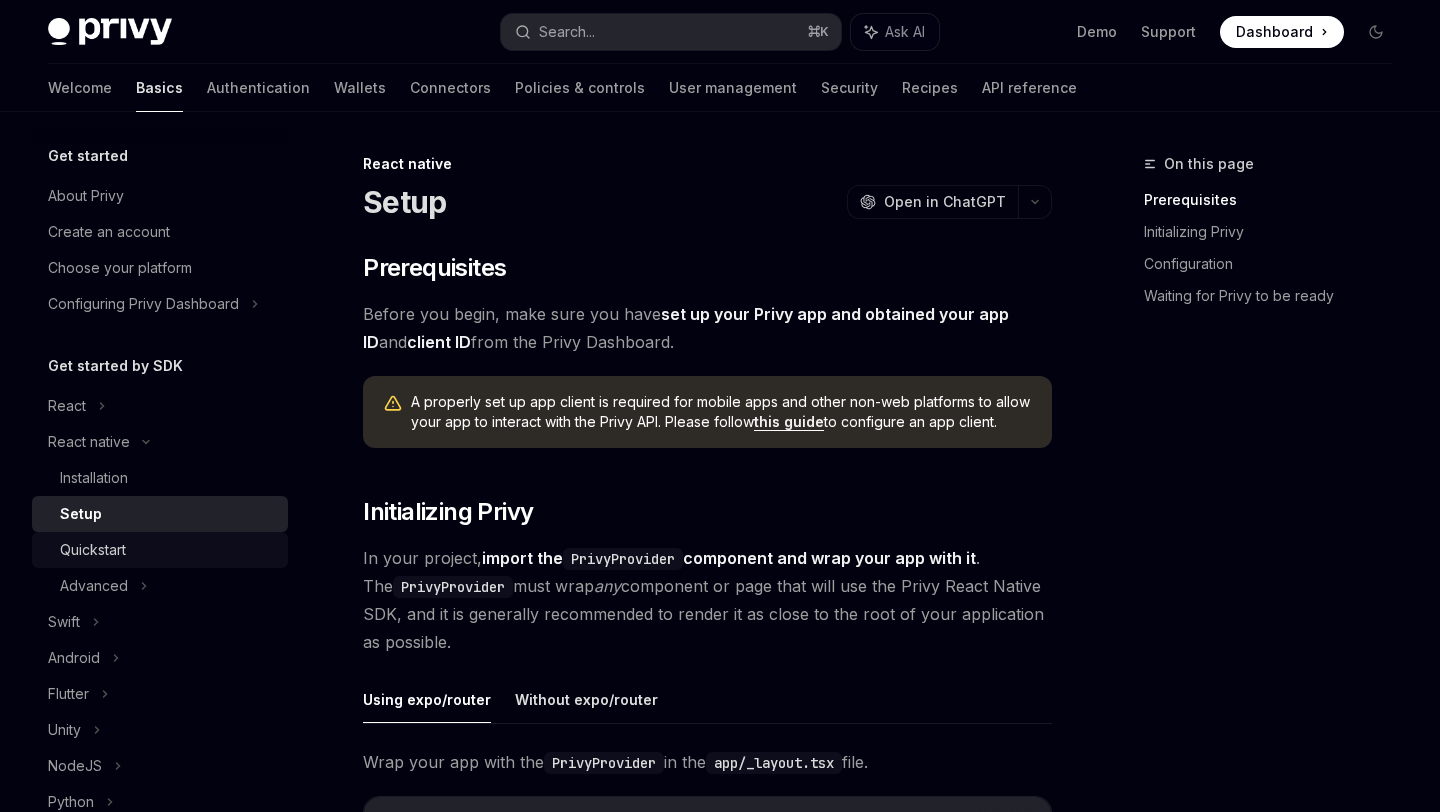 click on "Quickstart" at bounding box center [93, 550] 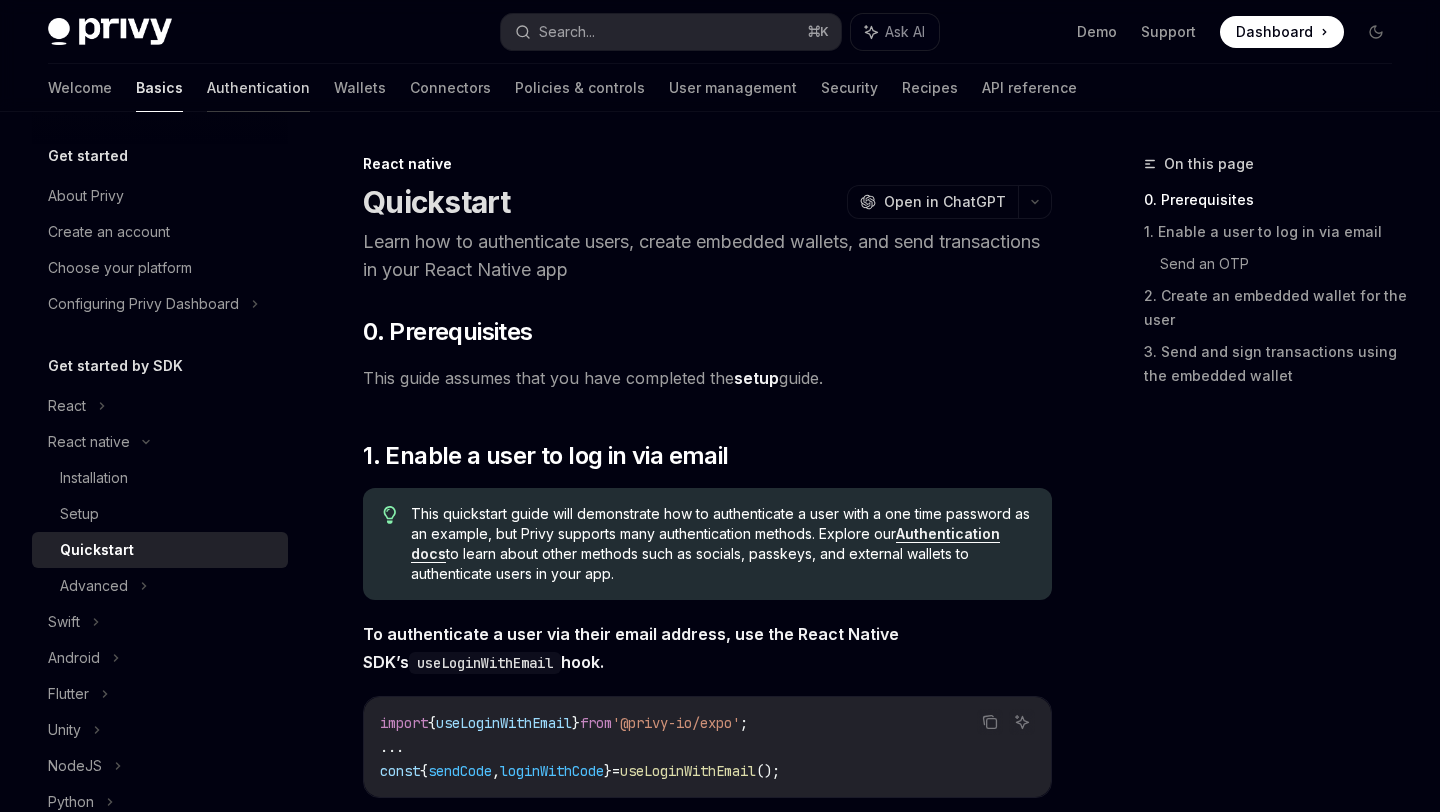 click on "Authentication" at bounding box center (258, 88) 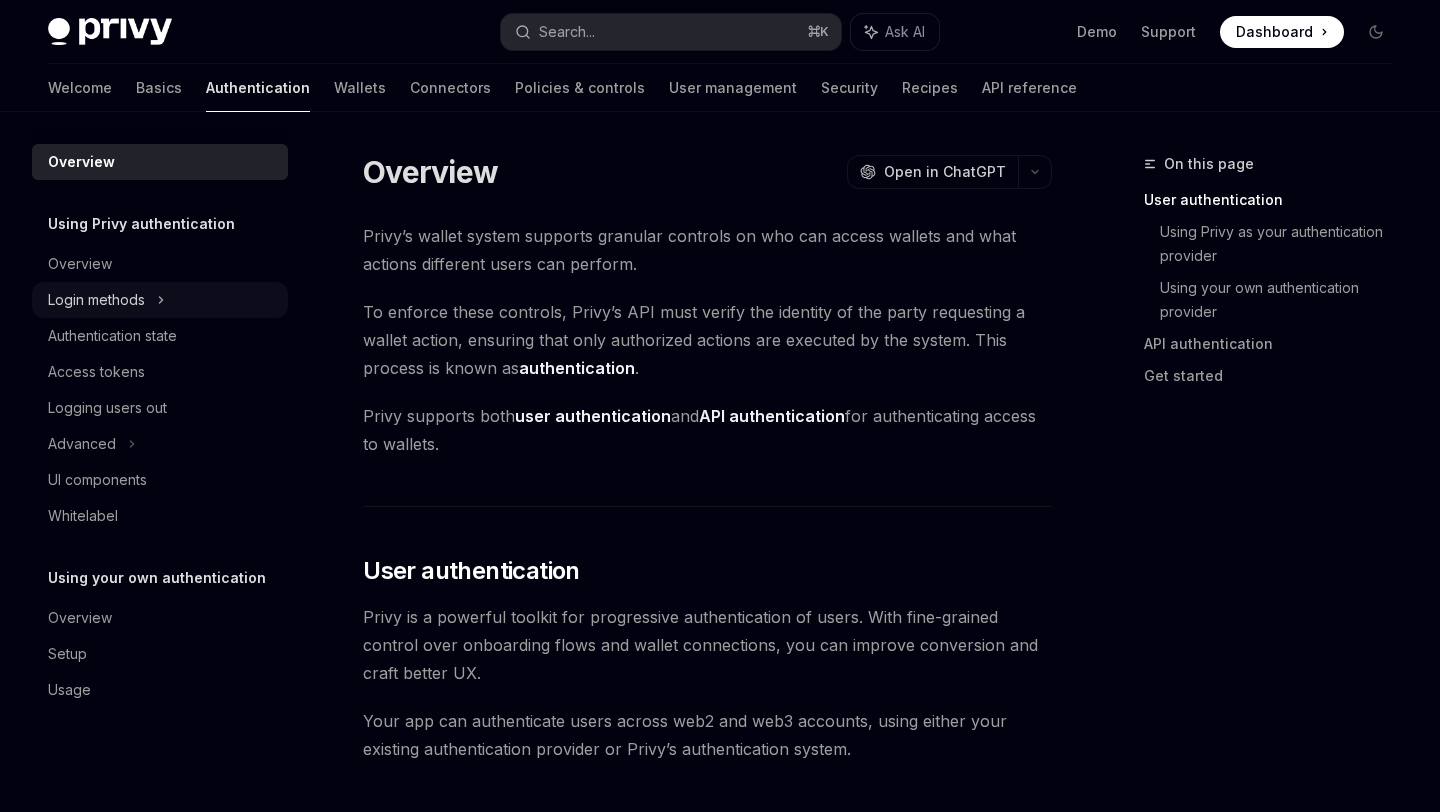 click on "Login methods" at bounding box center (96, 300) 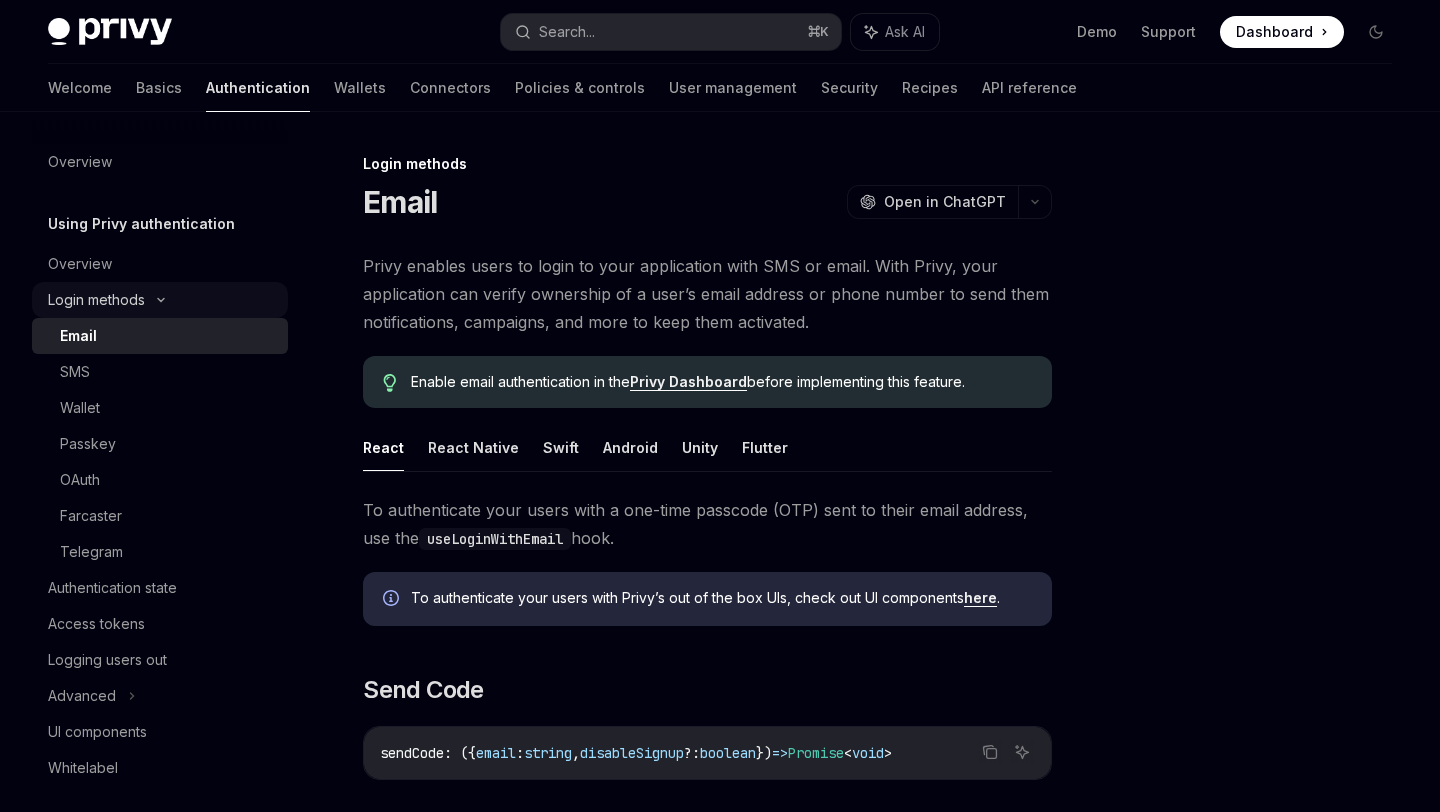 click on "Login methods" at bounding box center (96, 300) 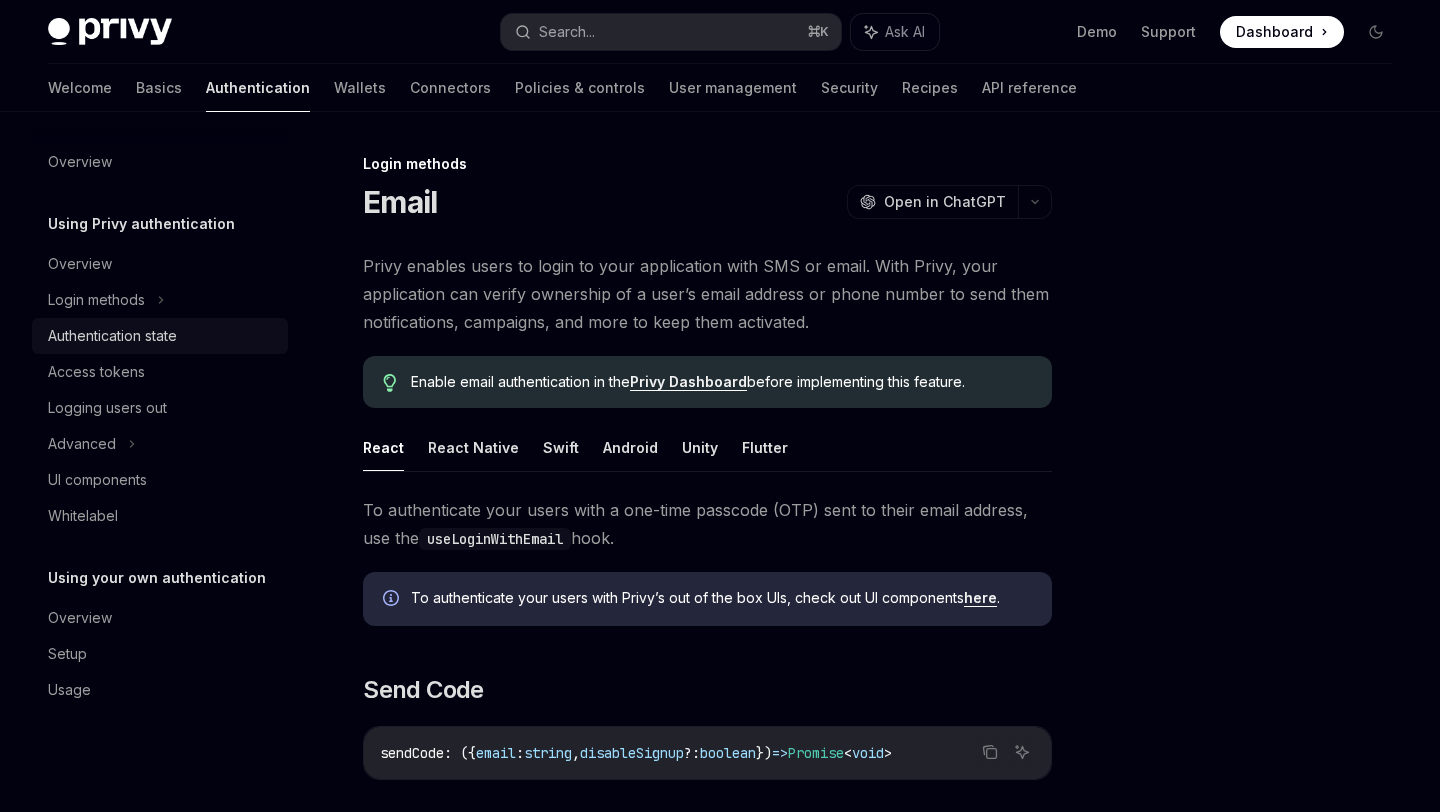 click on "Authentication state" at bounding box center (112, 336) 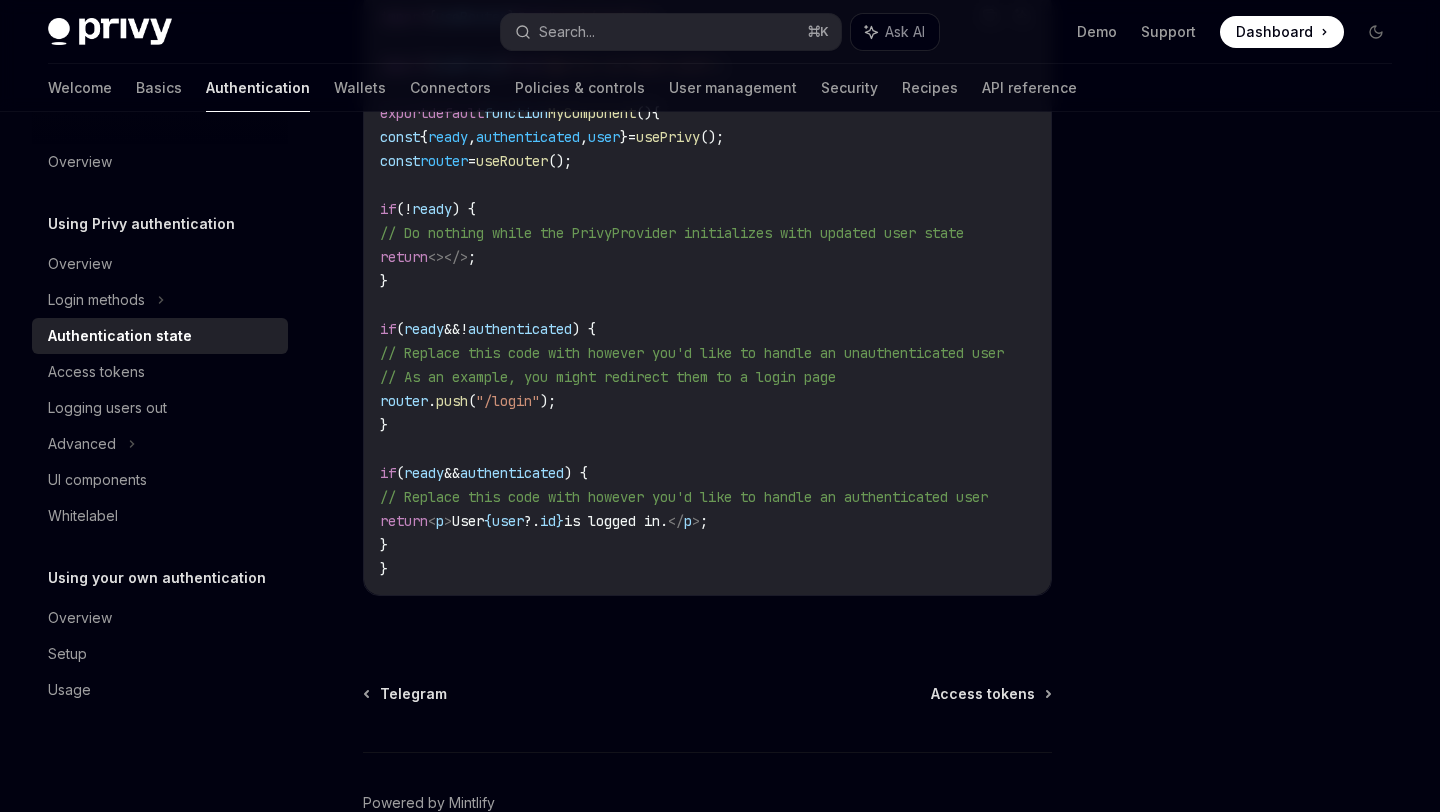 scroll, scrollTop: 786, scrollLeft: 0, axis: vertical 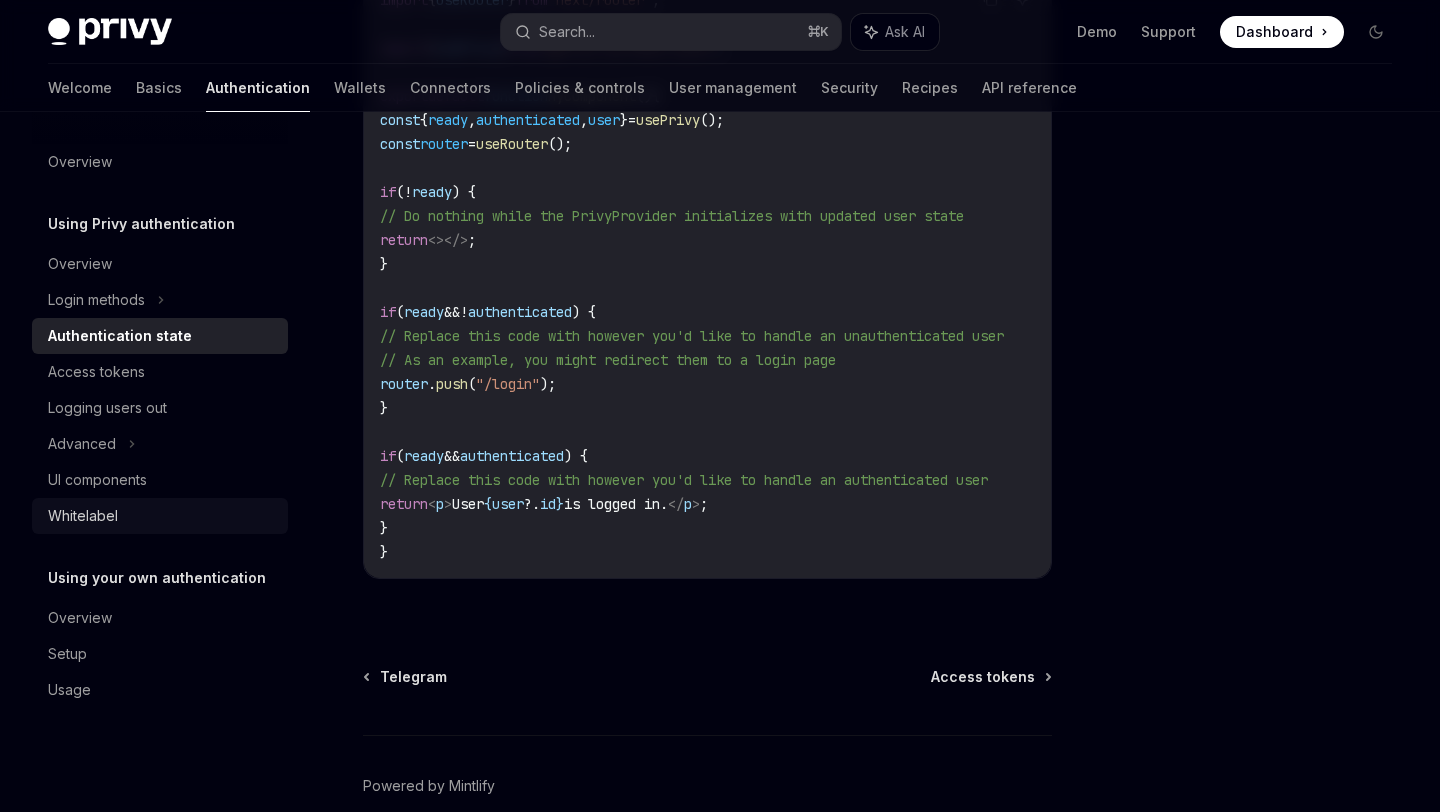 click on "Whitelabel" at bounding box center (162, 516) 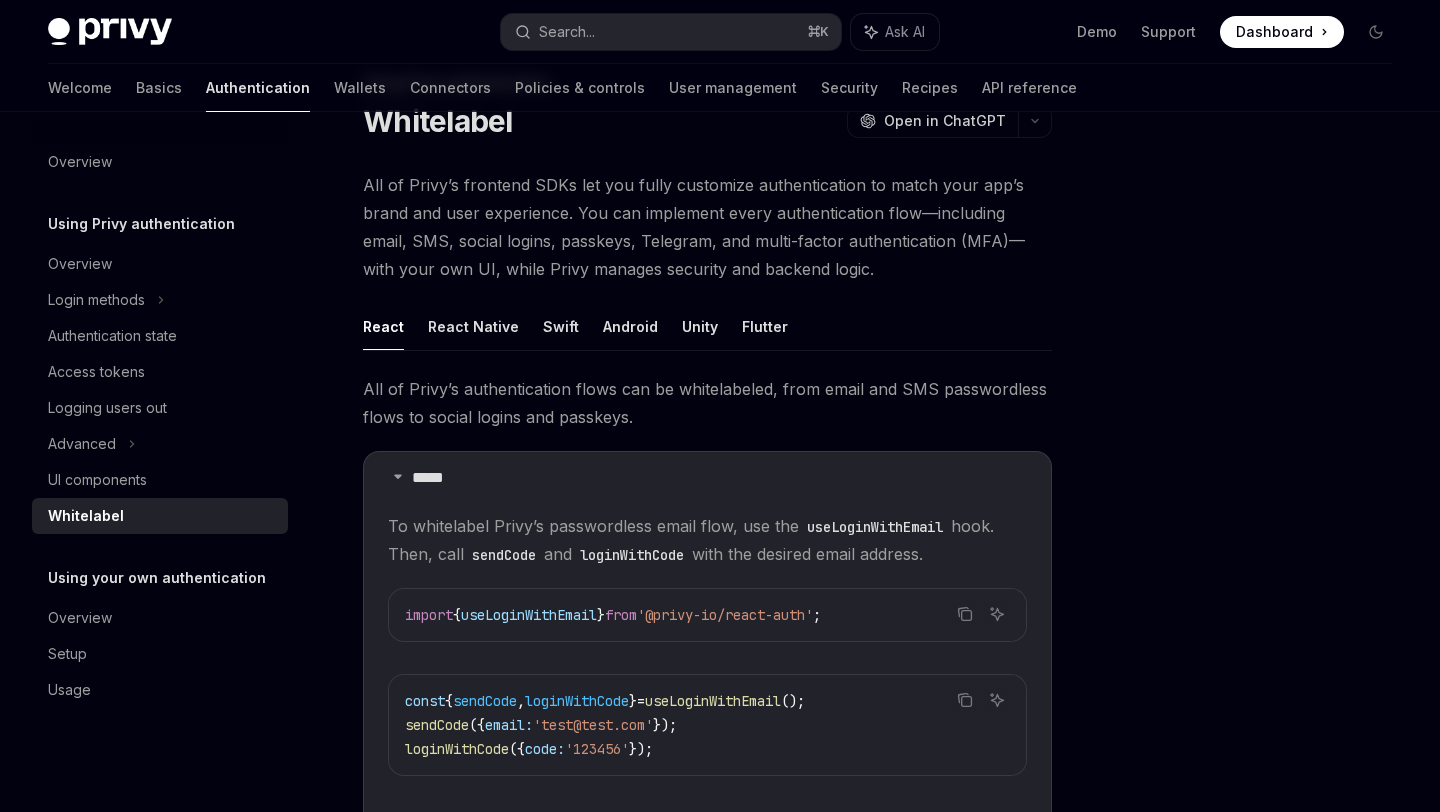 scroll, scrollTop: 212, scrollLeft: 0, axis: vertical 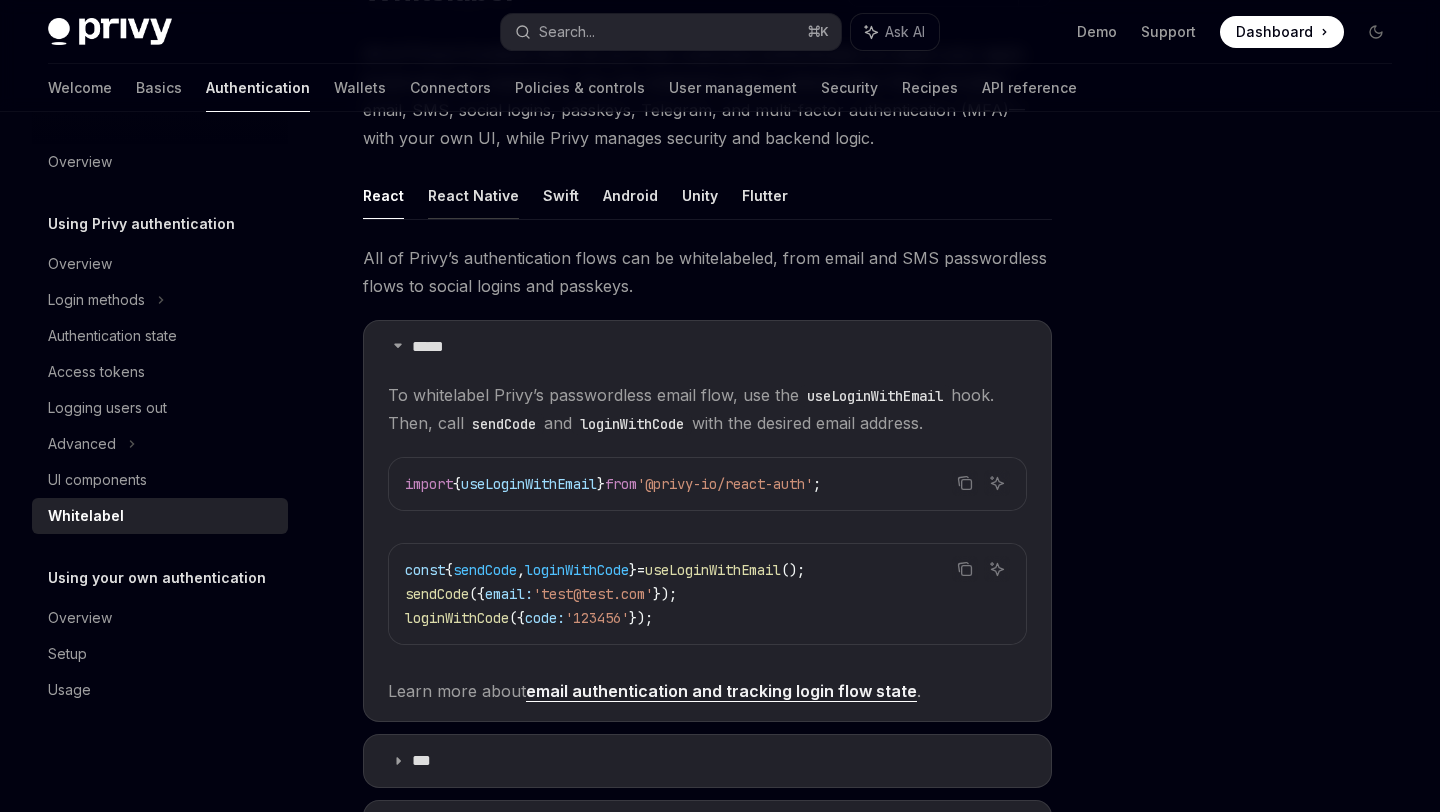 click on "React Native" at bounding box center [473, 195] 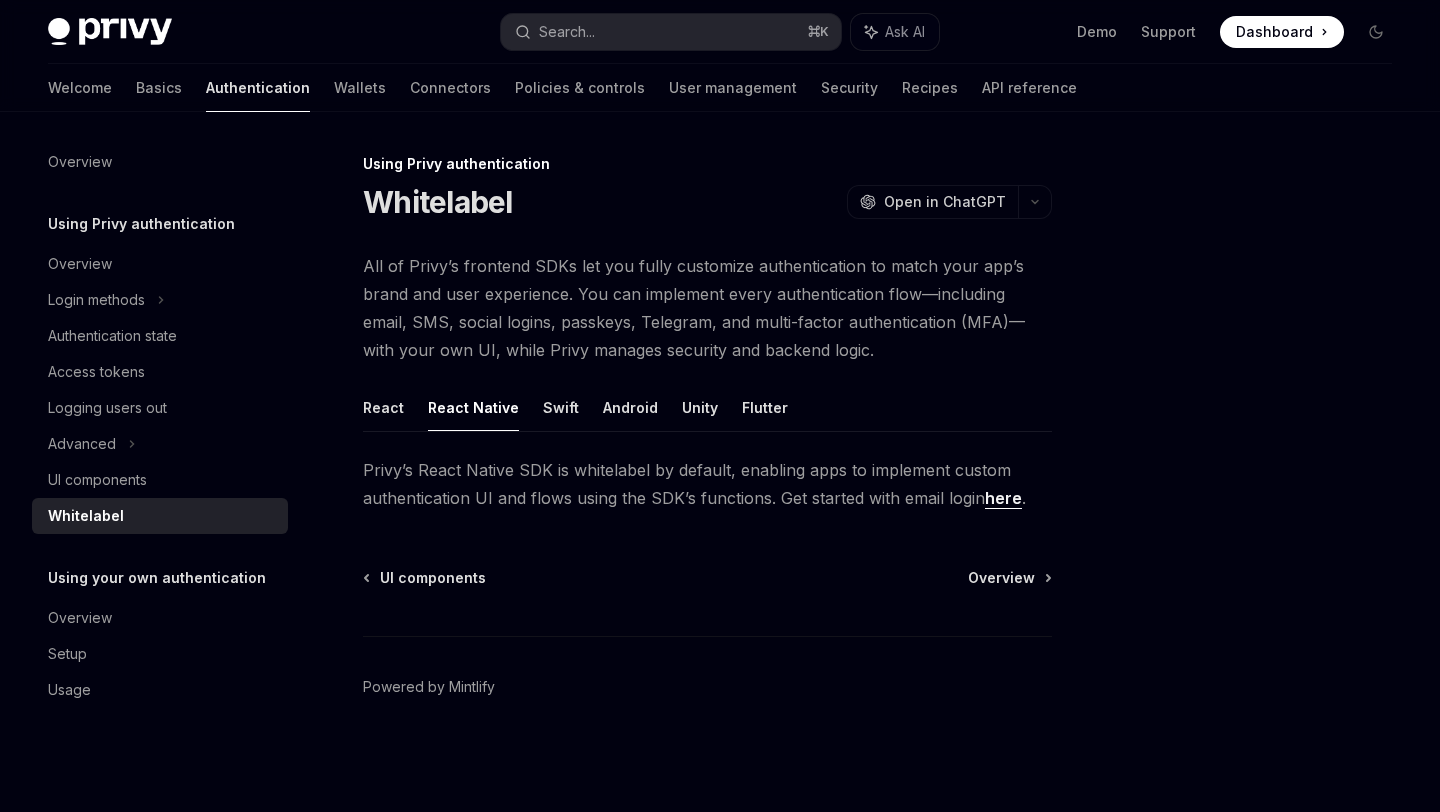 scroll, scrollTop: 0, scrollLeft: 0, axis: both 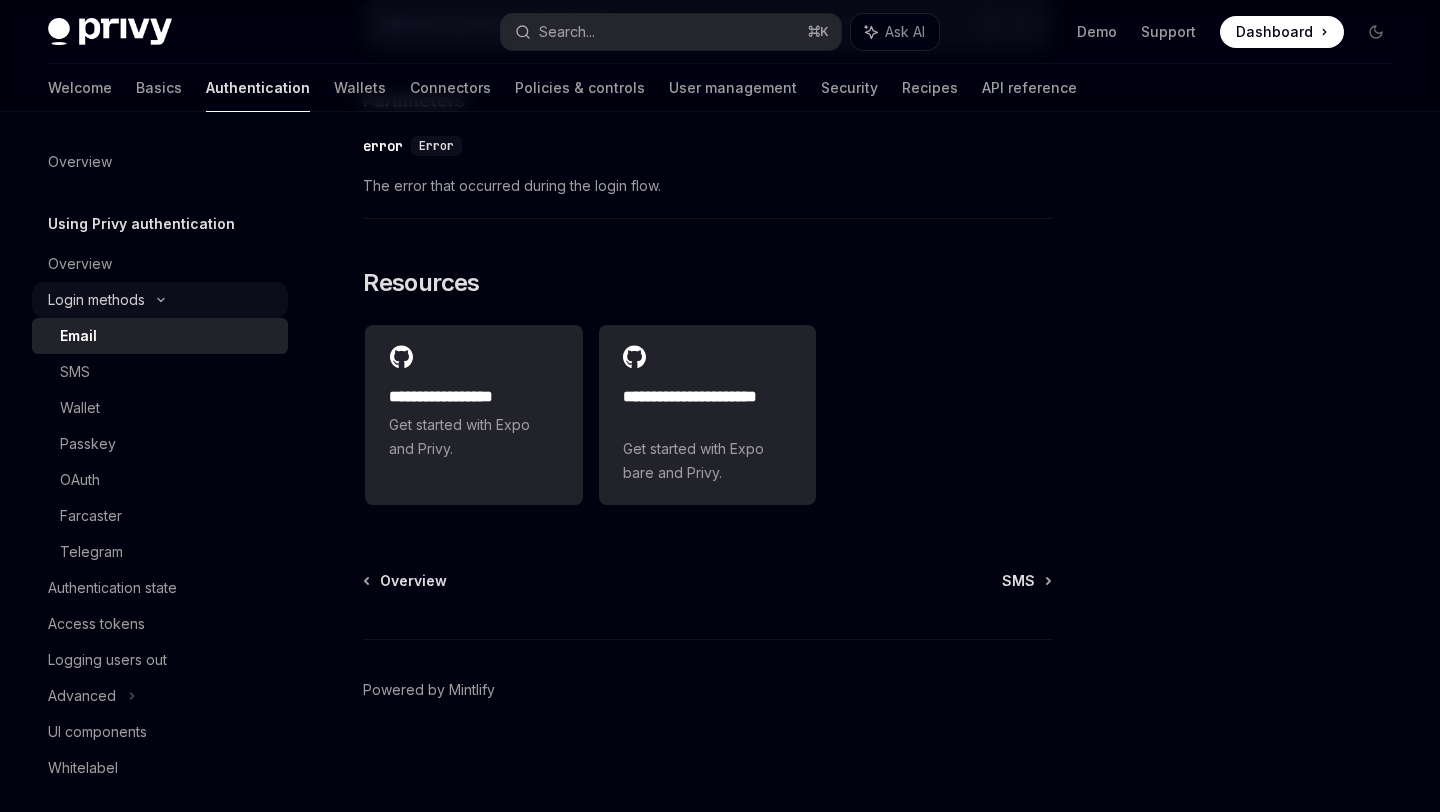 click on "Login methods" at bounding box center [96, 300] 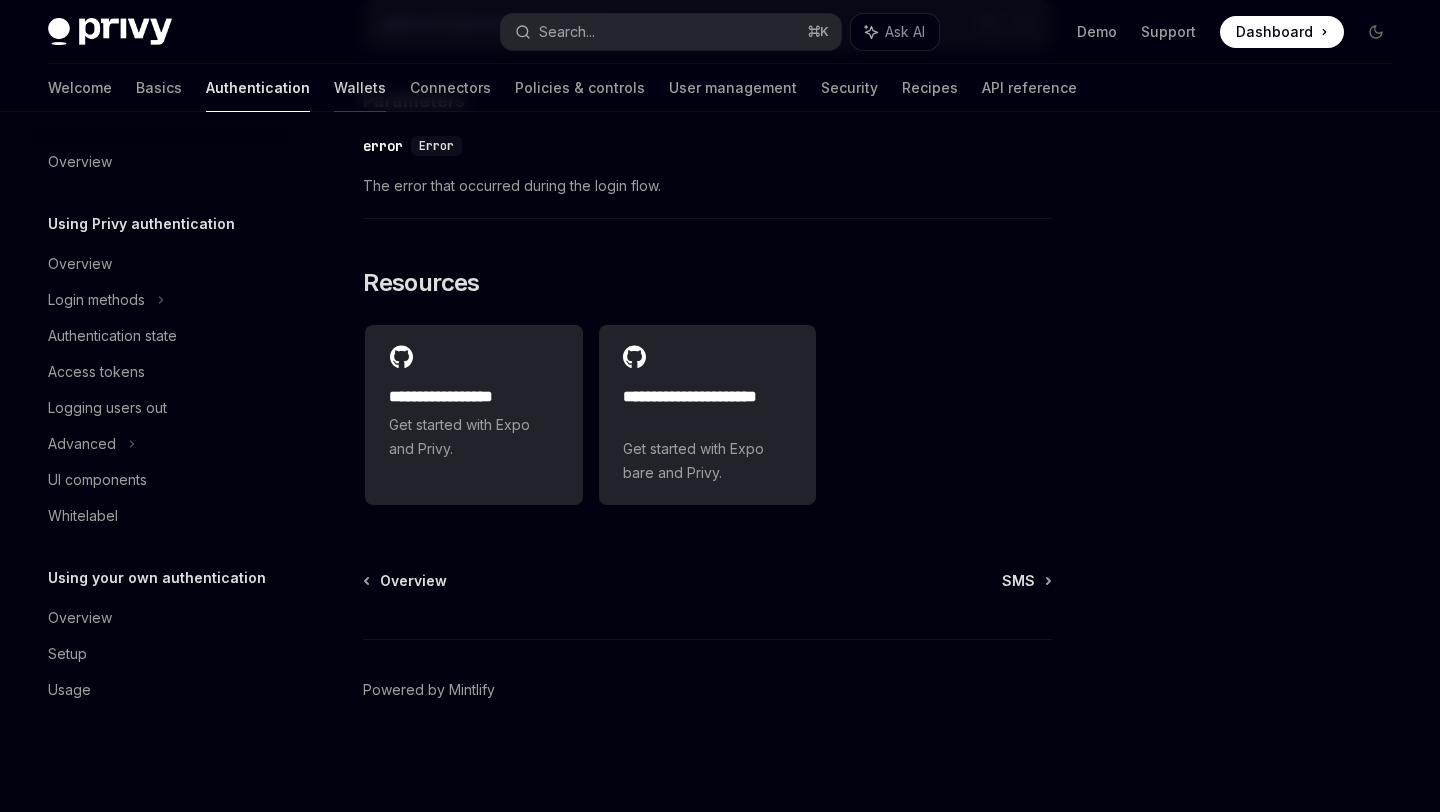 click on "Wallets" at bounding box center [360, 88] 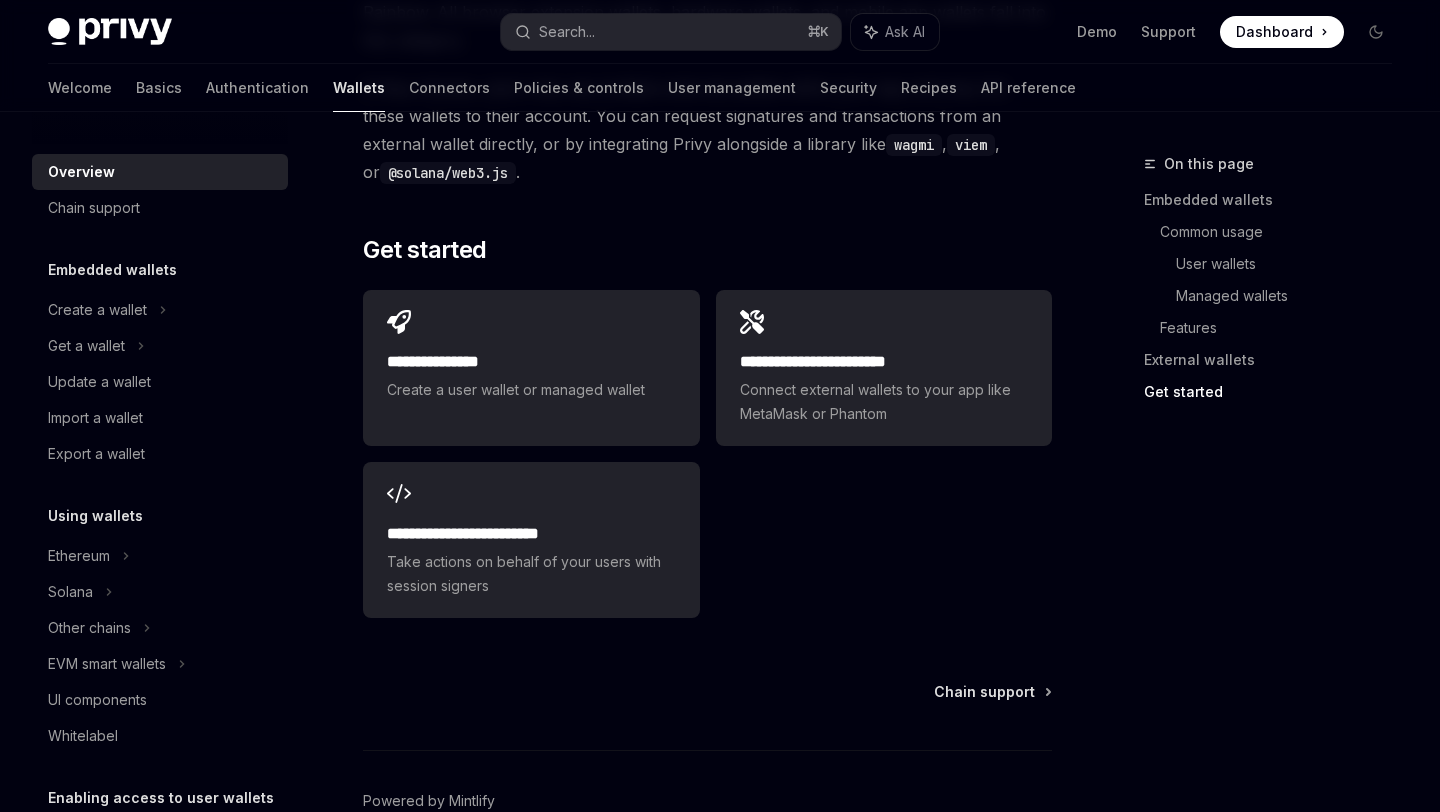 scroll, scrollTop: 3249, scrollLeft: 0, axis: vertical 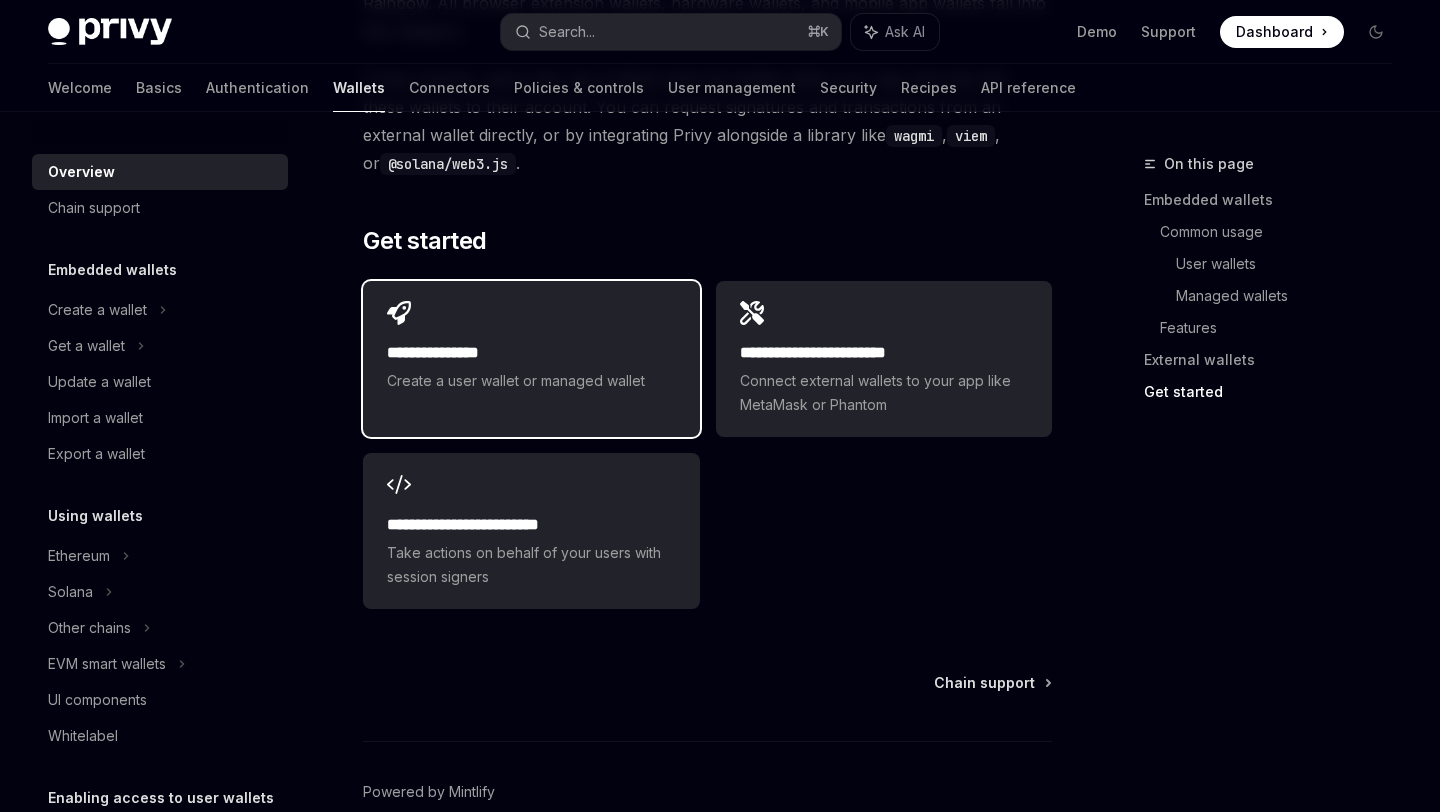 click on "Create a user wallet or managed wallet" at bounding box center [531, 381] 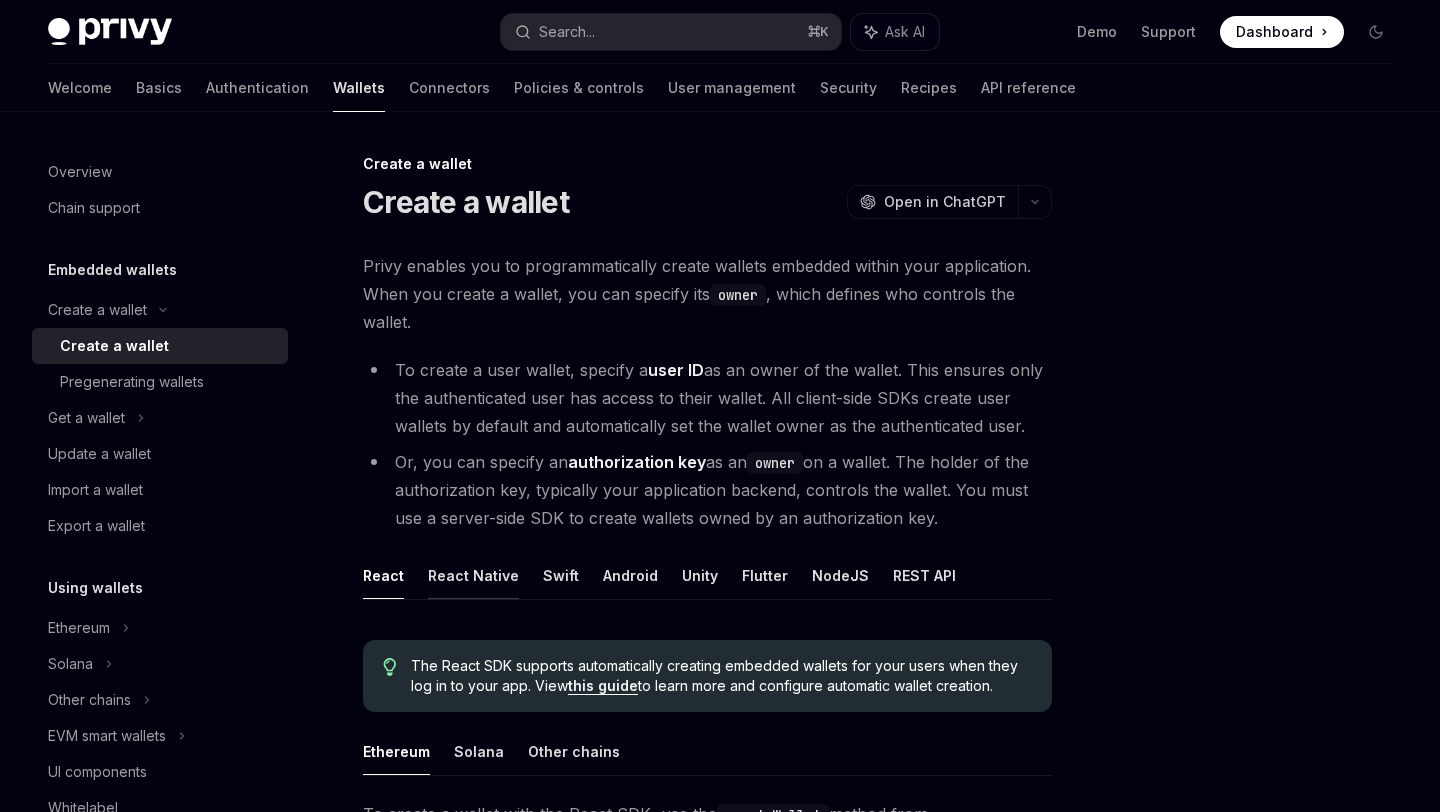 click on "React Native" at bounding box center [473, 575] 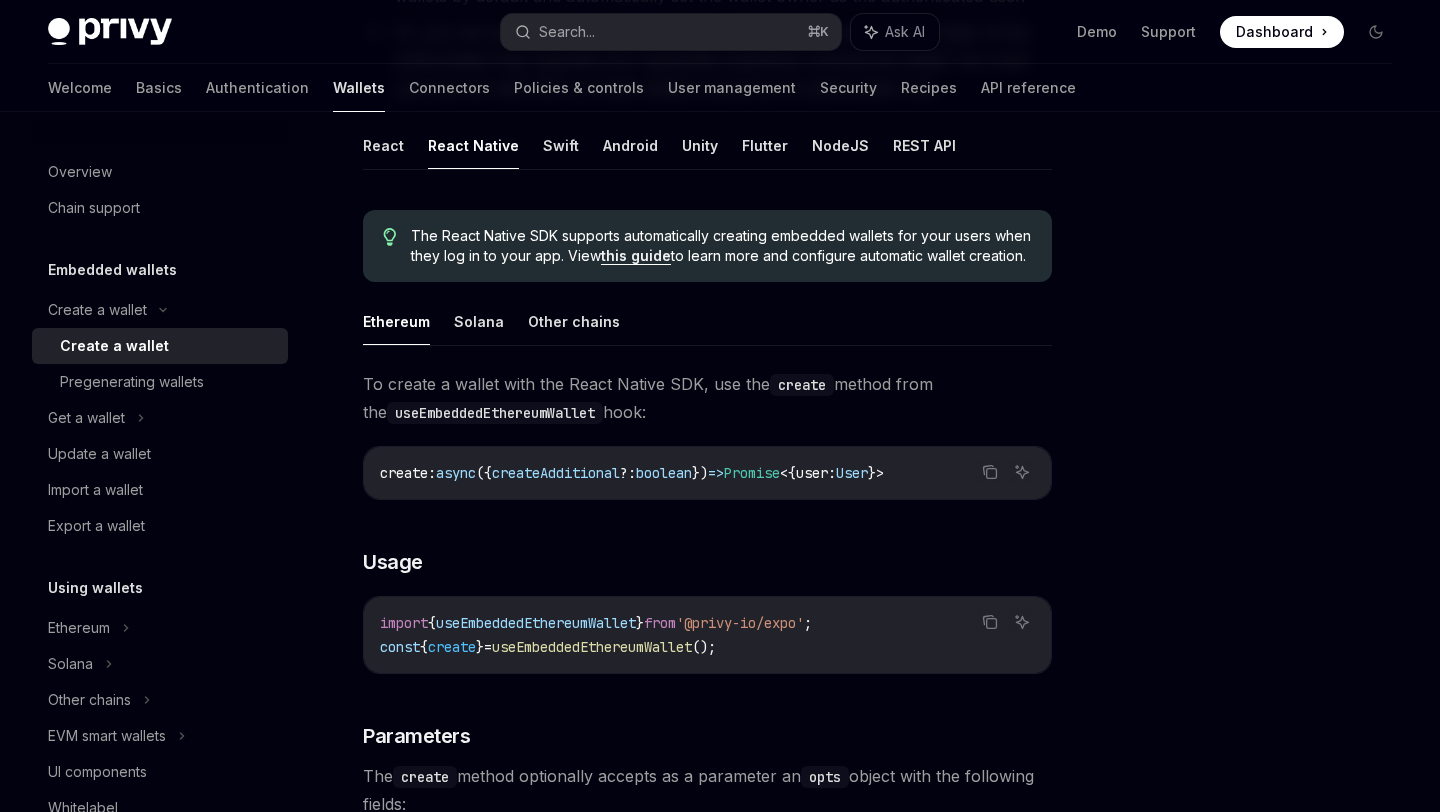 scroll, scrollTop: 0, scrollLeft: 0, axis: both 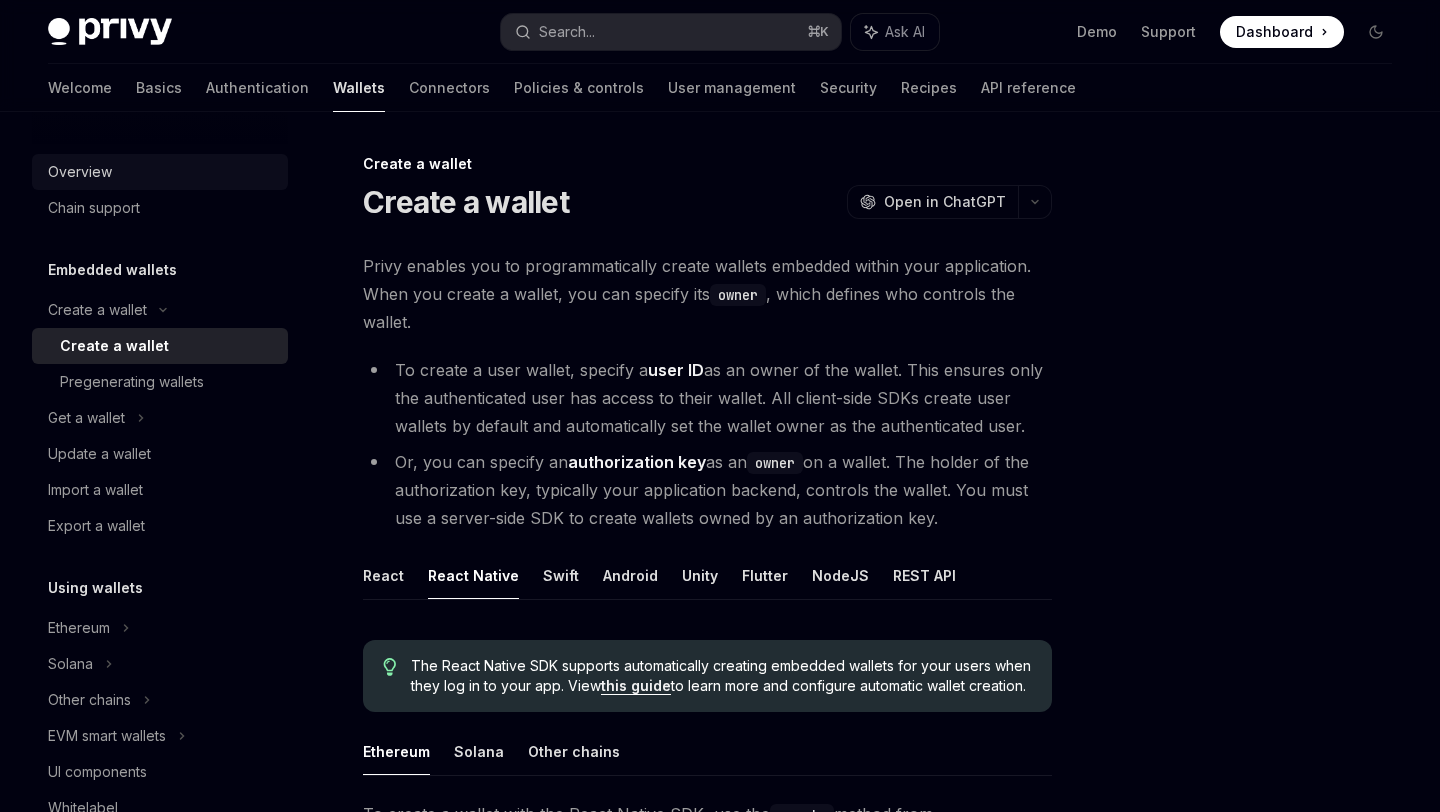 click on "Overview" at bounding box center (80, 172) 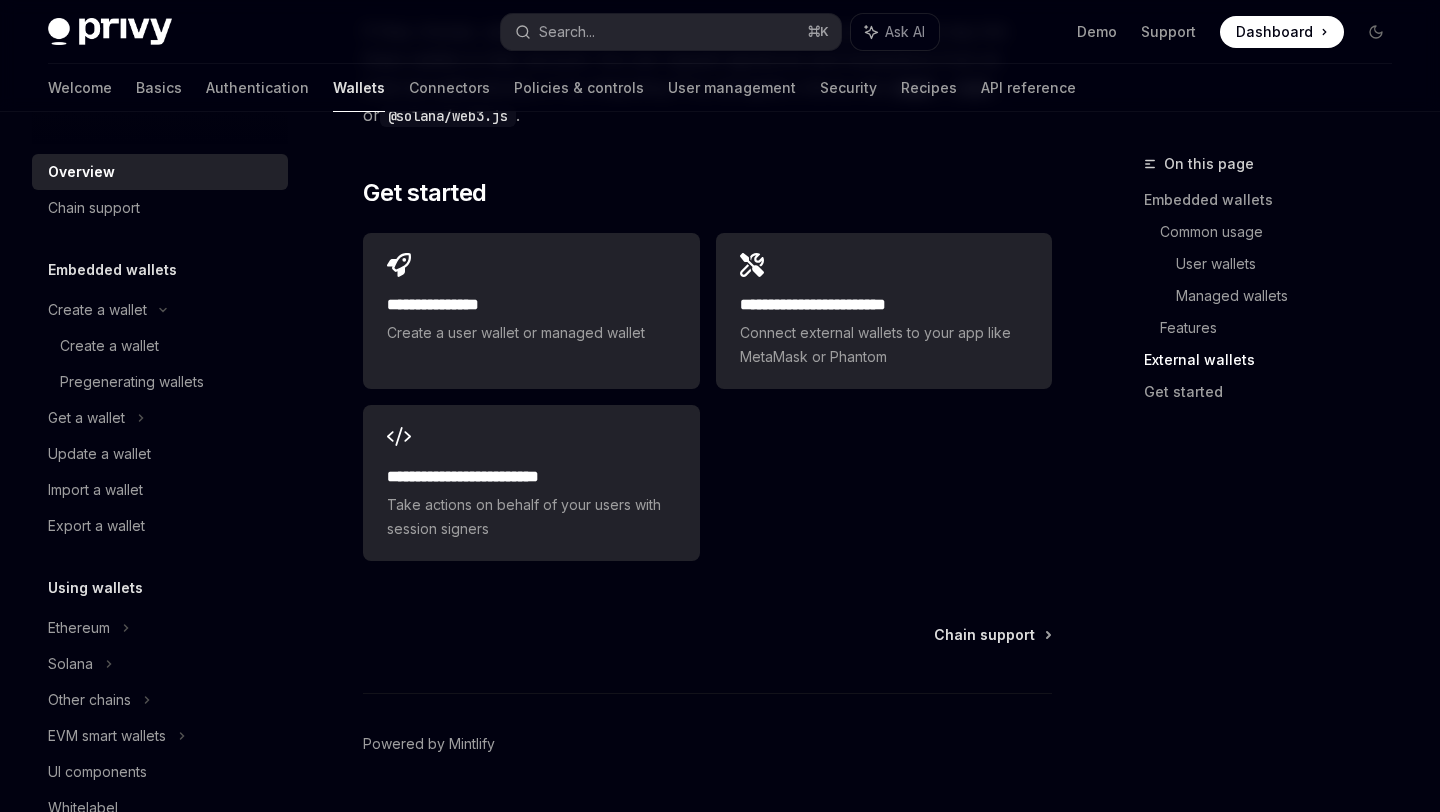 scroll, scrollTop: 3351, scrollLeft: 0, axis: vertical 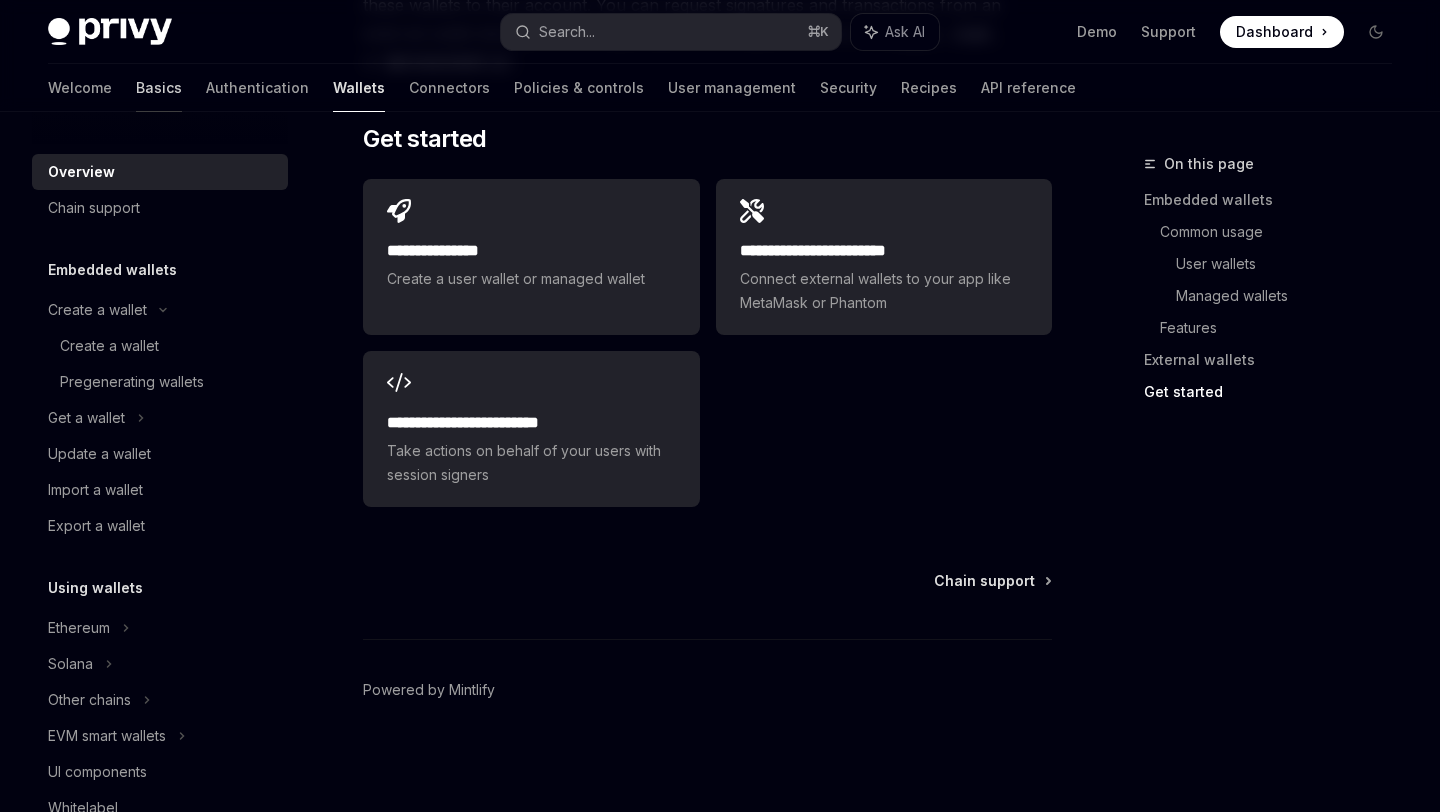 click on "Basics" at bounding box center (159, 88) 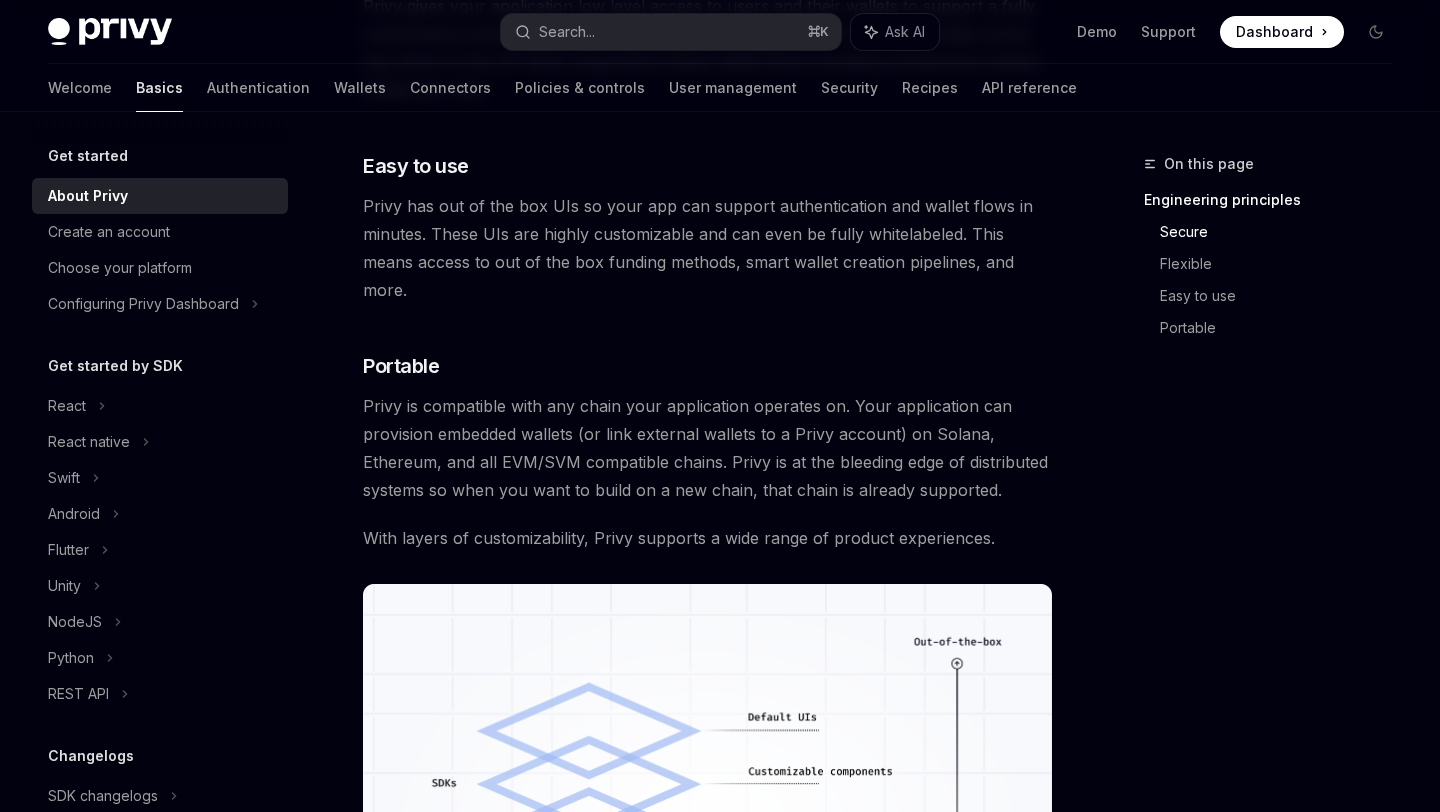 scroll, scrollTop: 1809, scrollLeft: 0, axis: vertical 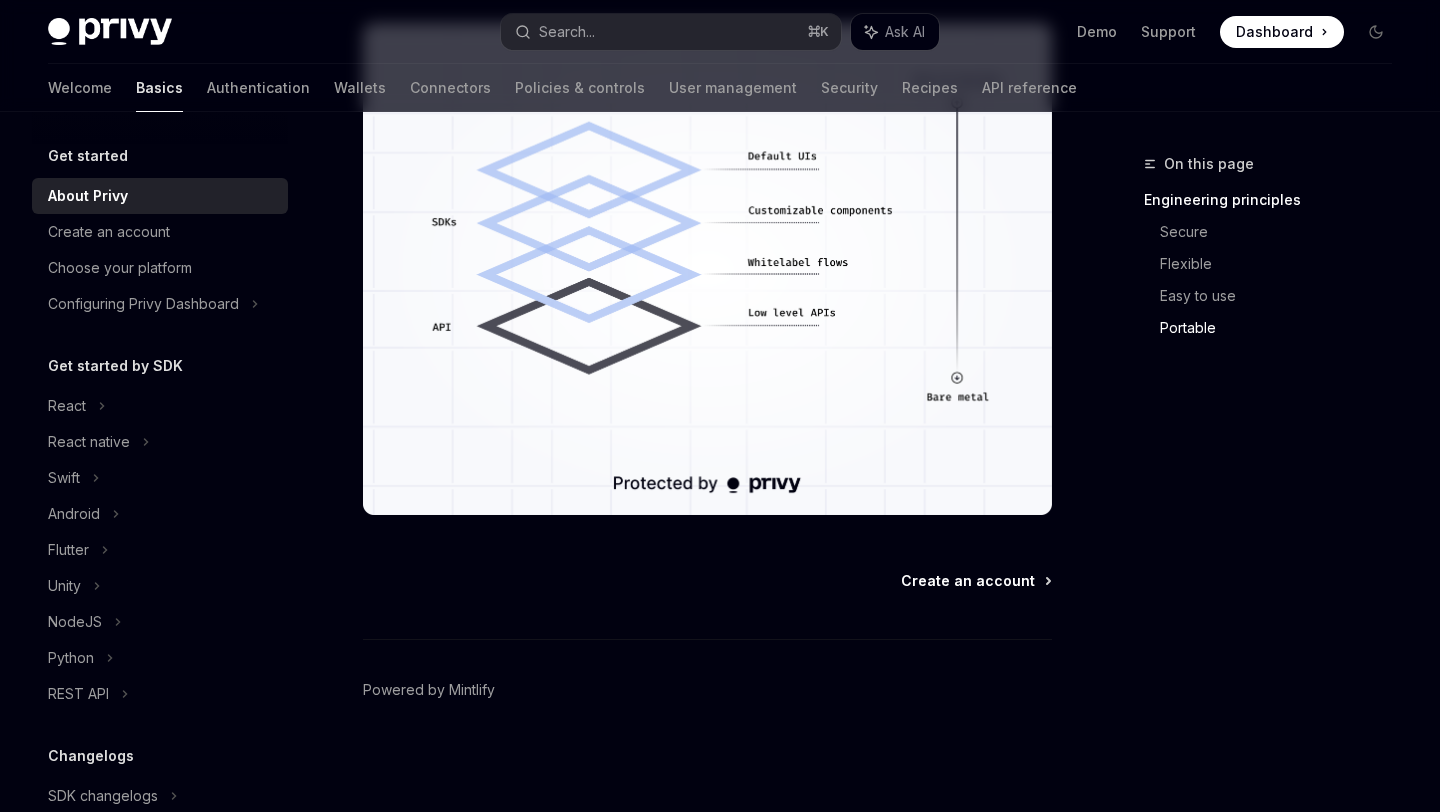 click on "Create an account" at bounding box center [968, 581] 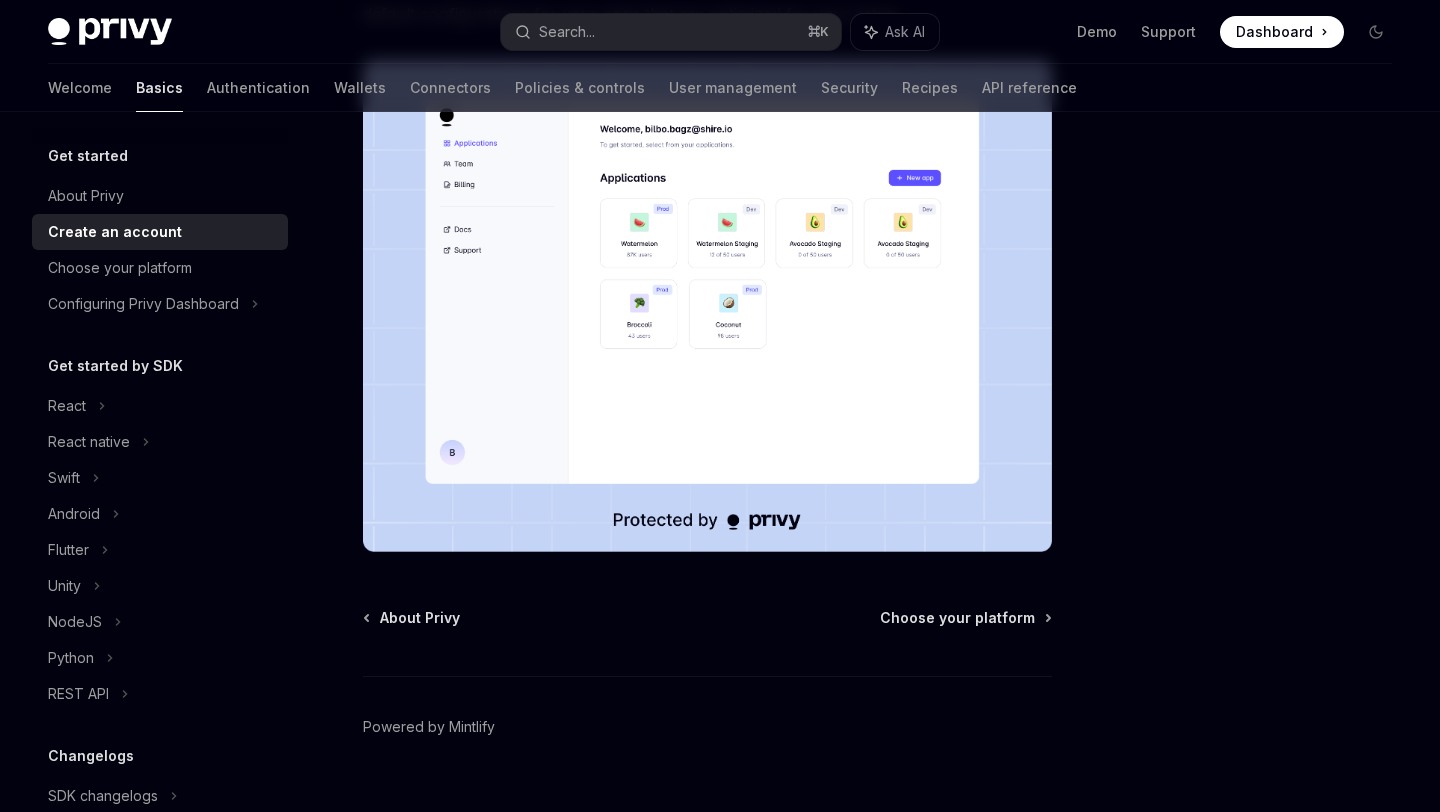 scroll, scrollTop: 421, scrollLeft: 0, axis: vertical 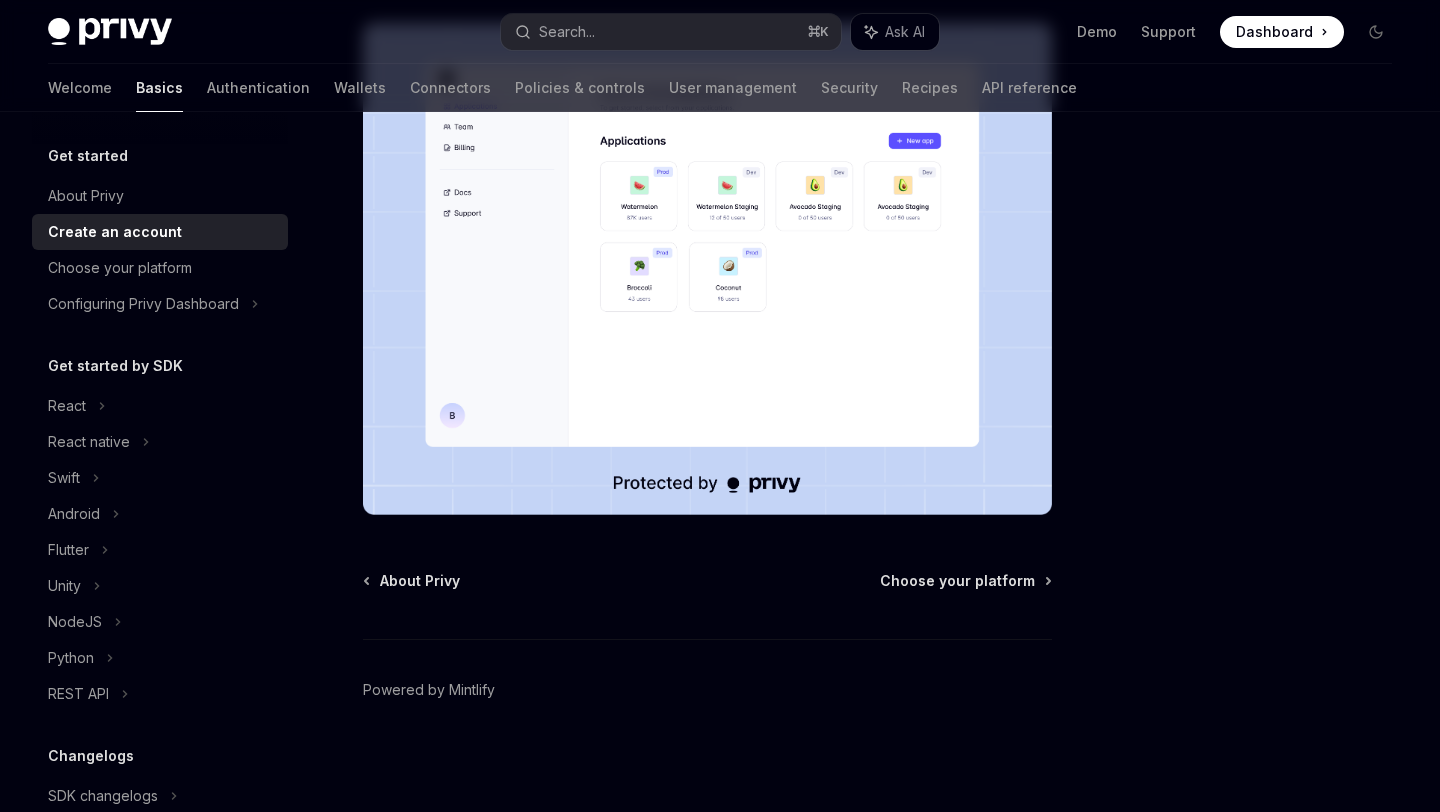 click on "Get started Create an account OpenAI Open in ChatGPT OpenAI Open in ChatGPT To get started, visit the  Privy Dashboard  and create an account. You can use the Dashboard to manage your apps, configurations, wallets, users, and more.
While setting up your account, Privy will prompt you to share some basic information about what you’re building and your technical stack. These details will be used to set up default configurations for your apps that are optimized for your setup.
About Privy Choose your platform Powered by Mintlify" at bounding box center (520, 271) 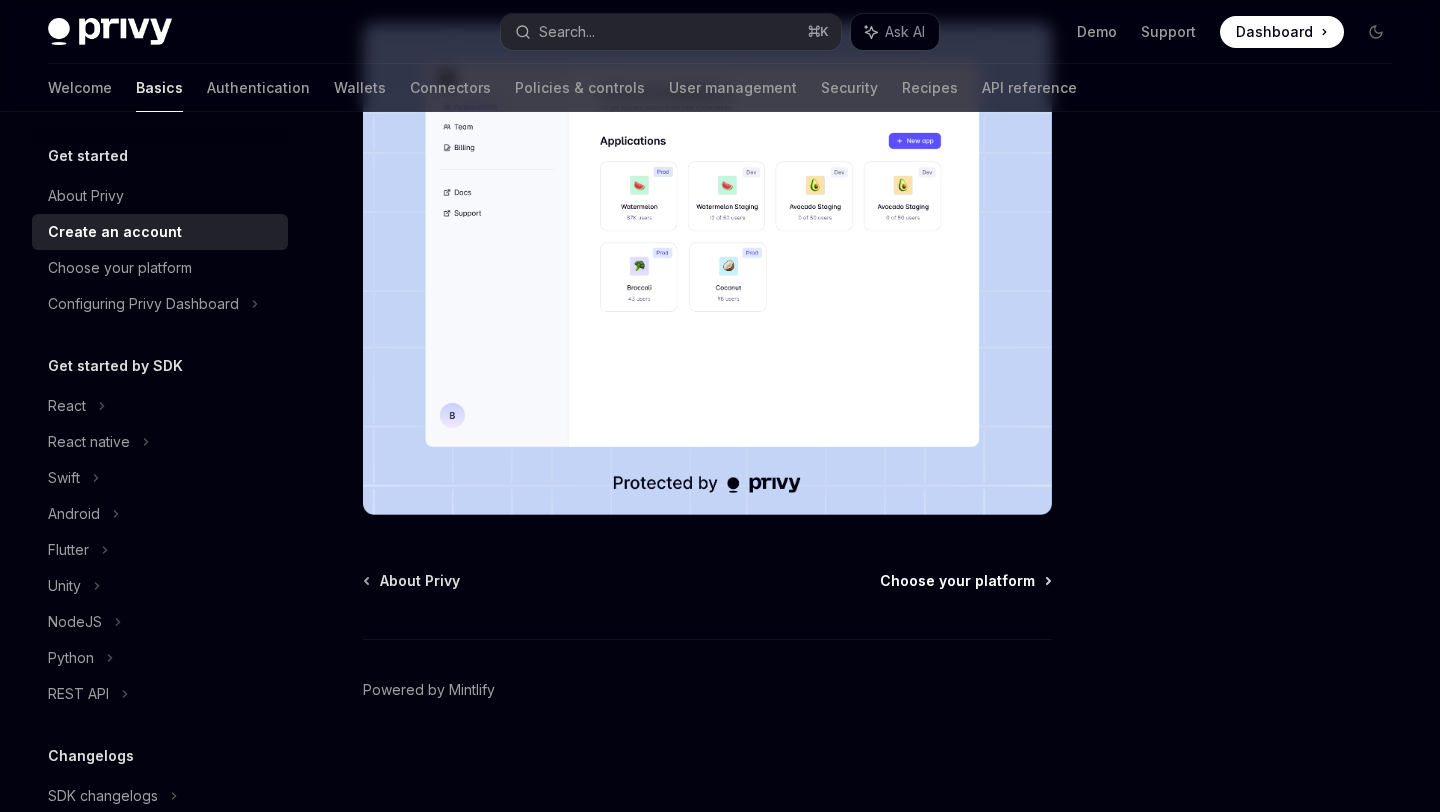 click on "Choose your platform" at bounding box center [957, 581] 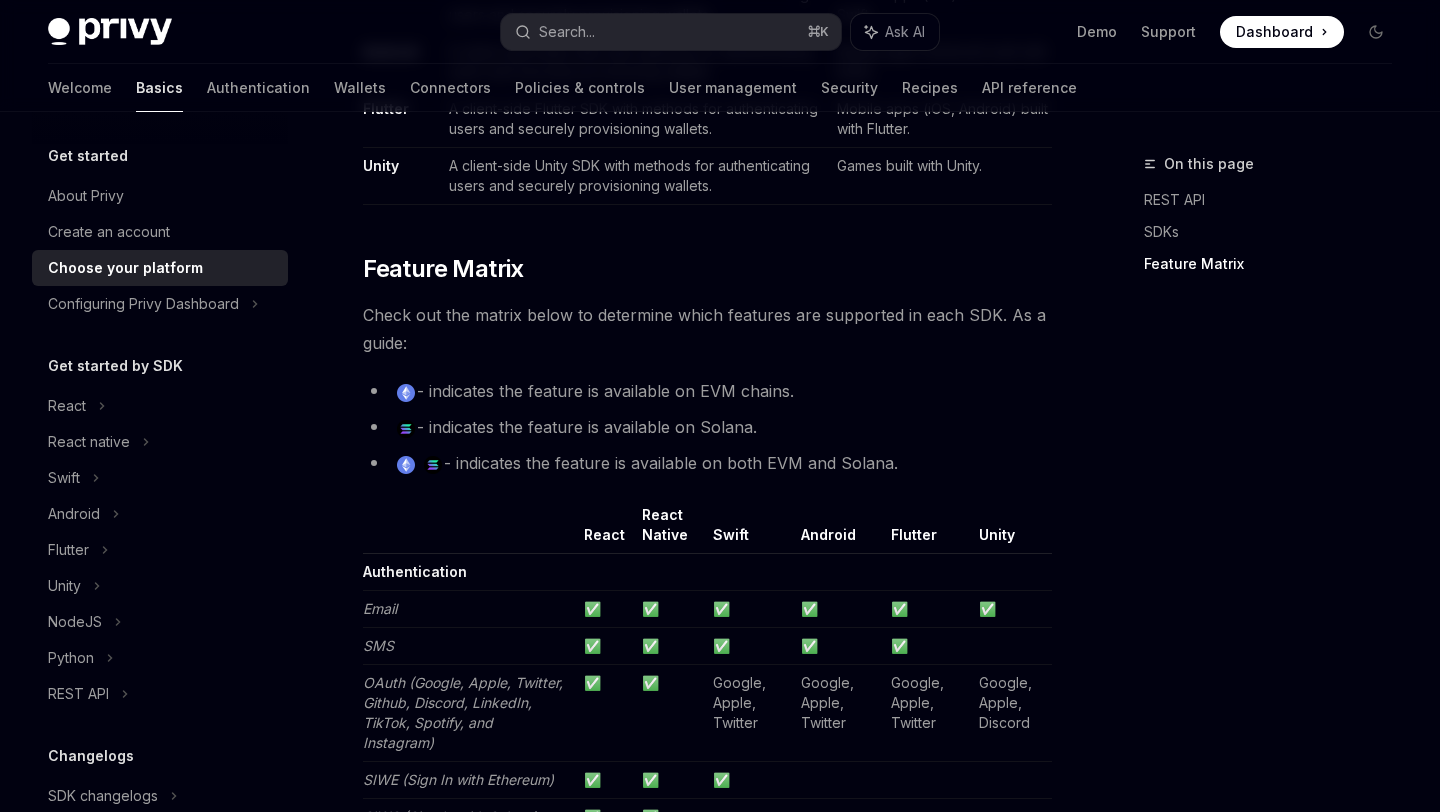 scroll, scrollTop: 1615, scrollLeft: 0, axis: vertical 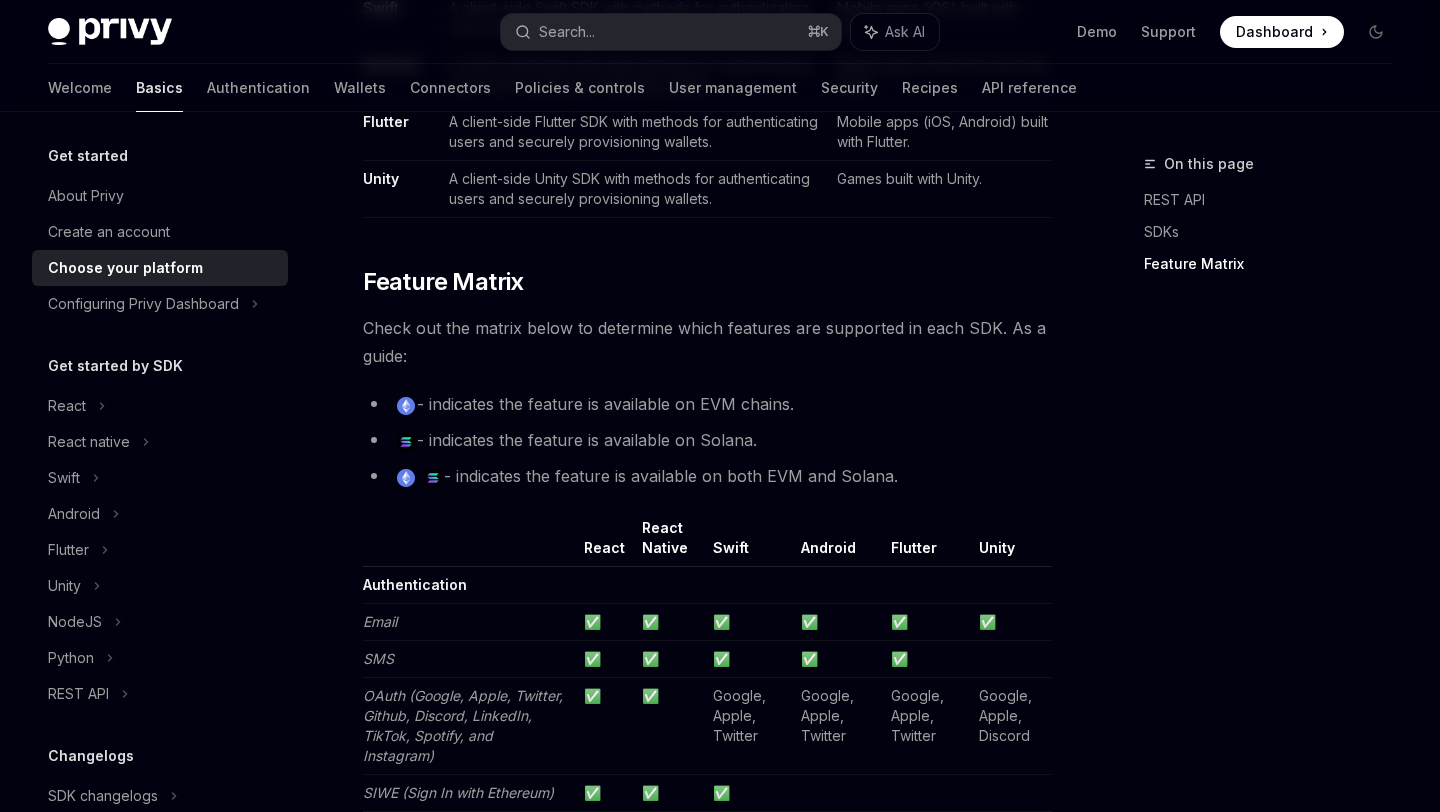 click on "React Native" at bounding box center (669, 542) 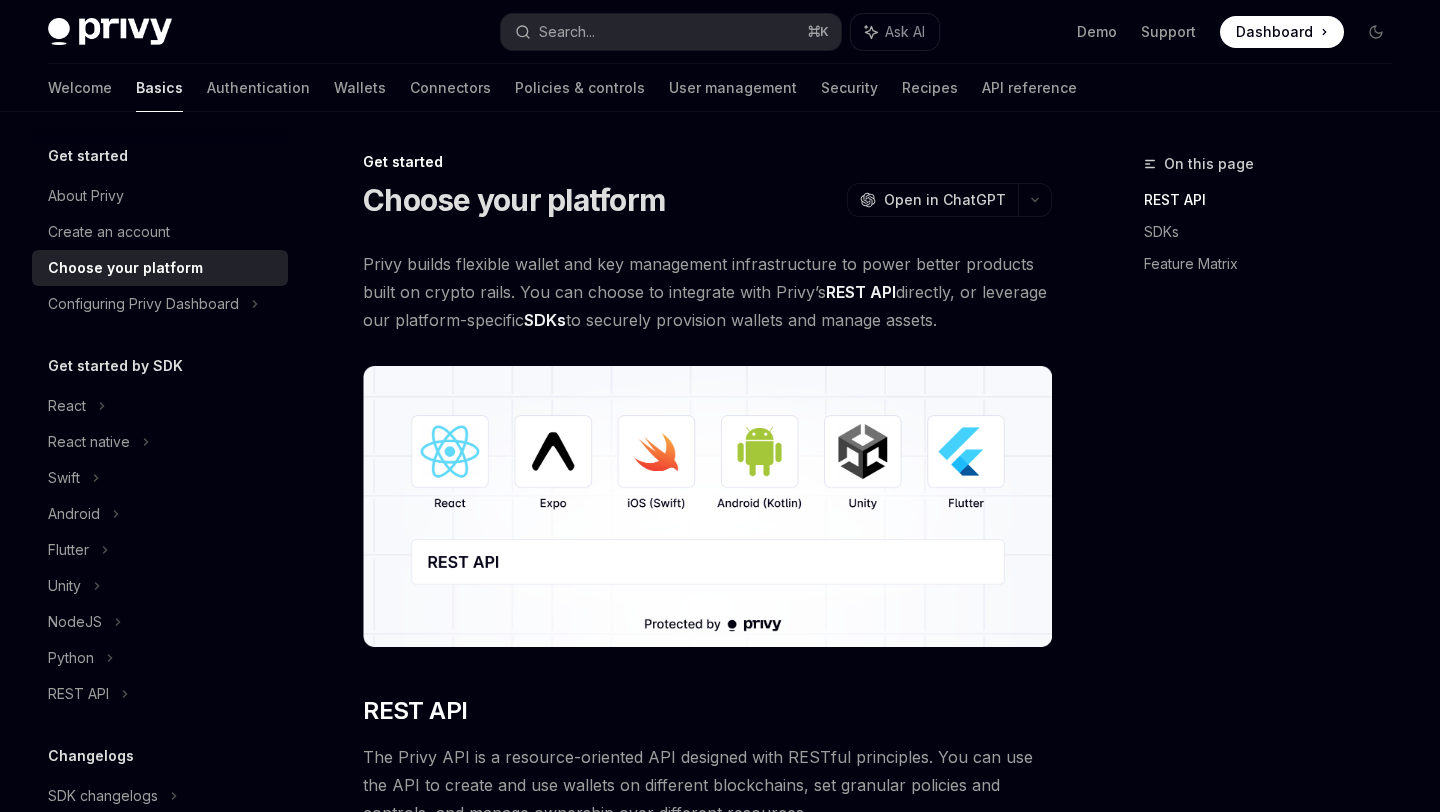 scroll, scrollTop: 0, scrollLeft: 0, axis: both 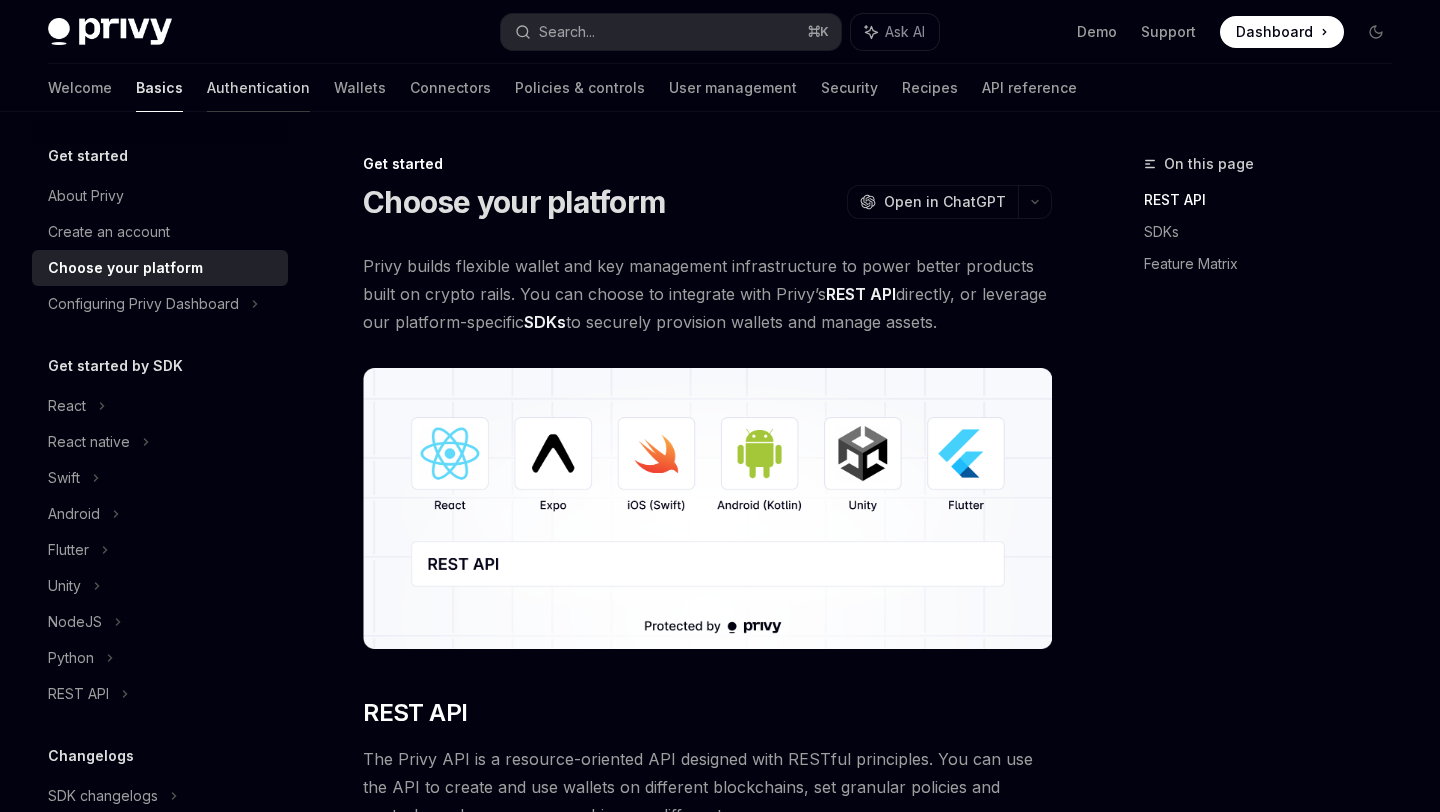 click on "Authentication" at bounding box center [258, 88] 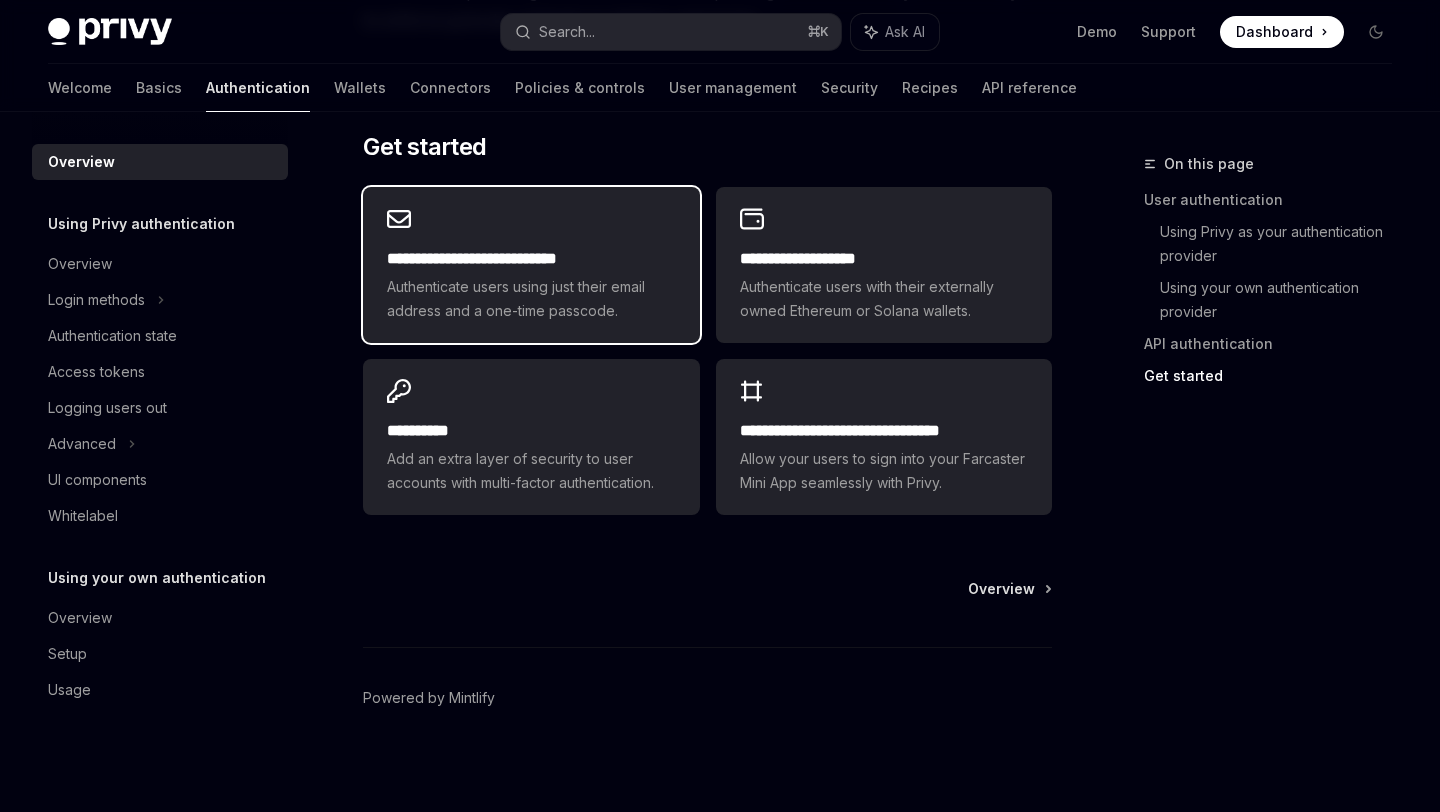 scroll, scrollTop: 1686, scrollLeft: 0, axis: vertical 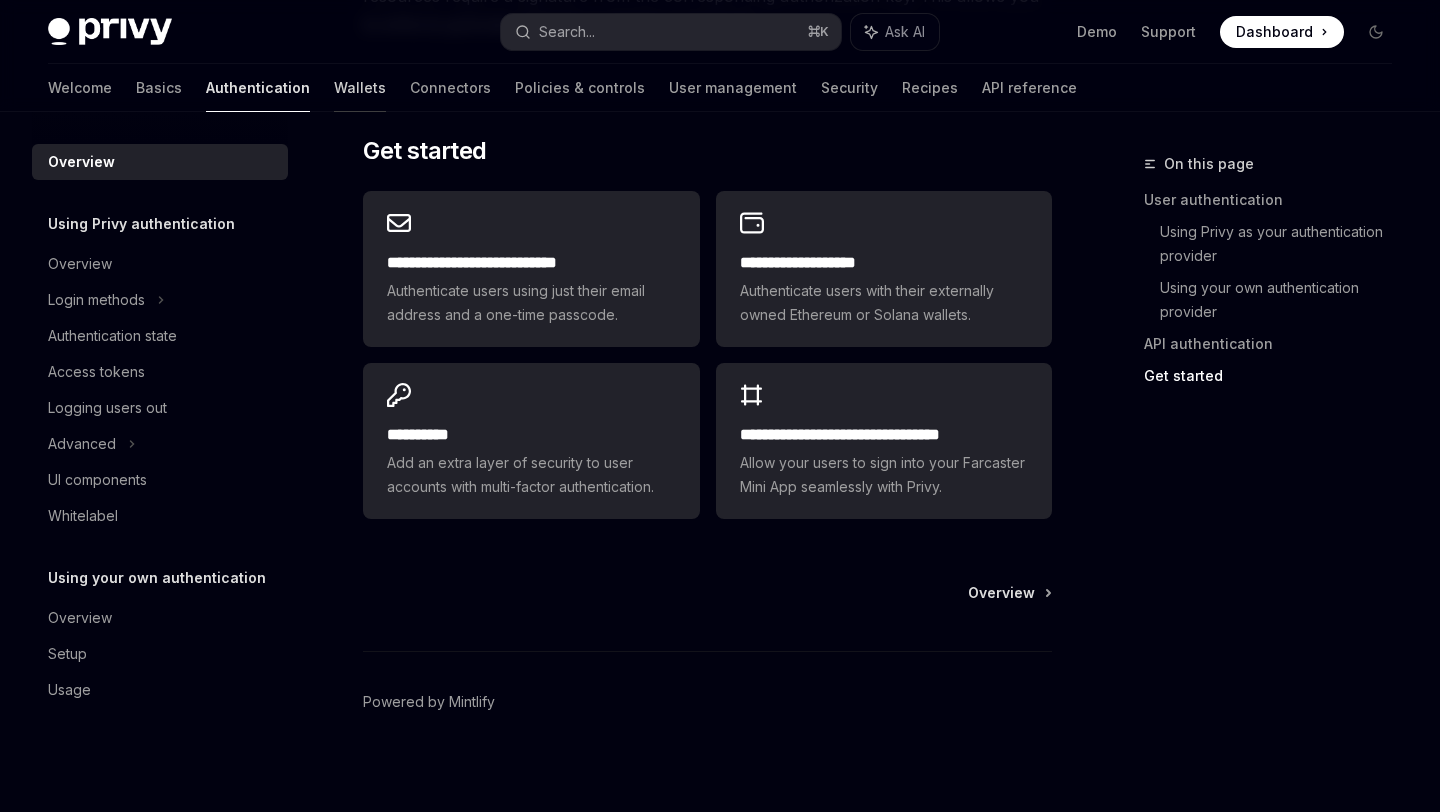 click on "Wallets" at bounding box center (360, 88) 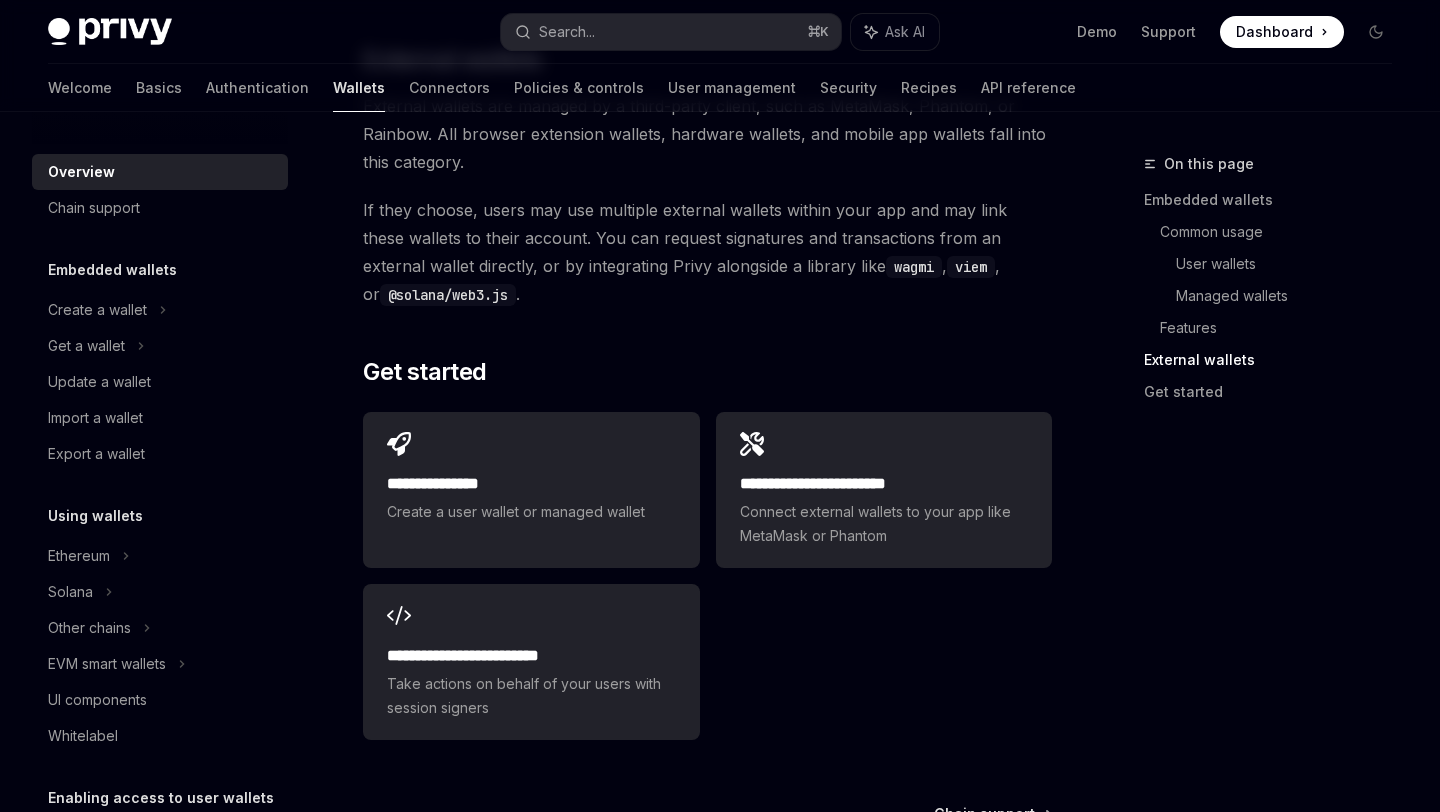scroll, scrollTop: 3351, scrollLeft: 0, axis: vertical 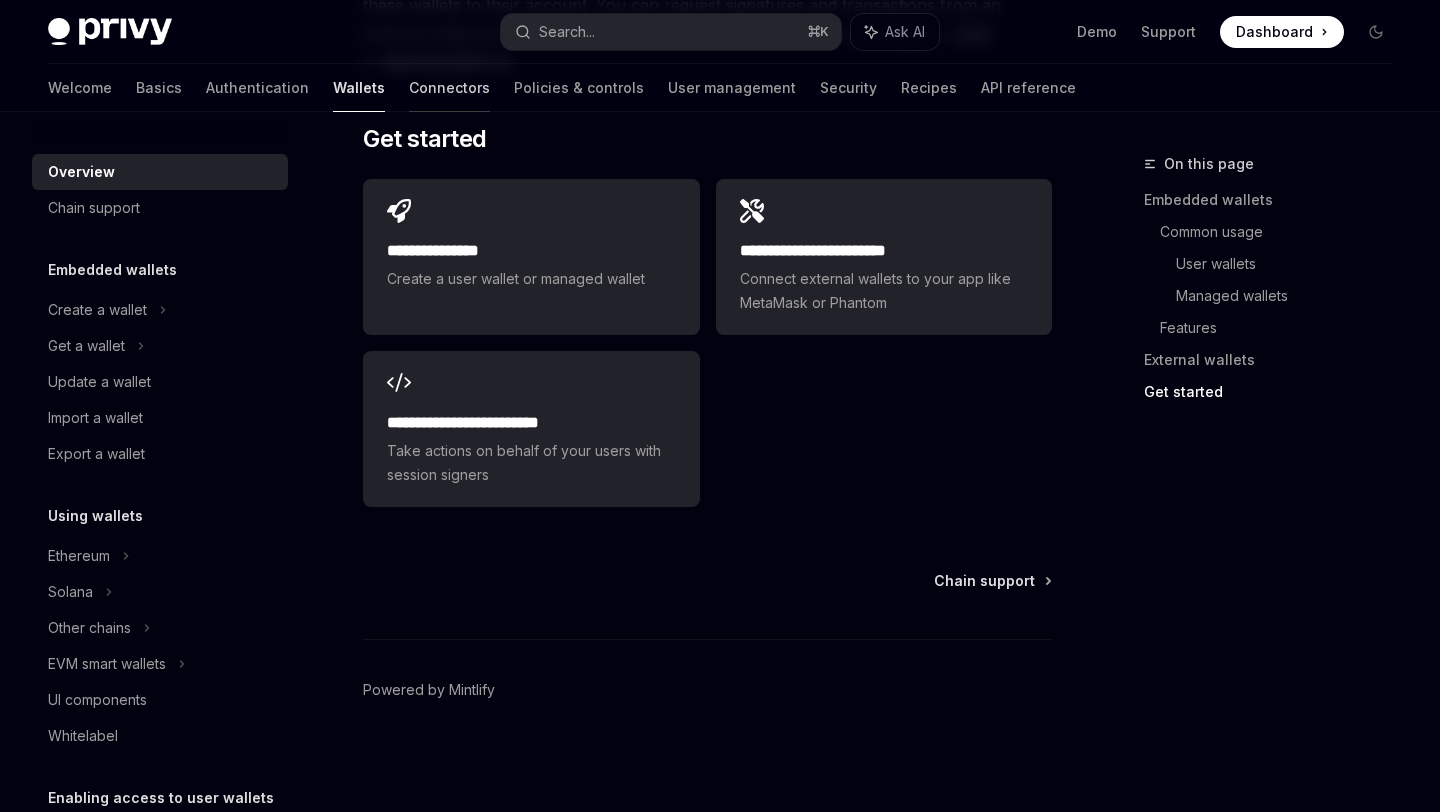 click on "Connectors" at bounding box center (449, 88) 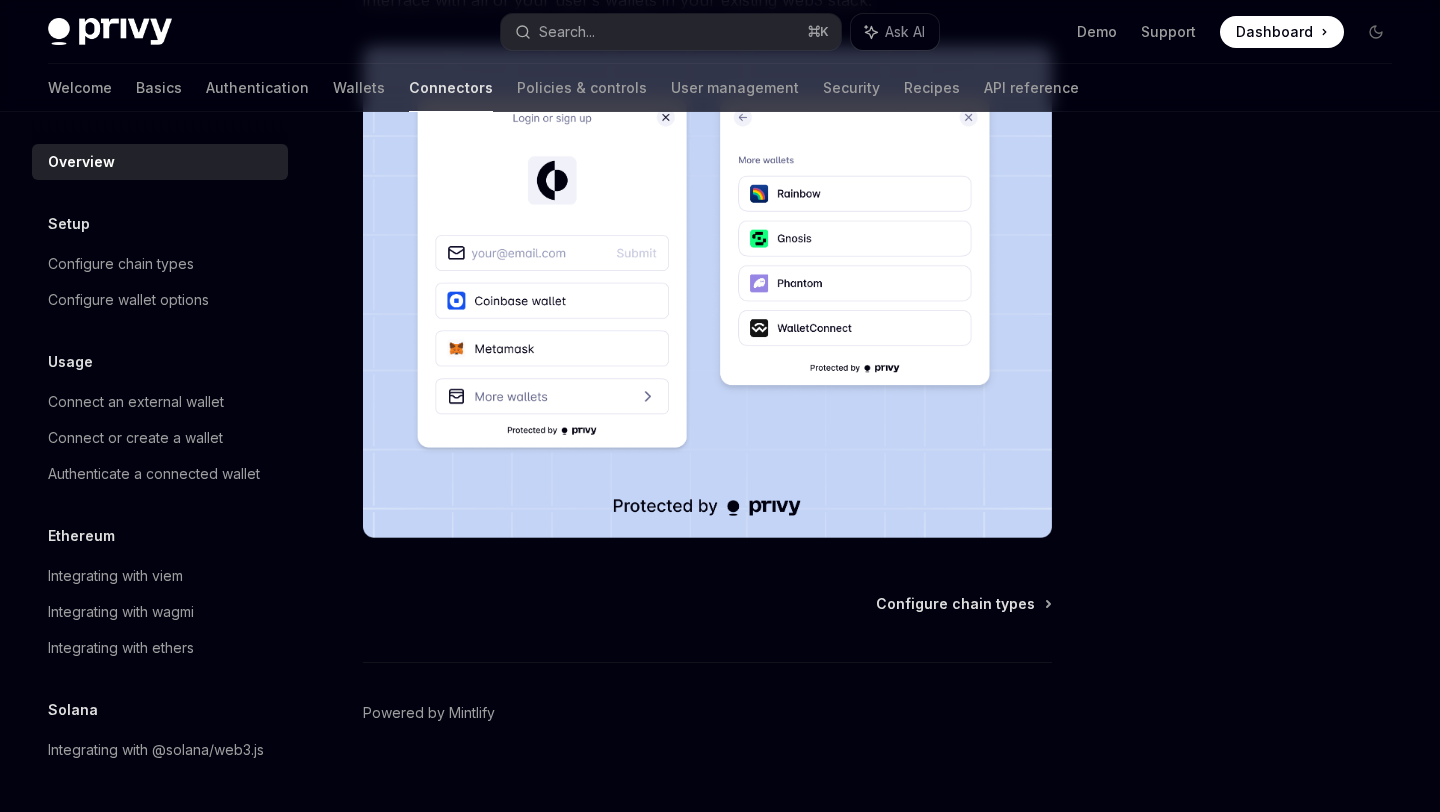 scroll, scrollTop: 447, scrollLeft: 0, axis: vertical 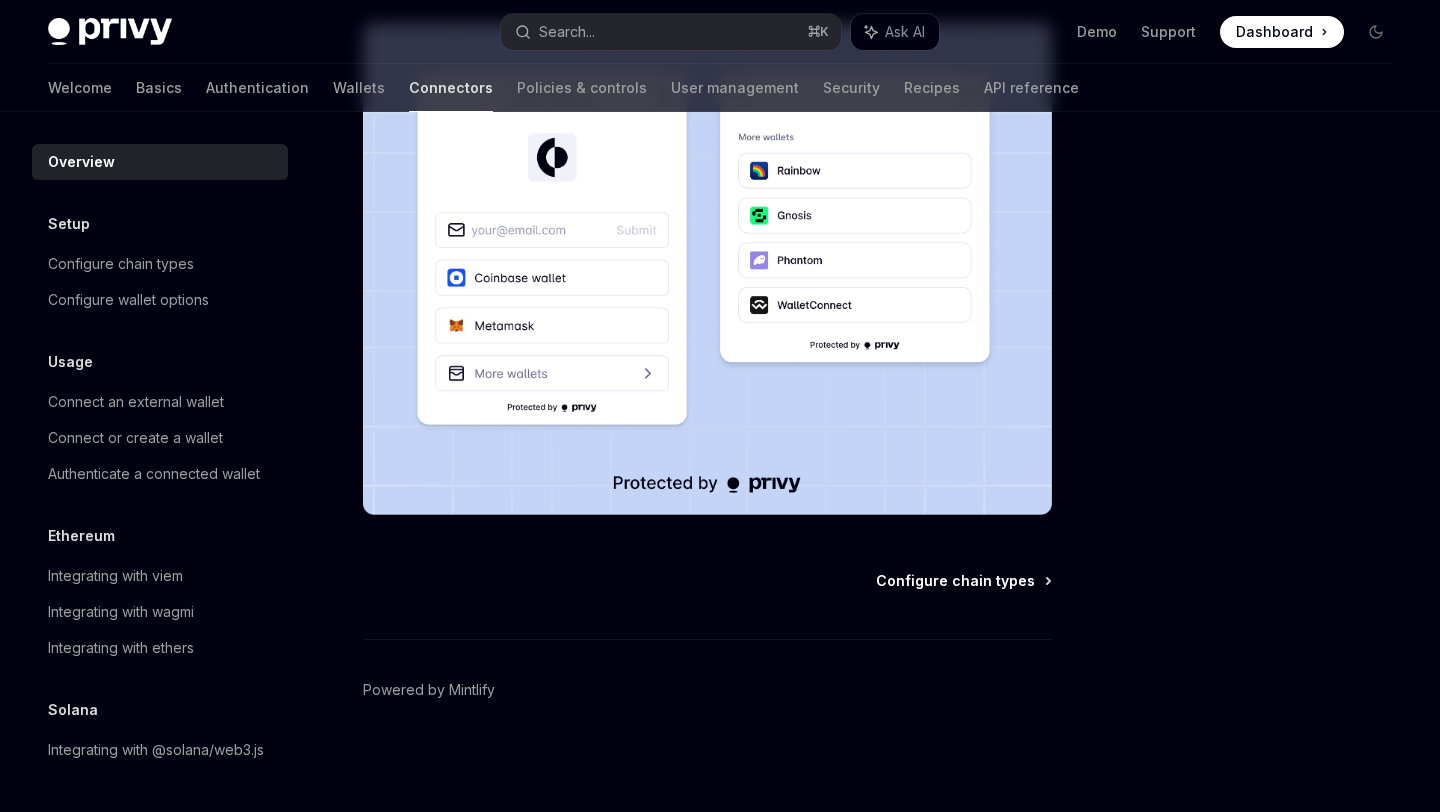 click on "Configure chain types" at bounding box center [955, 581] 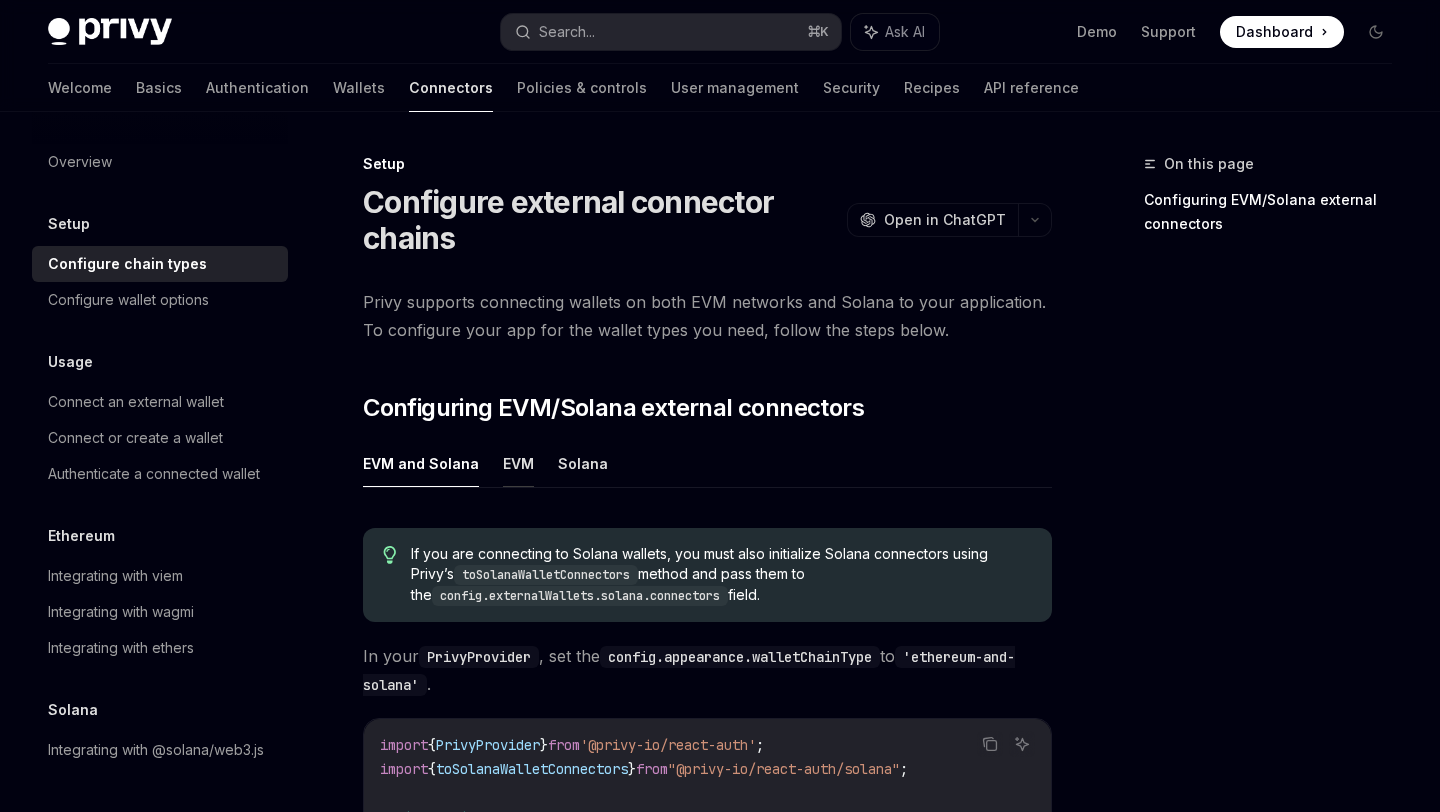 click on "EVM" at bounding box center (518, 463) 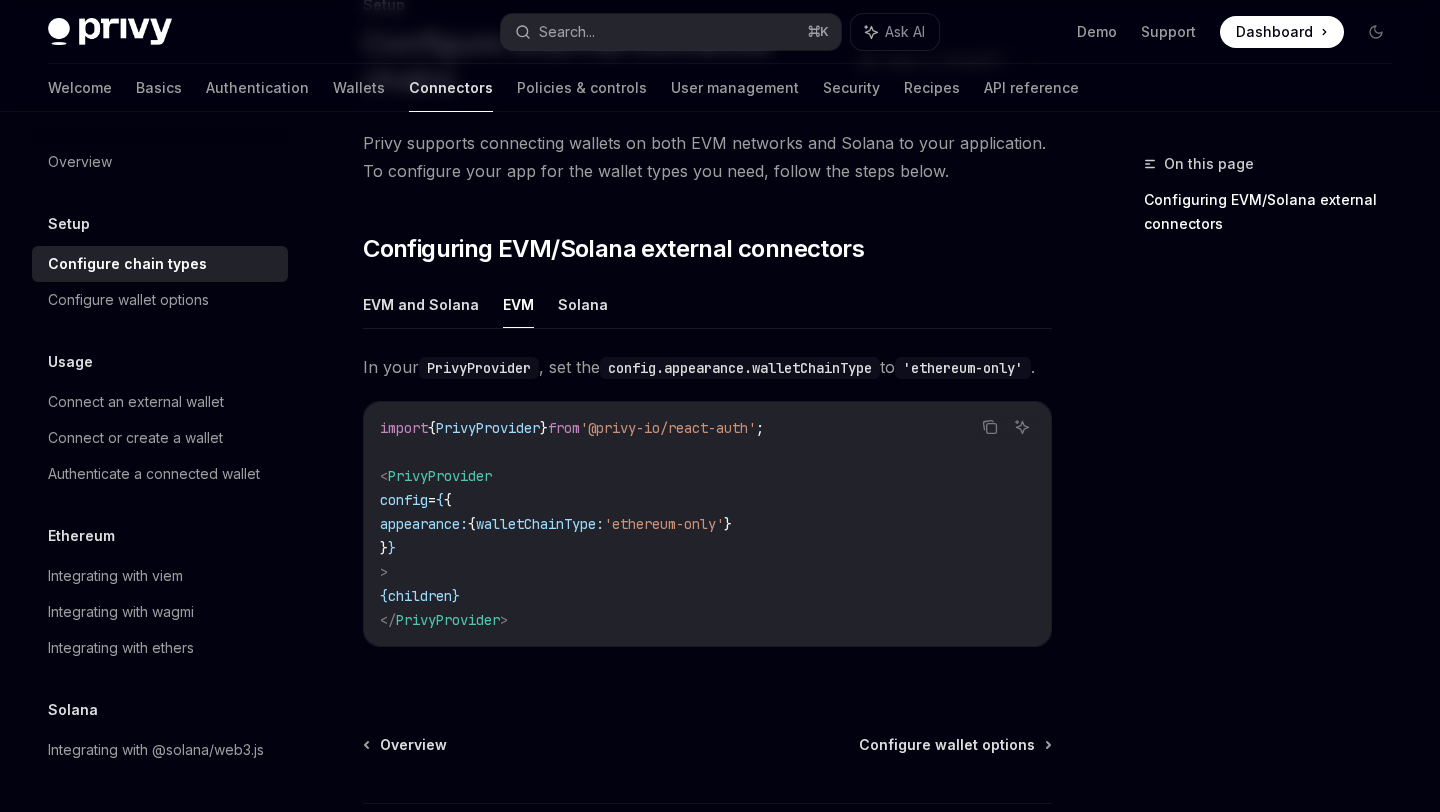 scroll, scrollTop: 351, scrollLeft: 0, axis: vertical 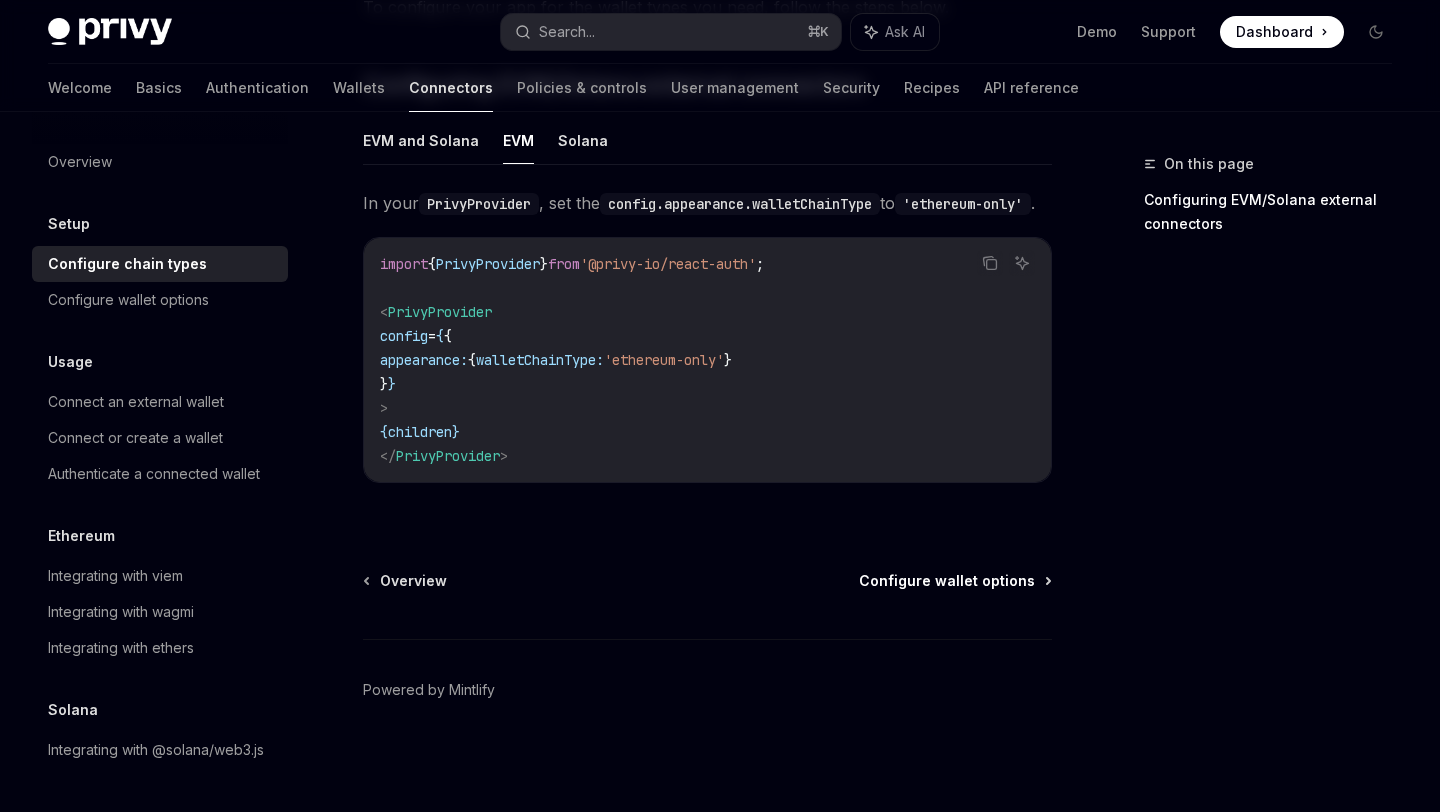 click on "Configure wallet options" at bounding box center (947, 581) 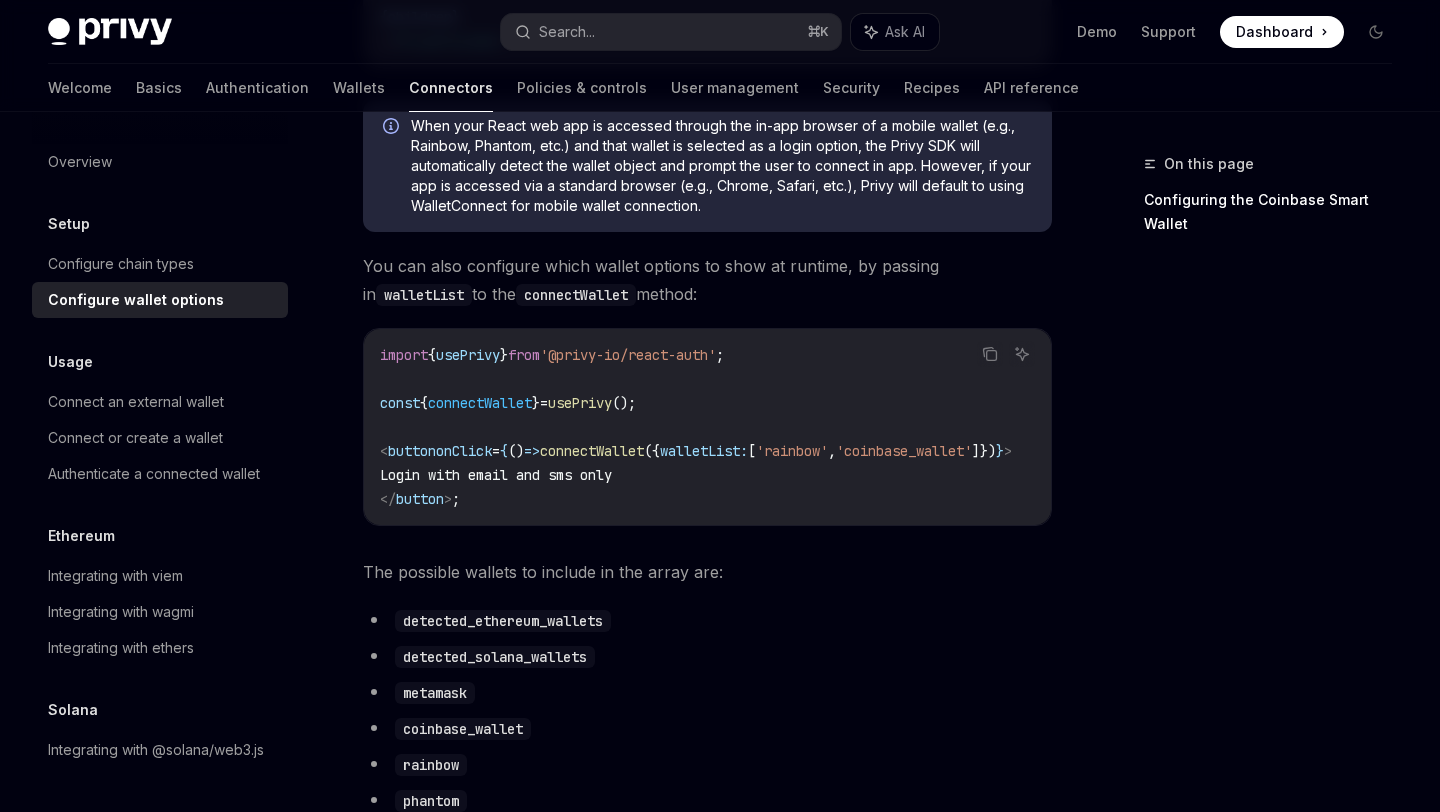 scroll, scrollTop: 157, scrollLeft: 0, axis: vertical 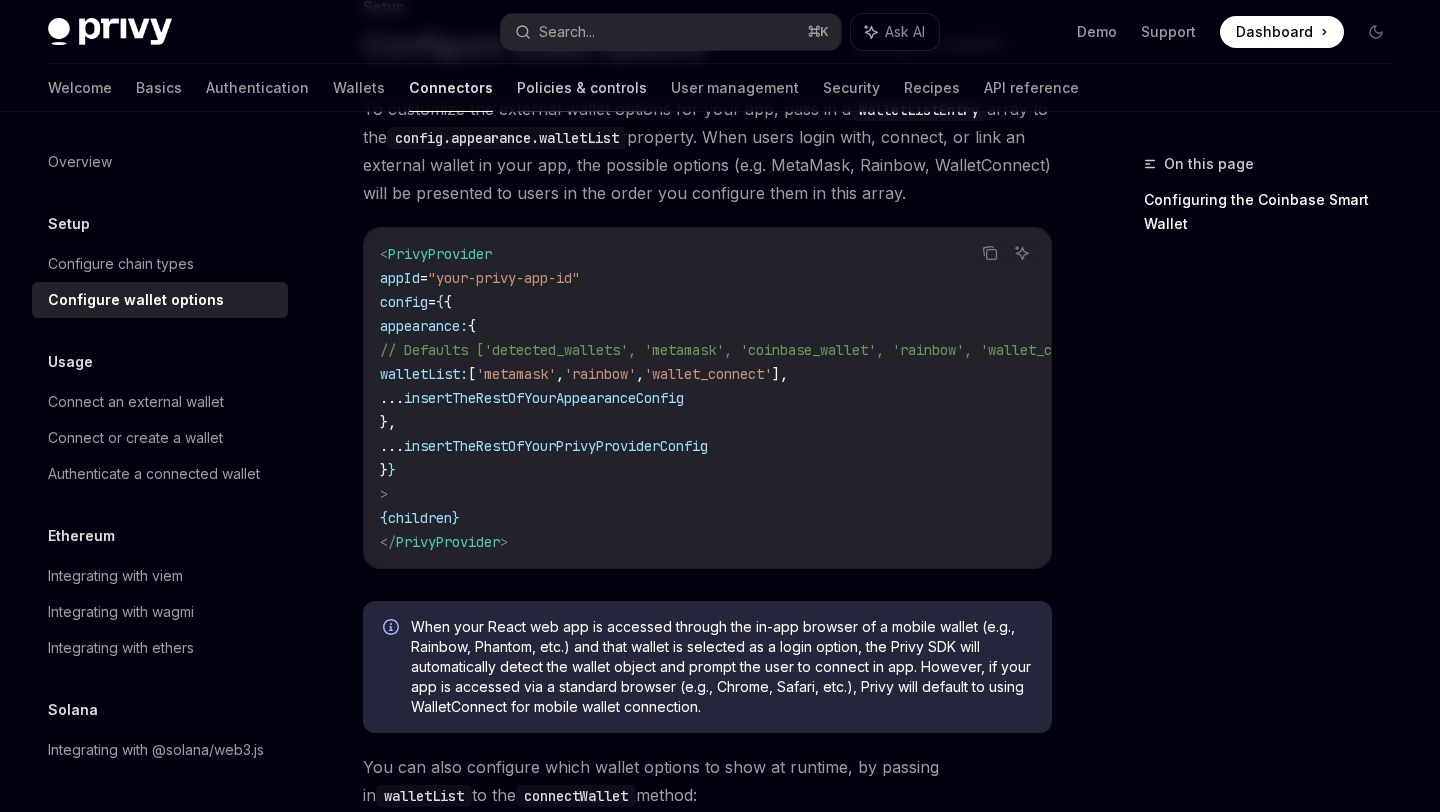 click on "Policies & controls" at bounding box center [582, 88] 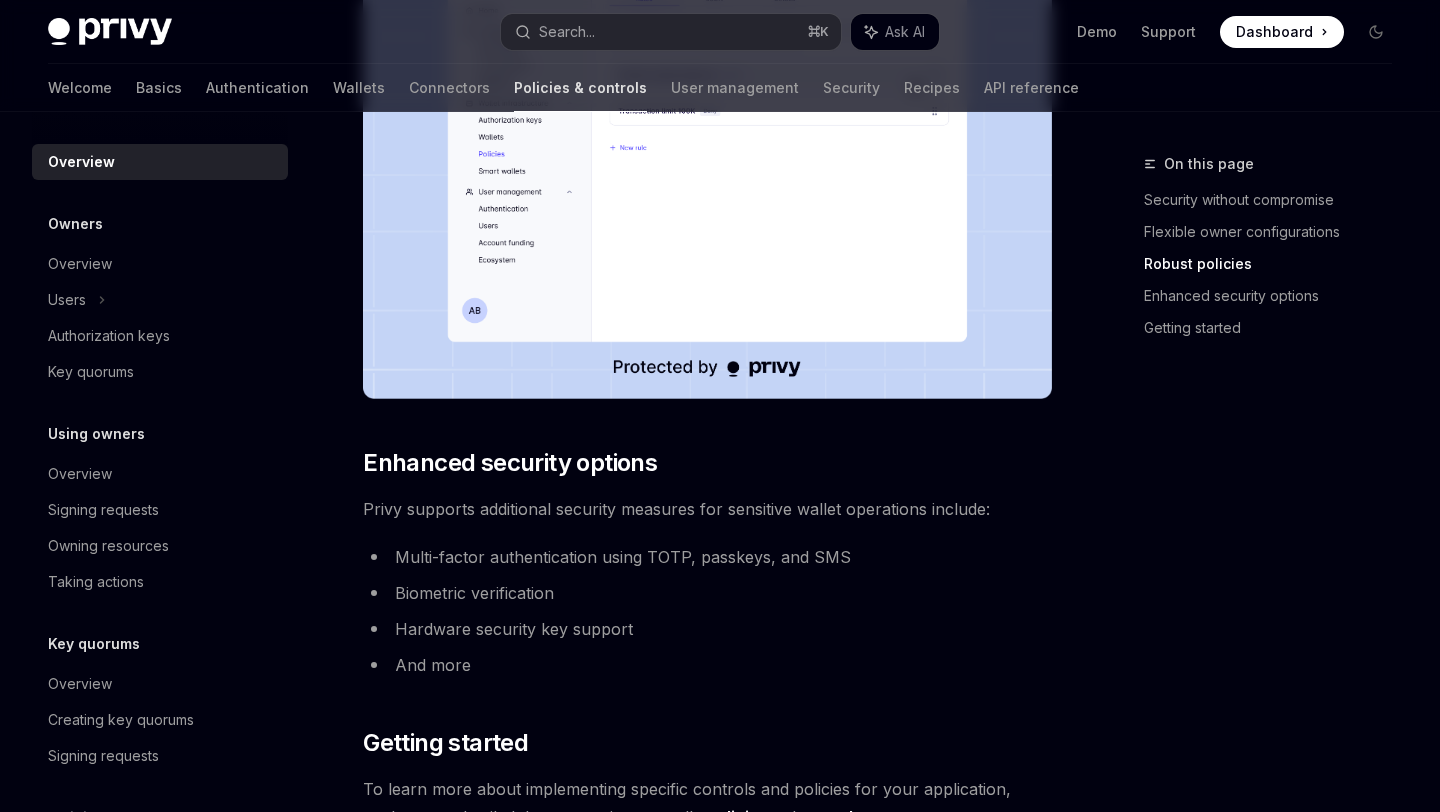 scroll, scrollTop: 1703, scrollLeft: 0, axis: vertical 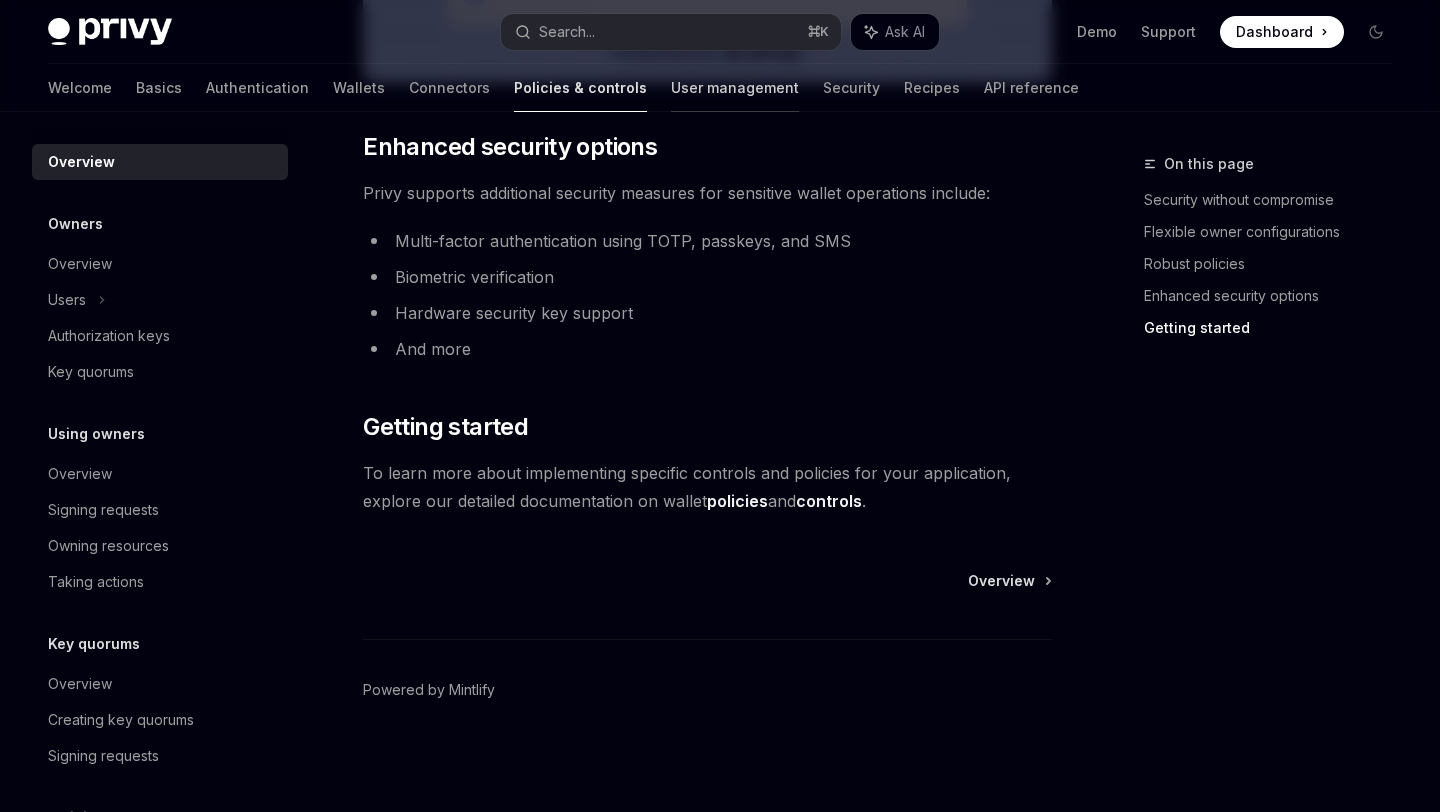 click on "User management" at bounding box center (735, 88) 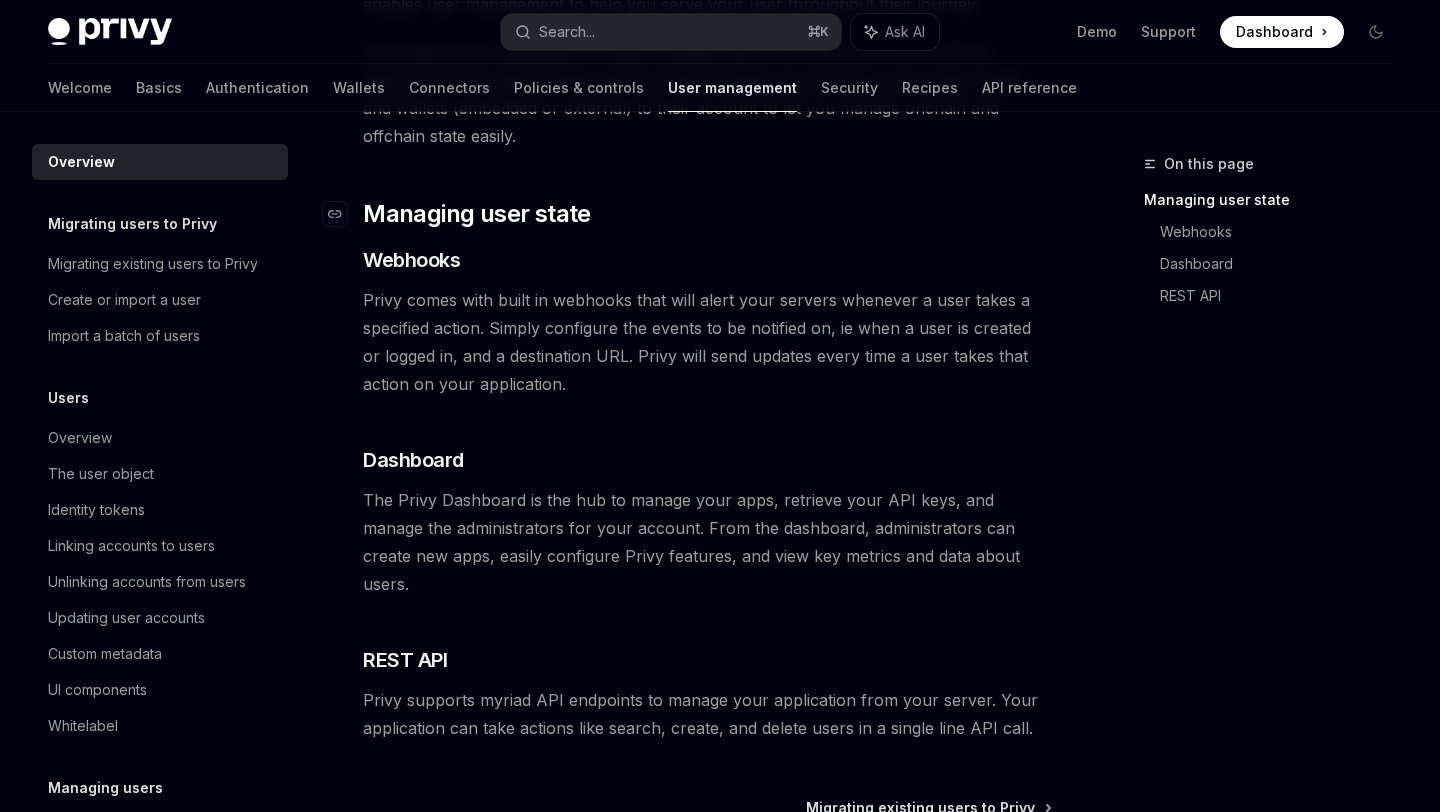 scroll, scrollTop: 459, scrollLeft: 0, axis: vertical 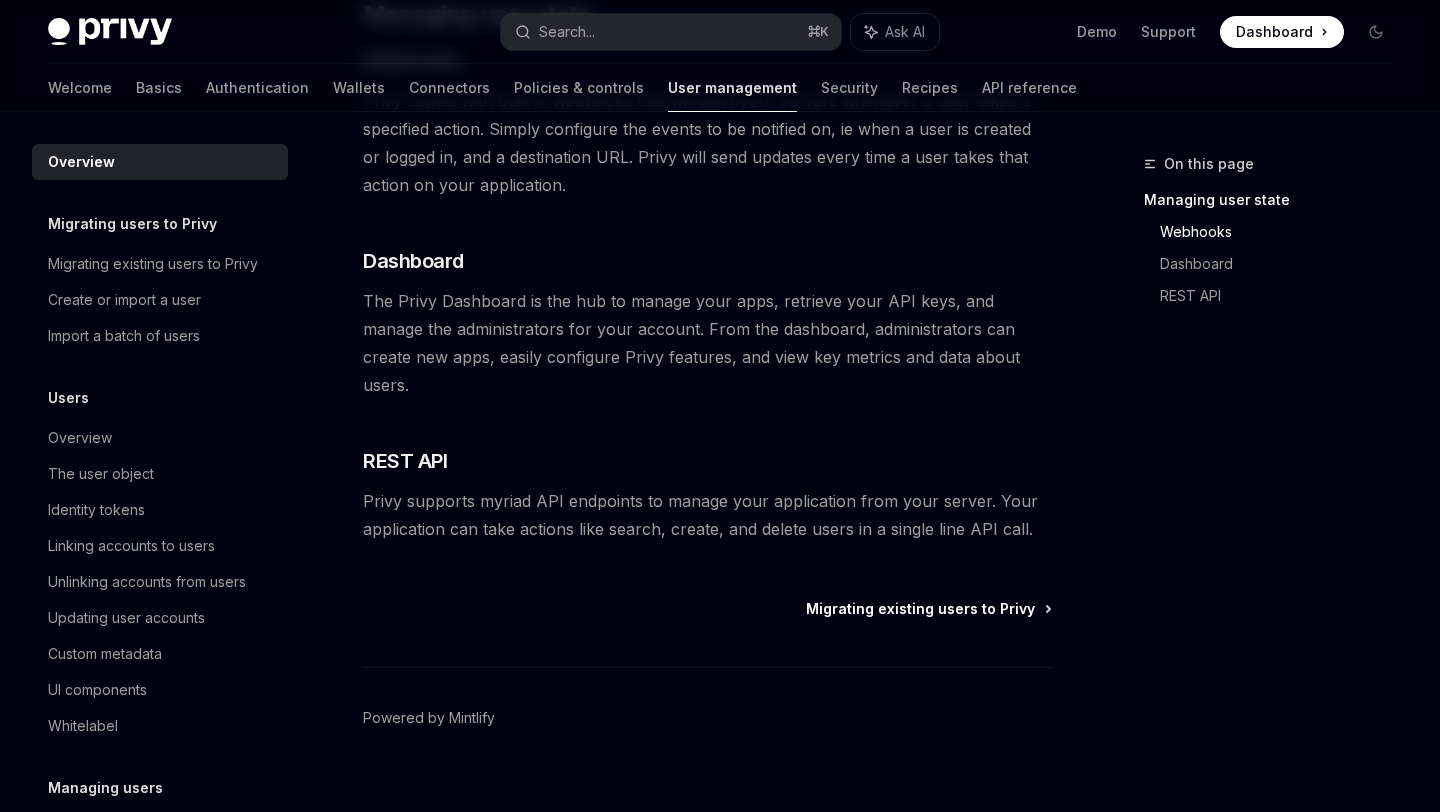 click on "Migrating existing users to Privy" at bounding box center [920, 609] 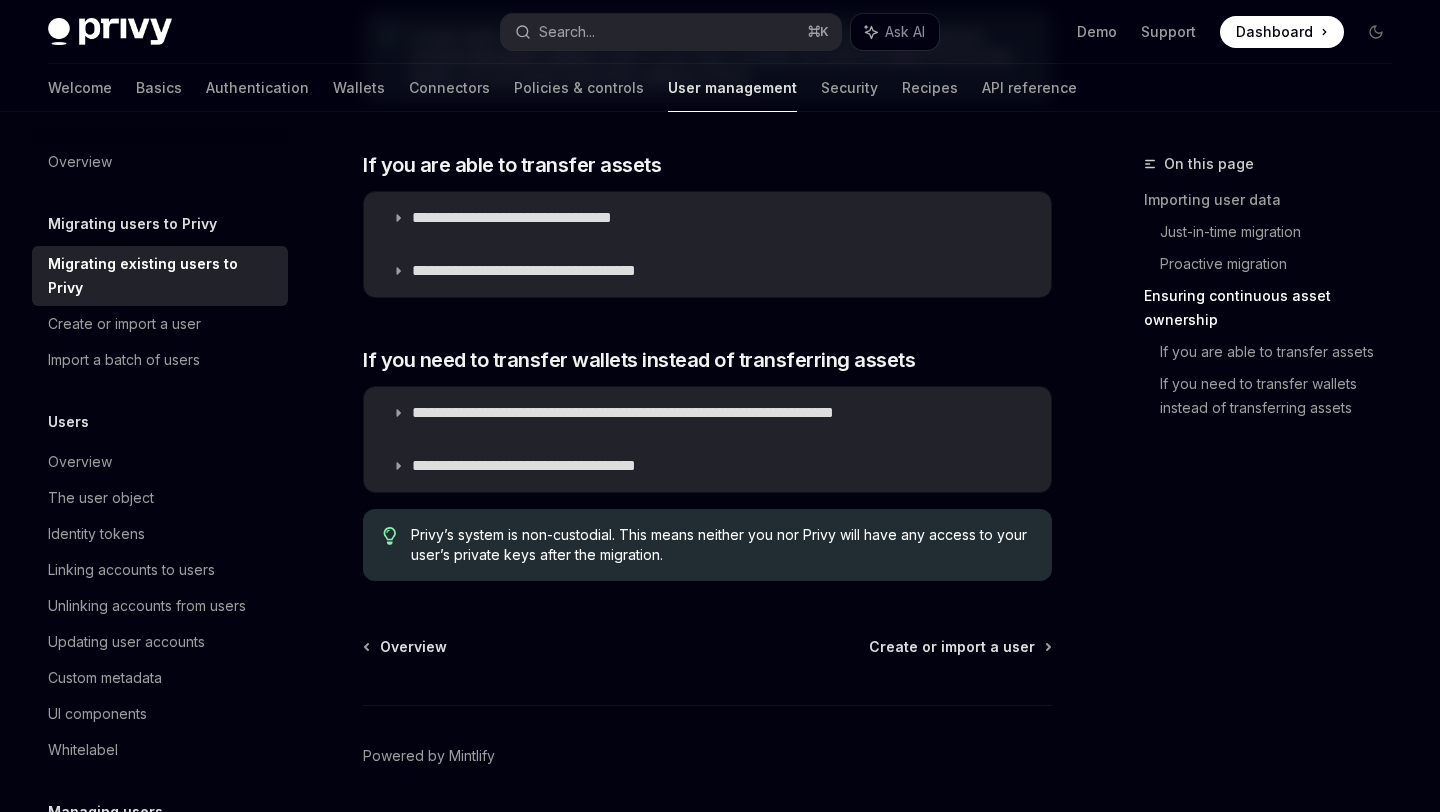 scroll, scrollTop: 2537, scrollLeft: 0, axis: vertical 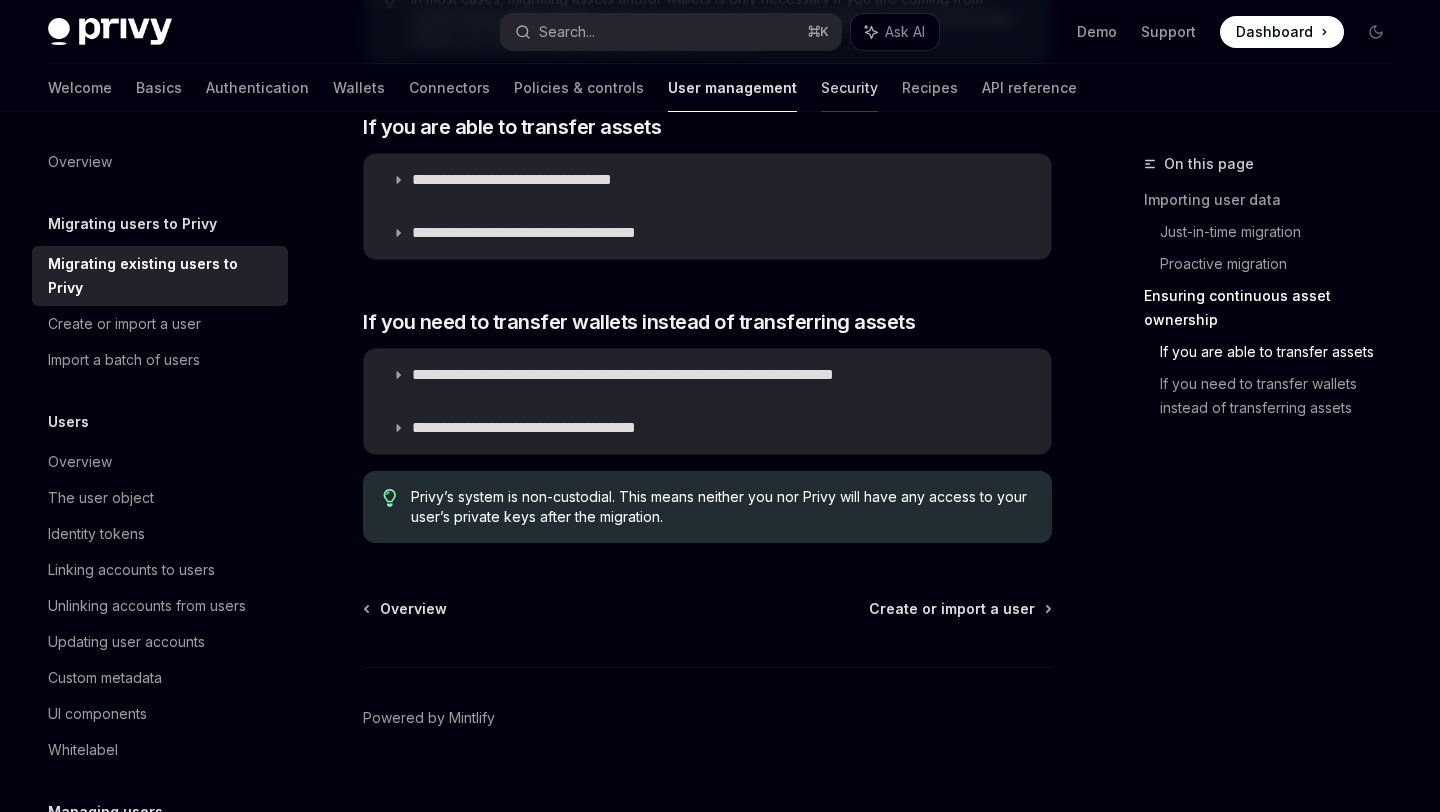 click on "Security" at bounding box center (849, 88) 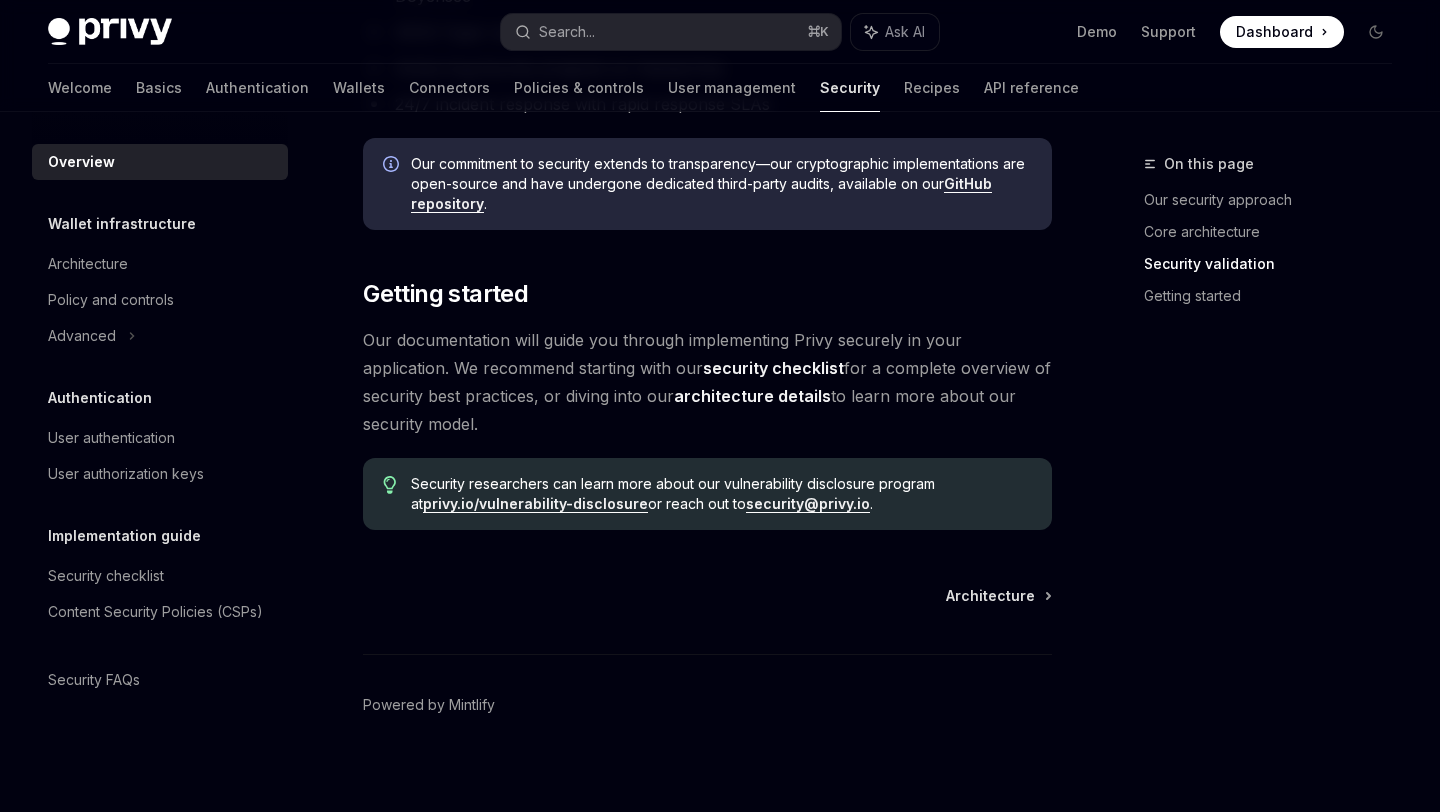 scroll, scrollTop: 1547, scrollLeft: 0, axis: vertical 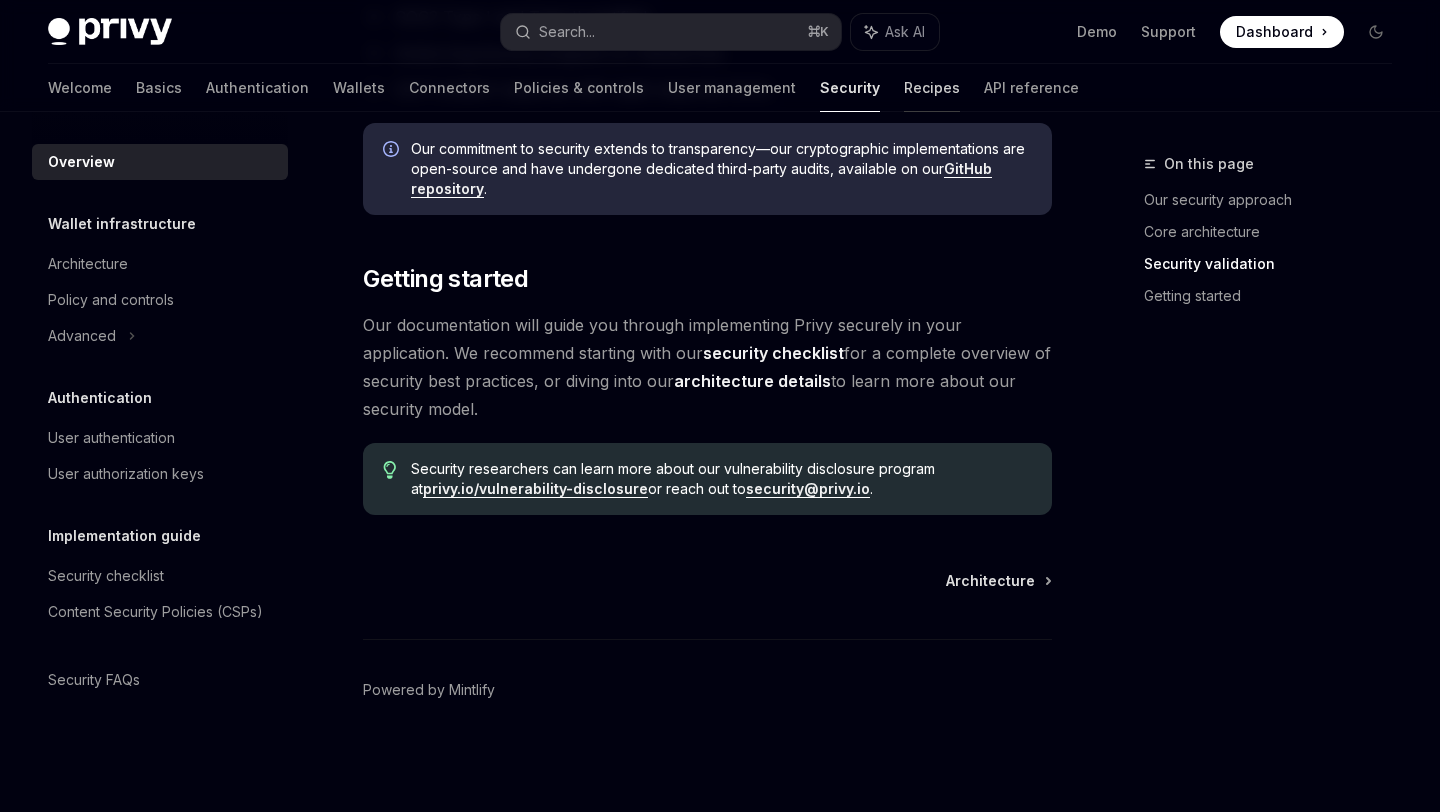 click on "Recipes" at bounding box center (932, 88) 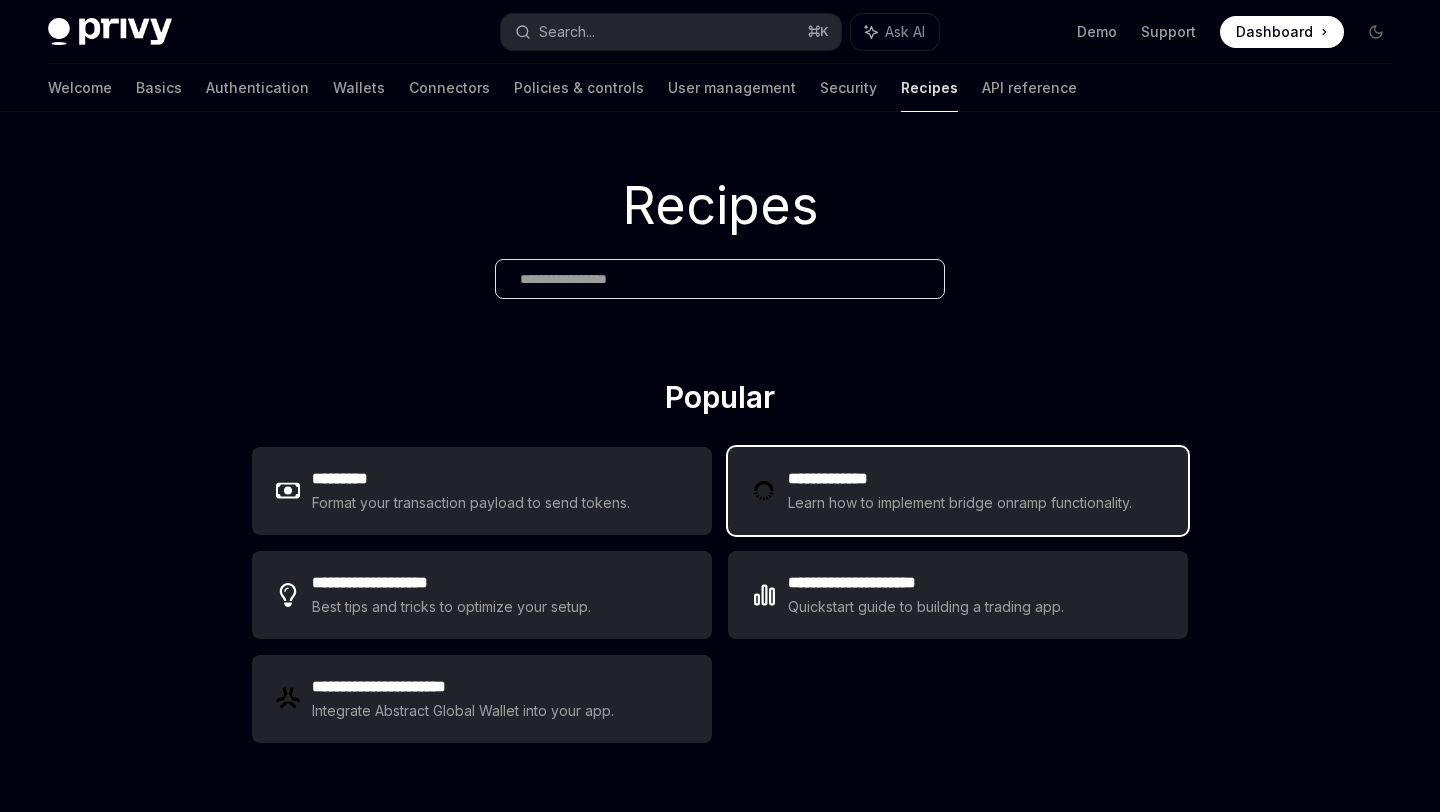 scroll, scrollTop: 49, scrollLeft: 0, axis: vertical 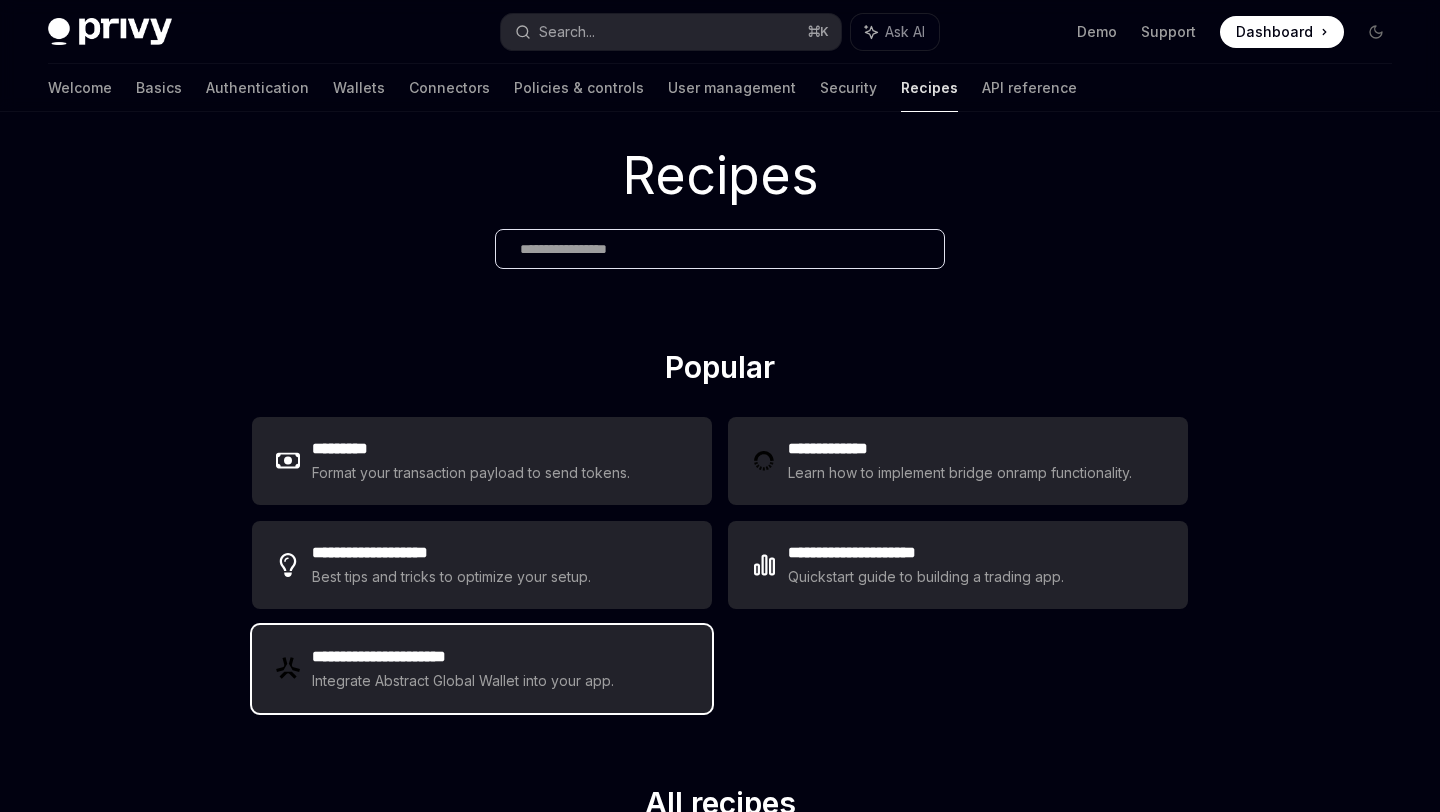 click on "Integrate Abstract Global Wallet into your app." at bounding box center (464, 681) 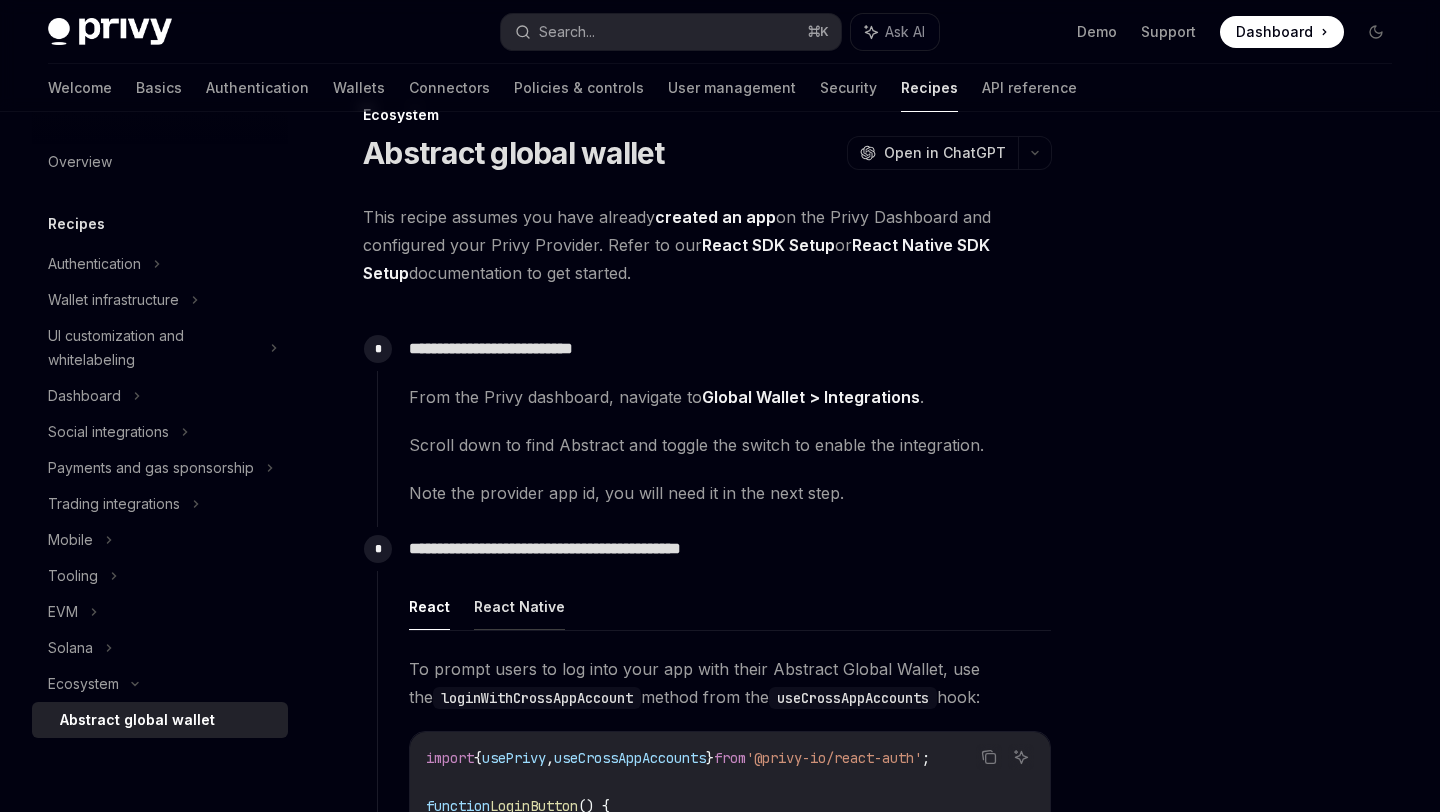 click on "React Native" at bounding box center (519, 606) 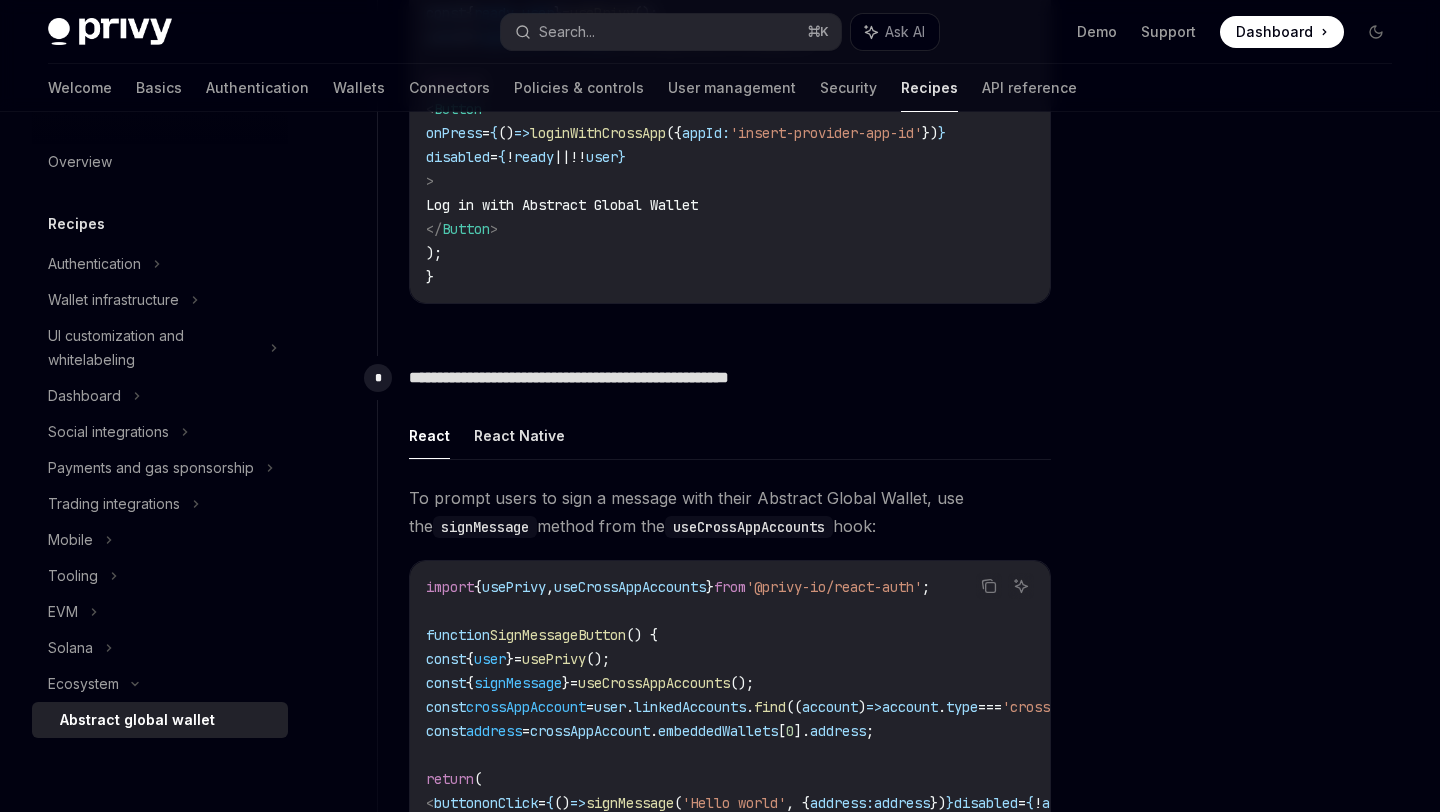 scroll, scrollTop: 868, scrollLeft: 0, axis: vertical 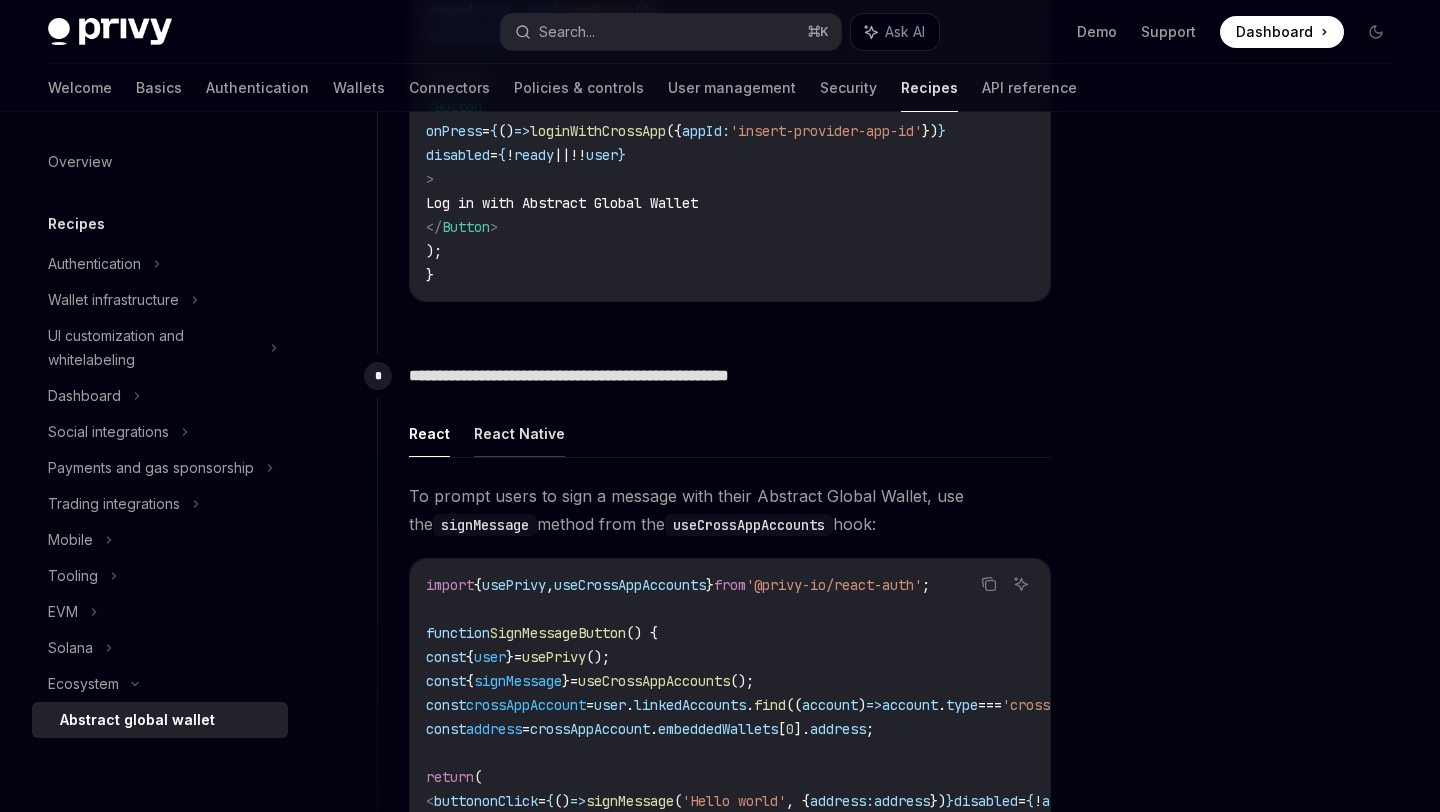 click on "React Native" at bounding box center [519, 433] 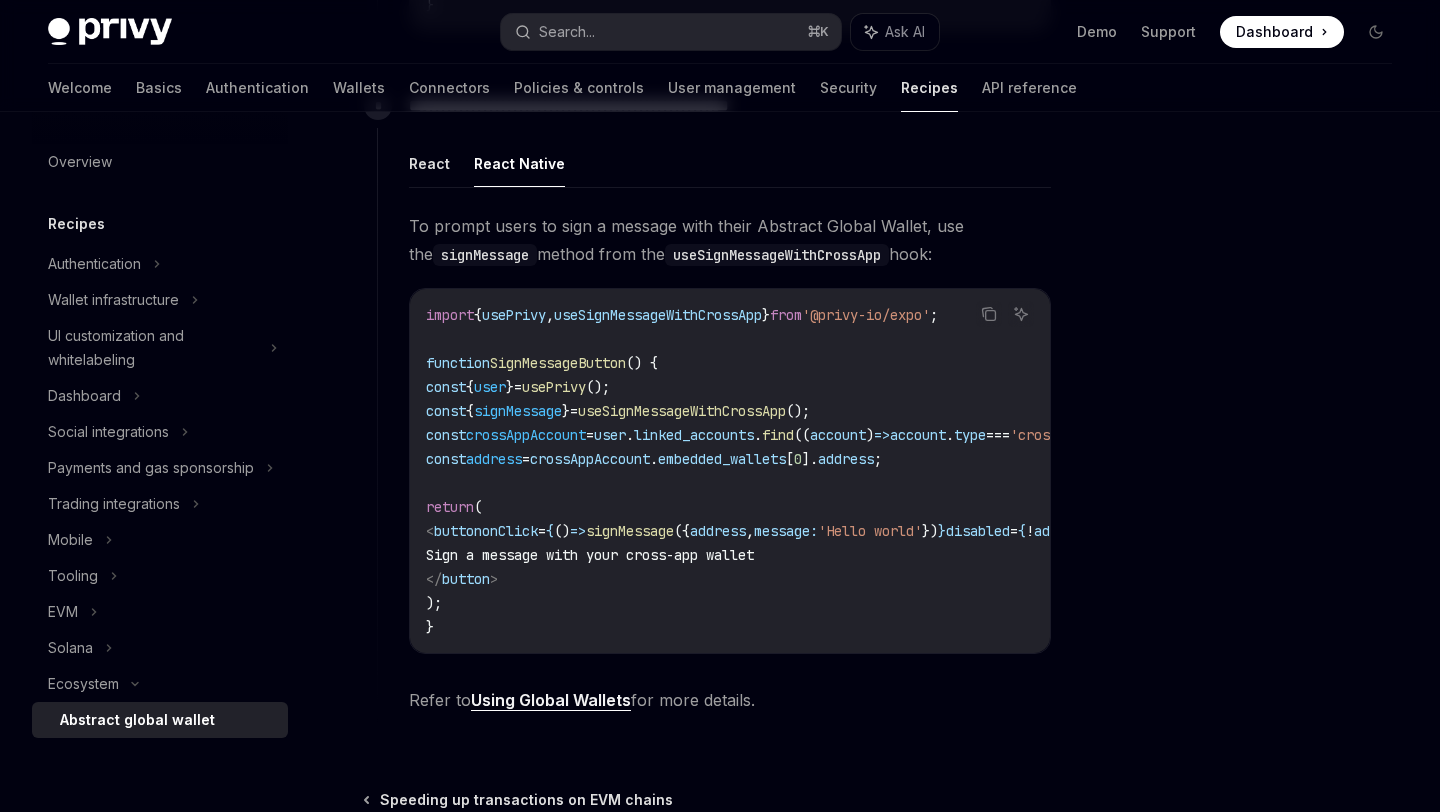 scroll, scrollTop: 1373, scrollLeft: 0, axis: vertical 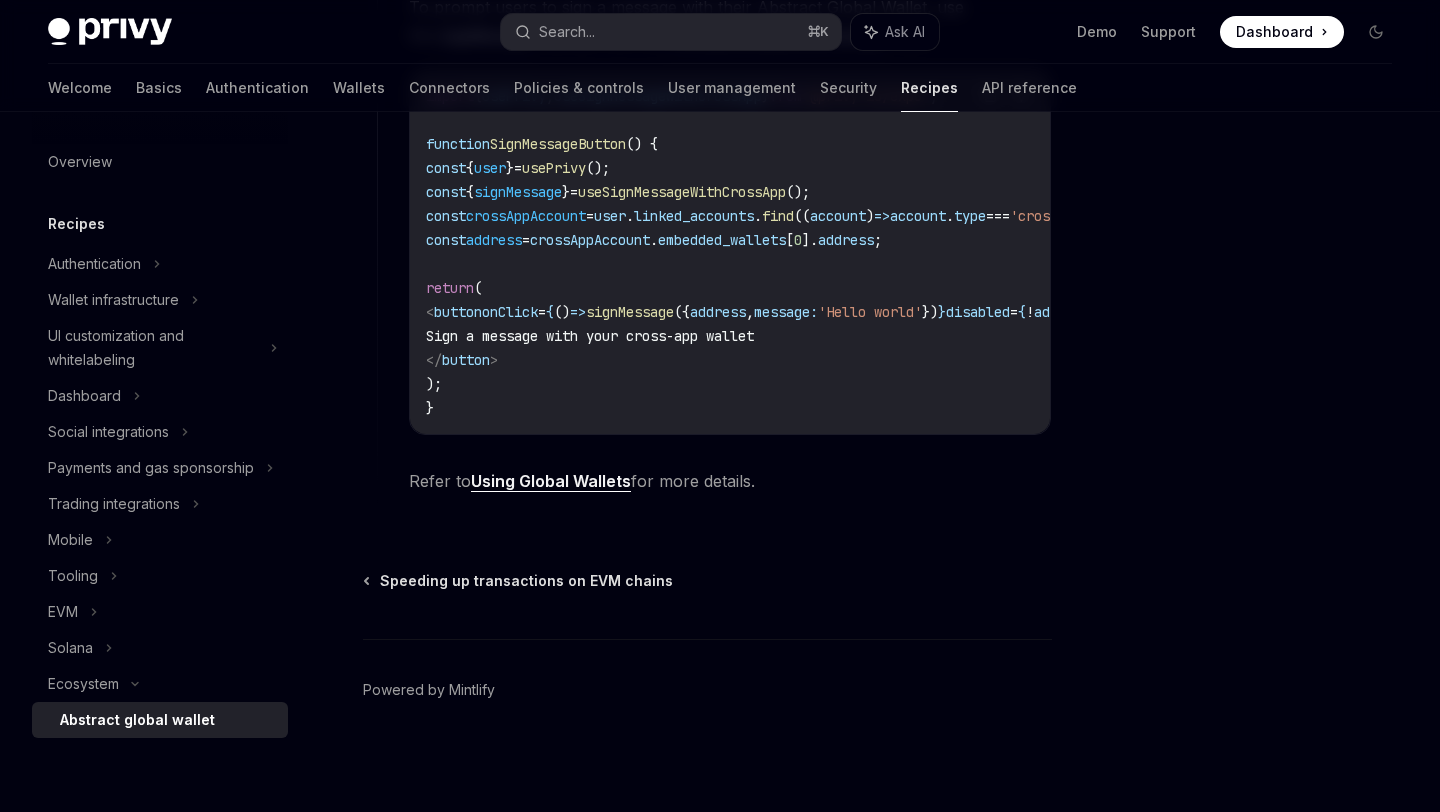 click on "Using Global Wallets" at bounding box center [551, 481] 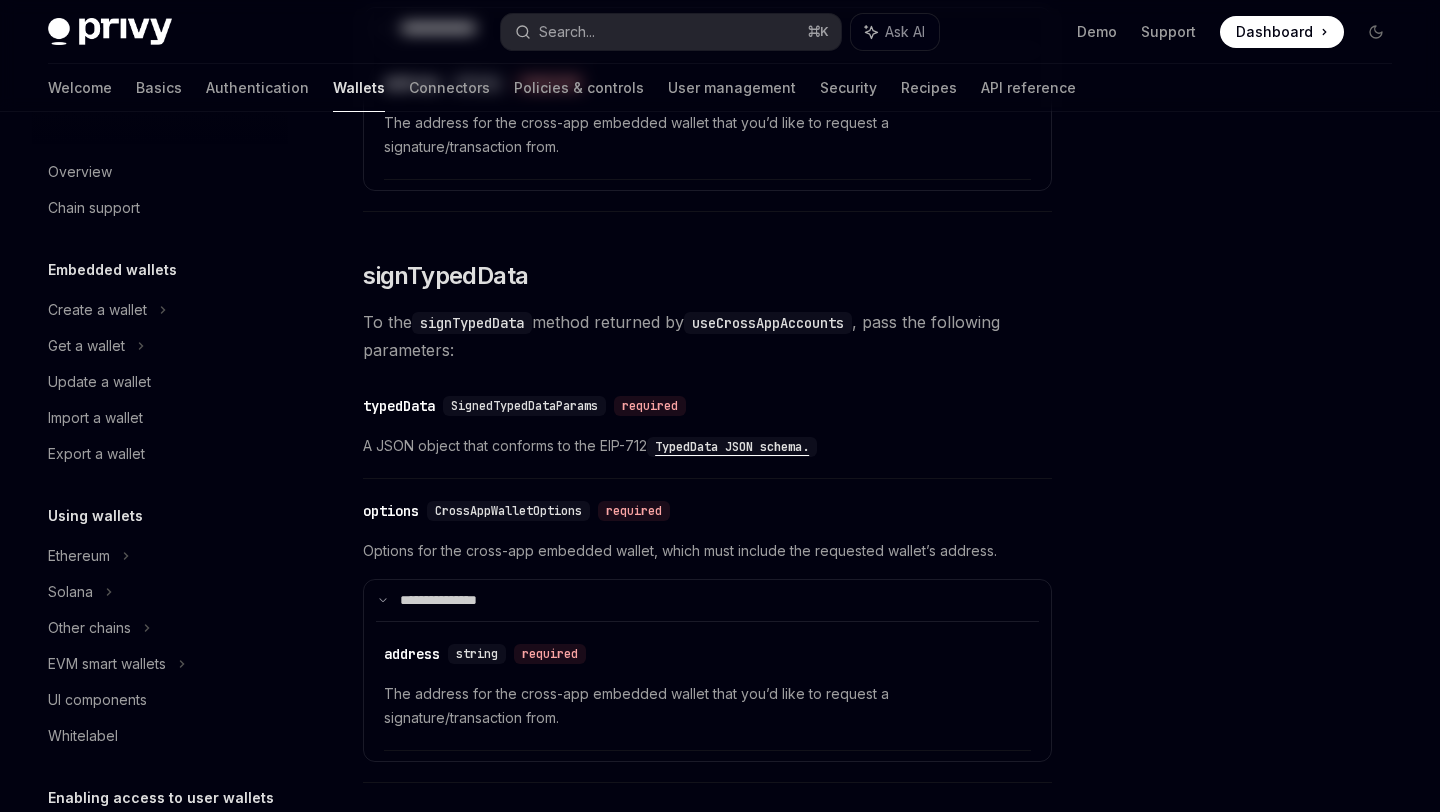 scroll, scrollTop: 0, scrollLeft: 0, axis: both 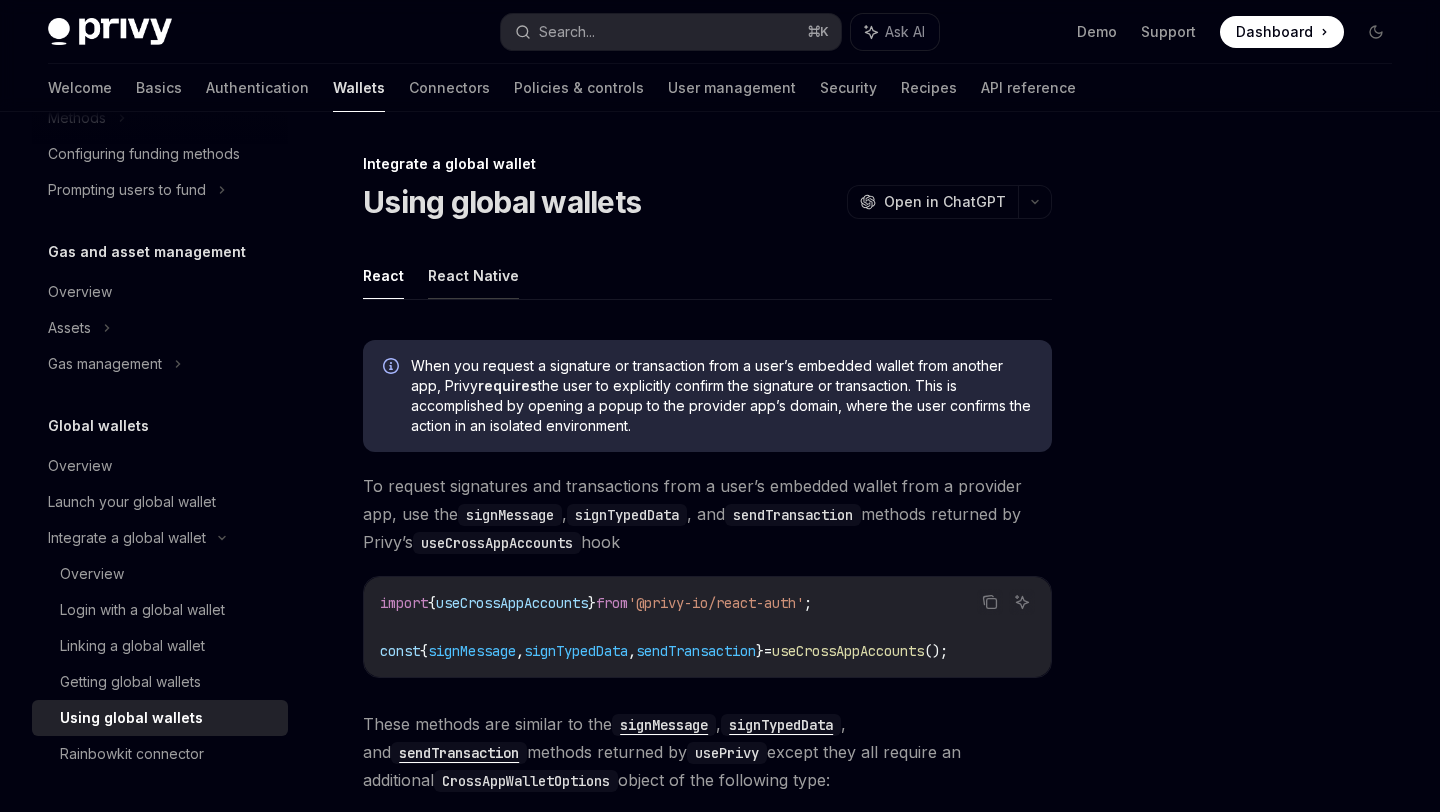 click on "React Native" at bounding box center [473, 275] 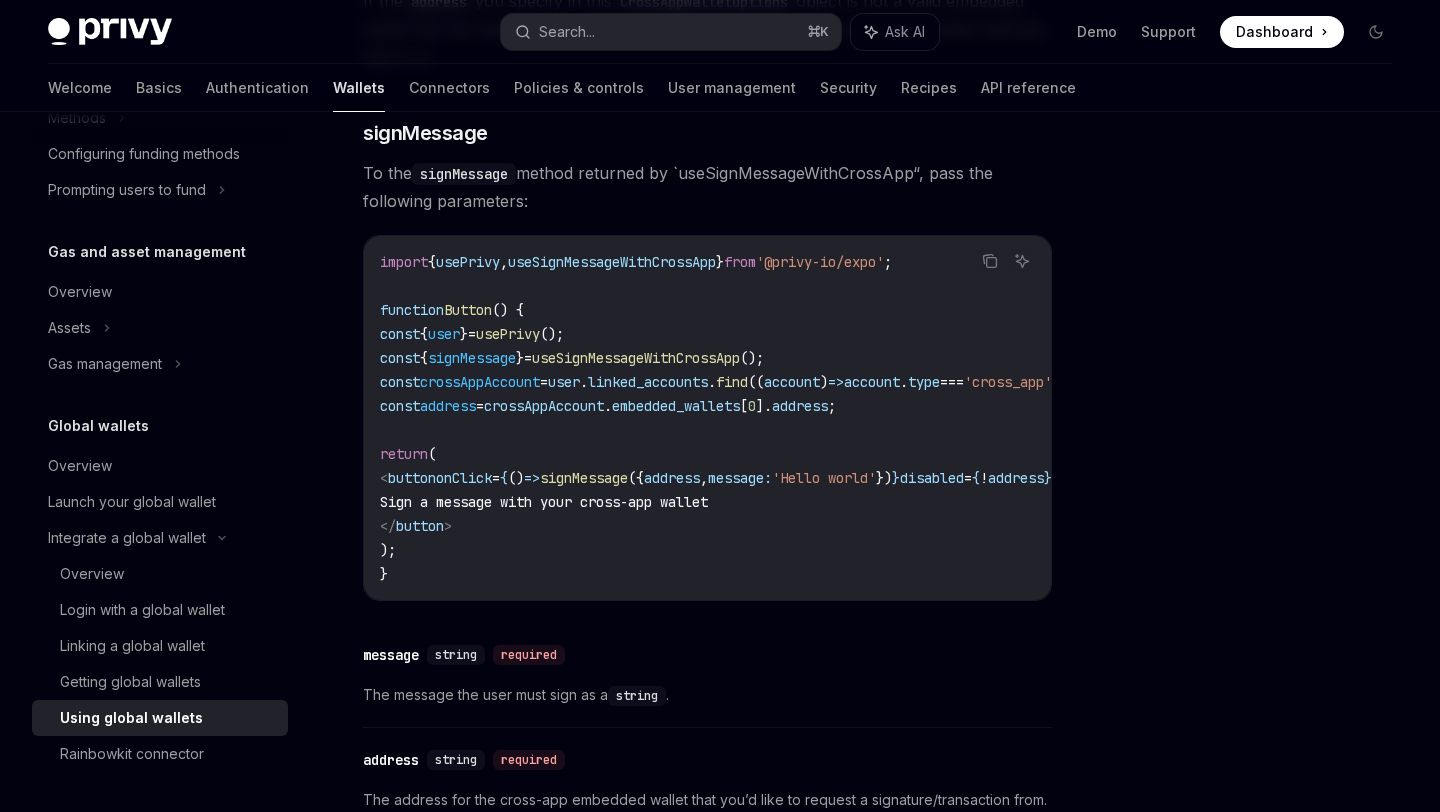 scroll, scrollTop: 1027, scrollLeft: 0, axis: vertical 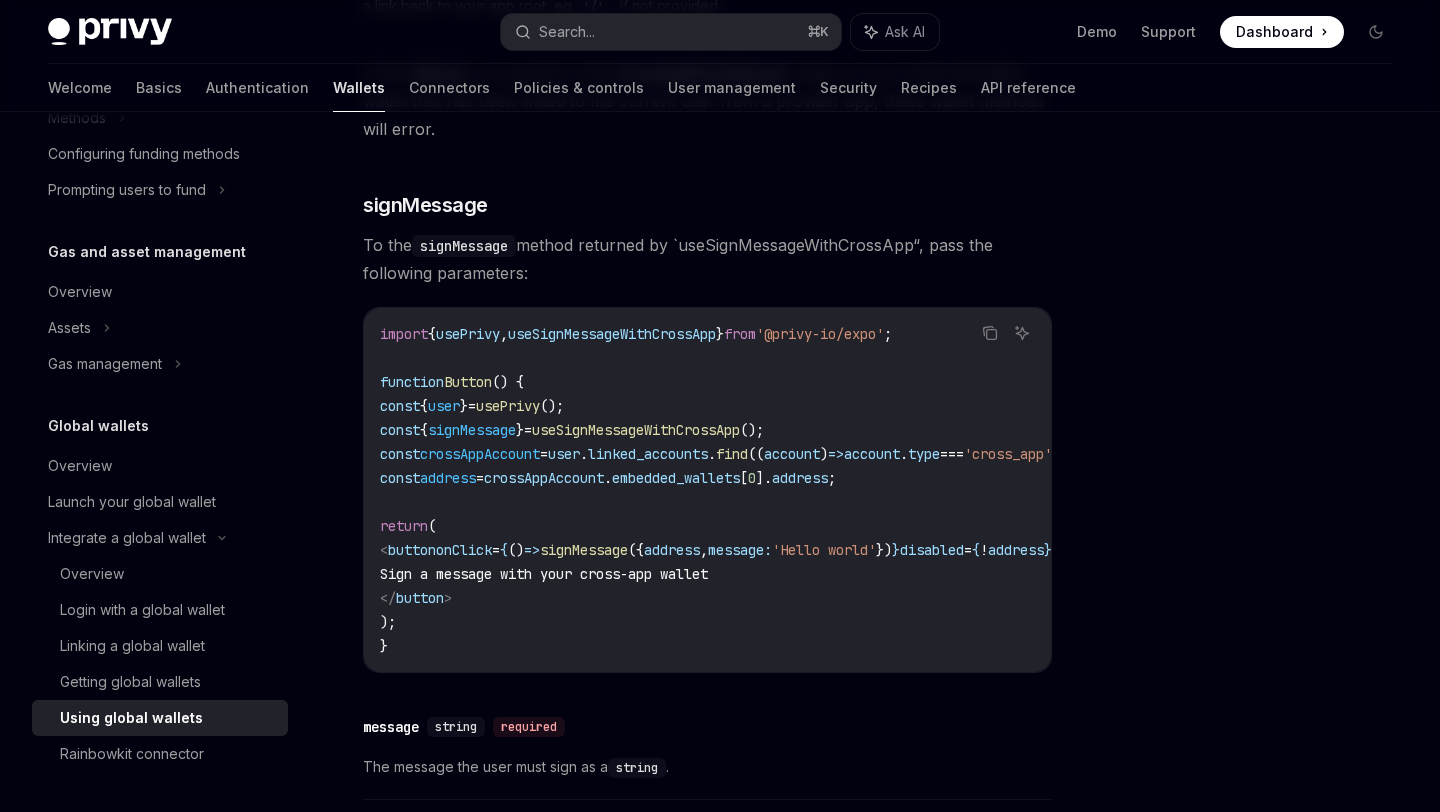 click on "Gas and asset management" at bounding box center [112, -804] 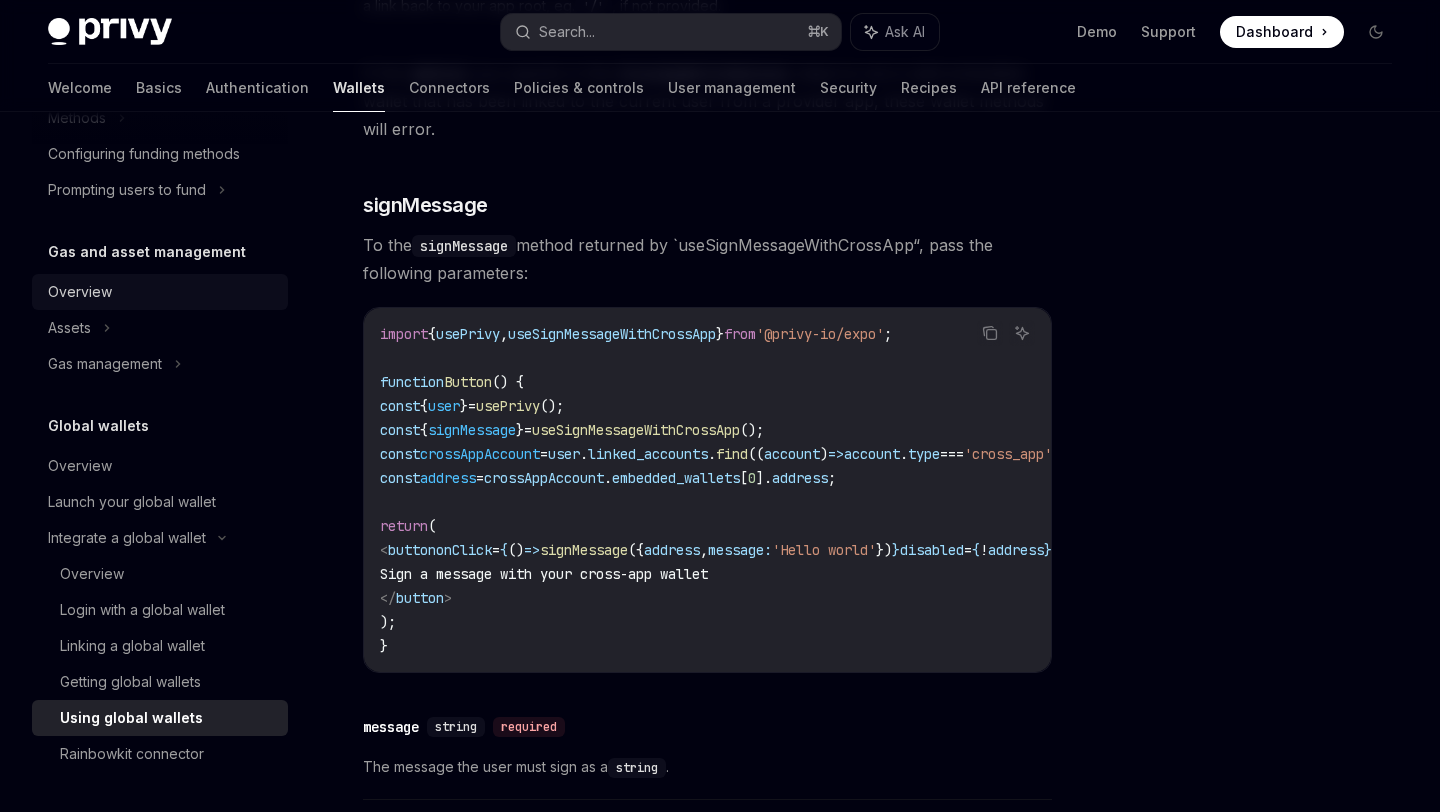 click on "Overview" at bounding box center [80, 292] 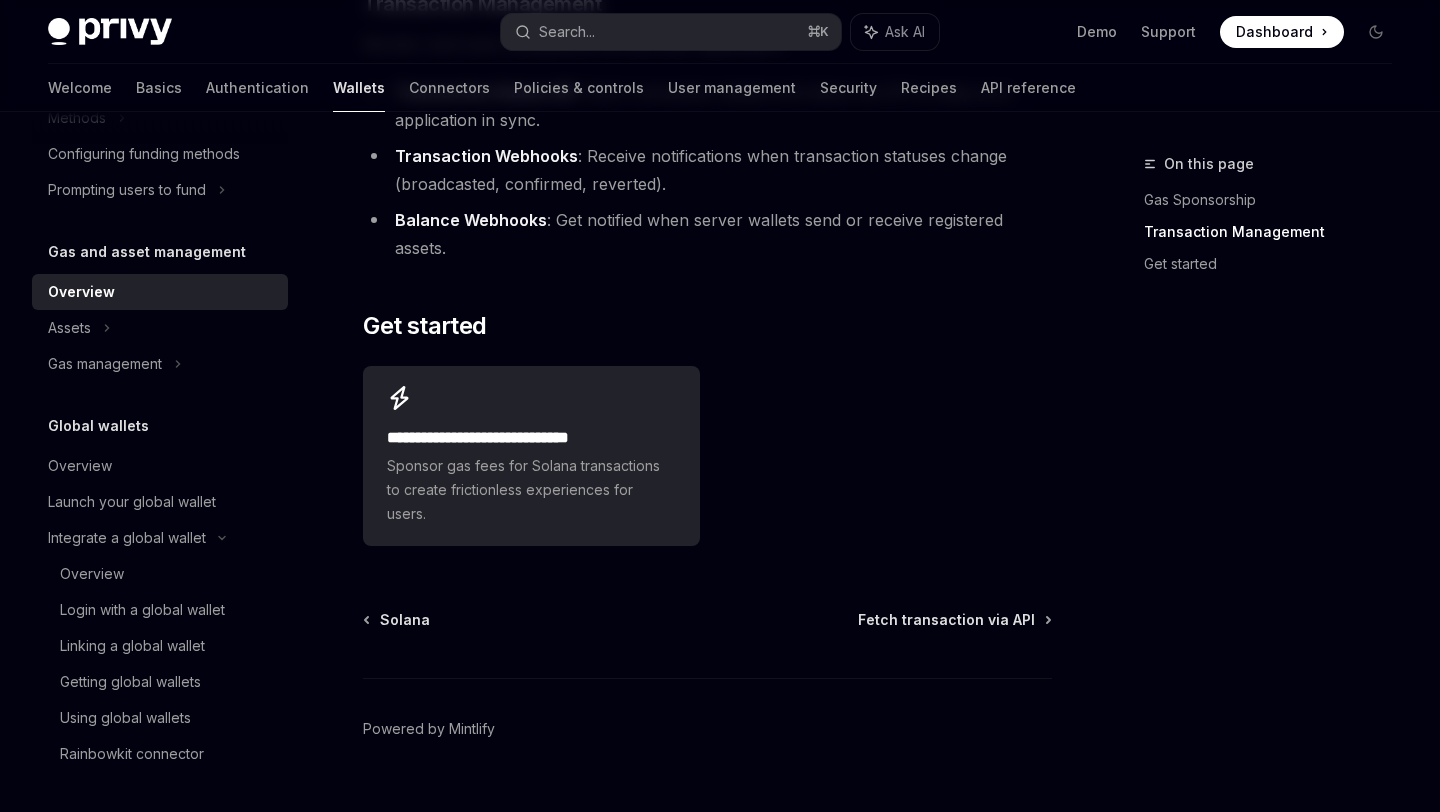 scroll, scrollTop: 665, scrollLeft: 0, axis: vertical 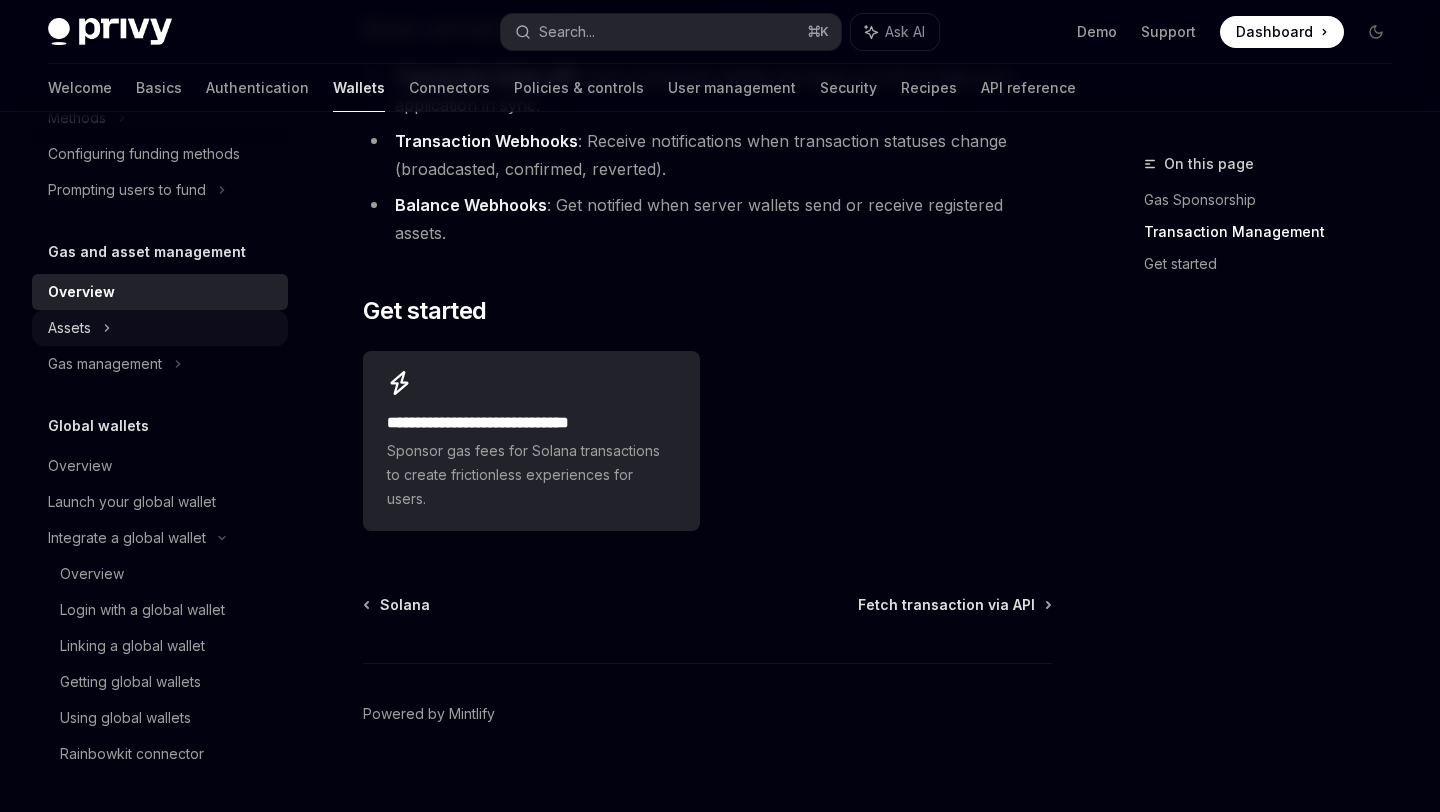 click on "Assets" at bounding box center [86, -728] 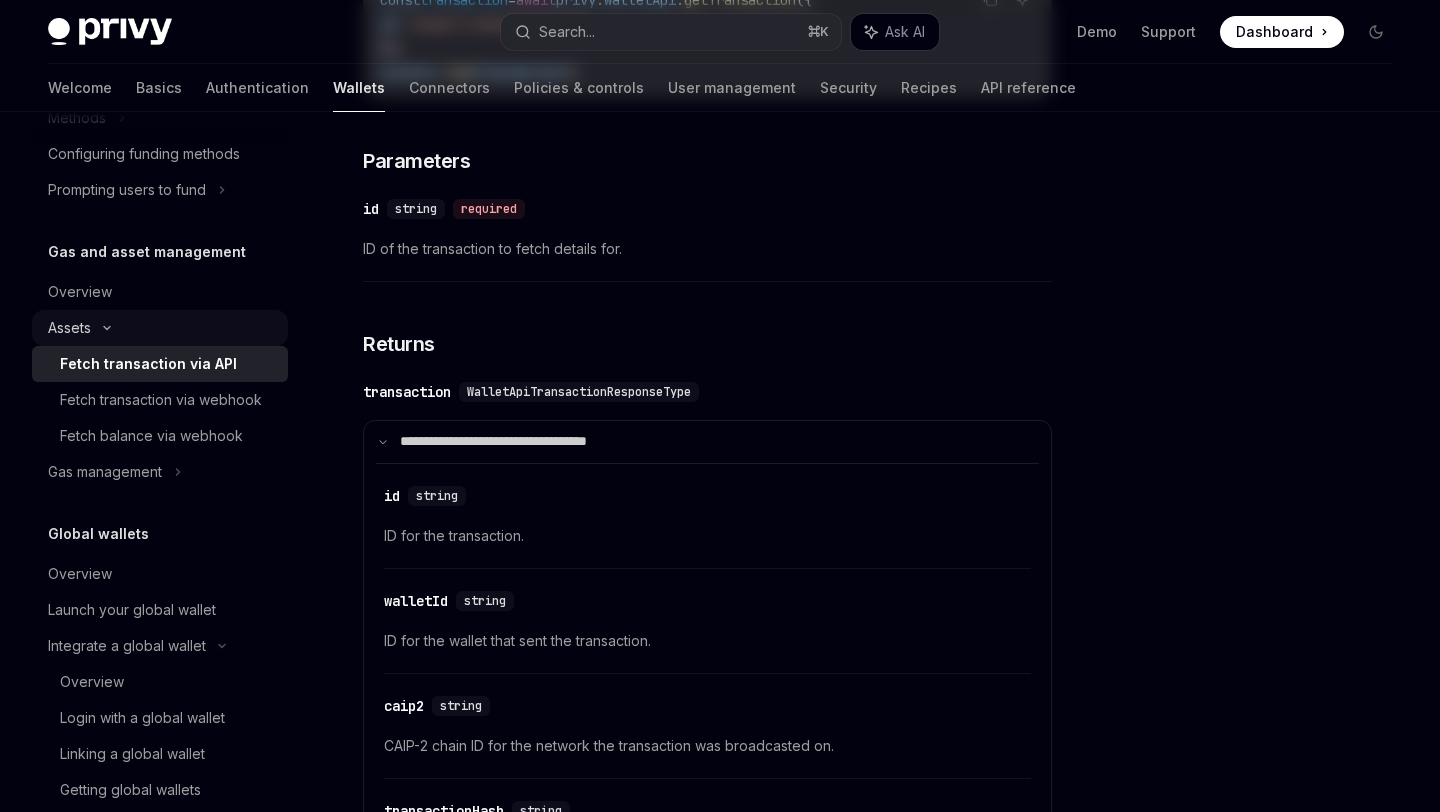 scroll, scrollTop: 0, scrollLeft: 0, axis: both 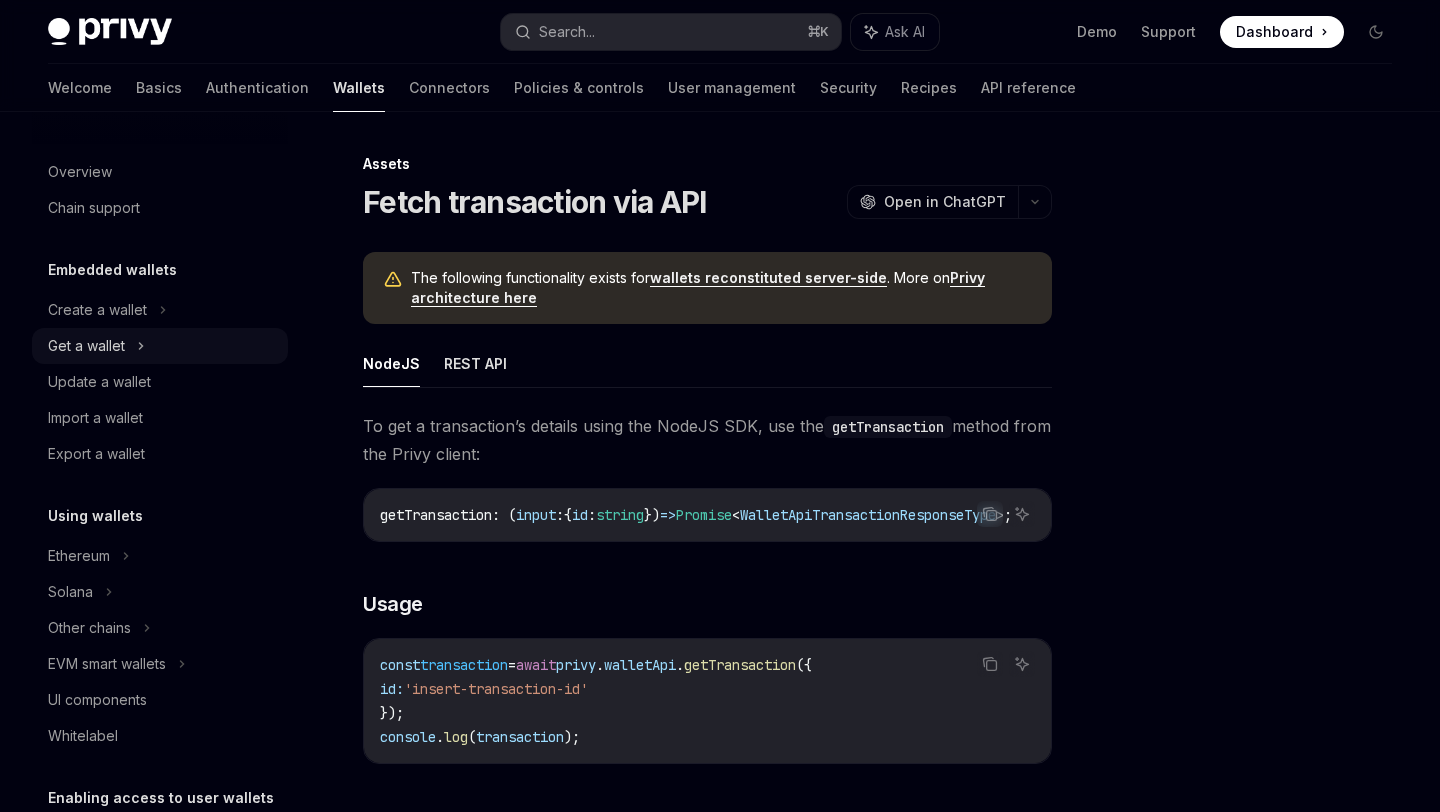 click on "Get a wallet" at bounding box center (86, 346) 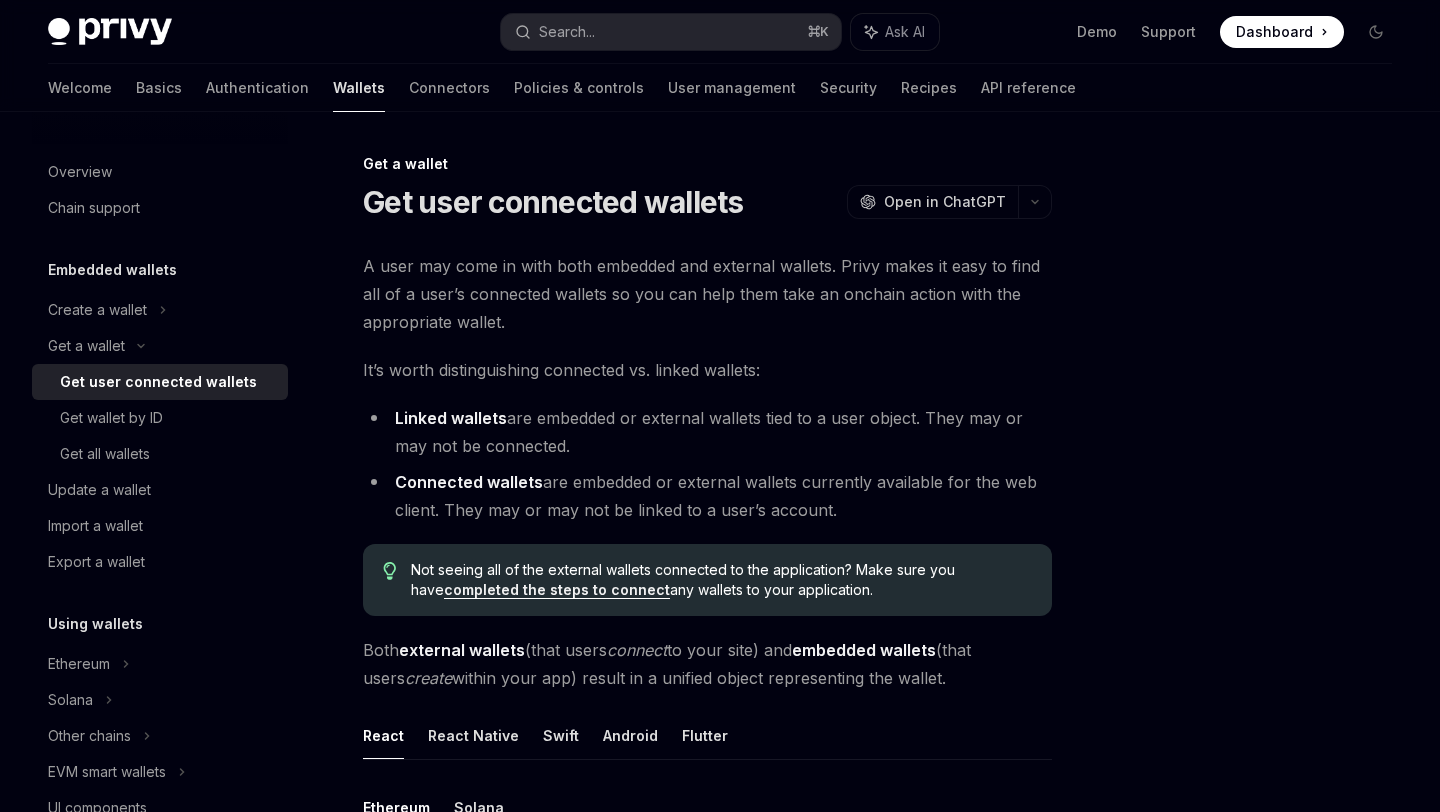 click on "Get user connected wallets" at bounding box center (158, 382) 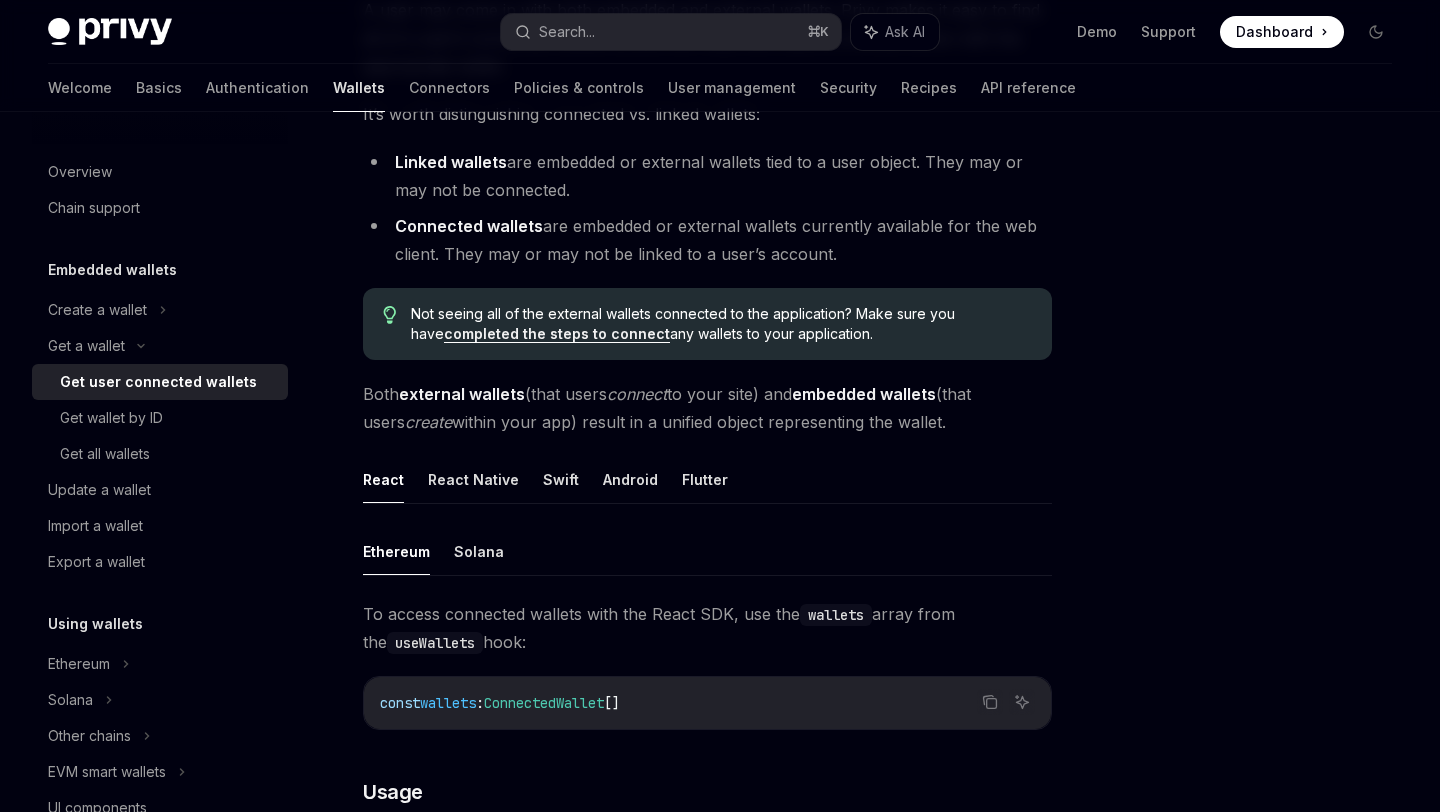 scroll, scrollTop: 368, scrollLeft: 0, axis: vertical 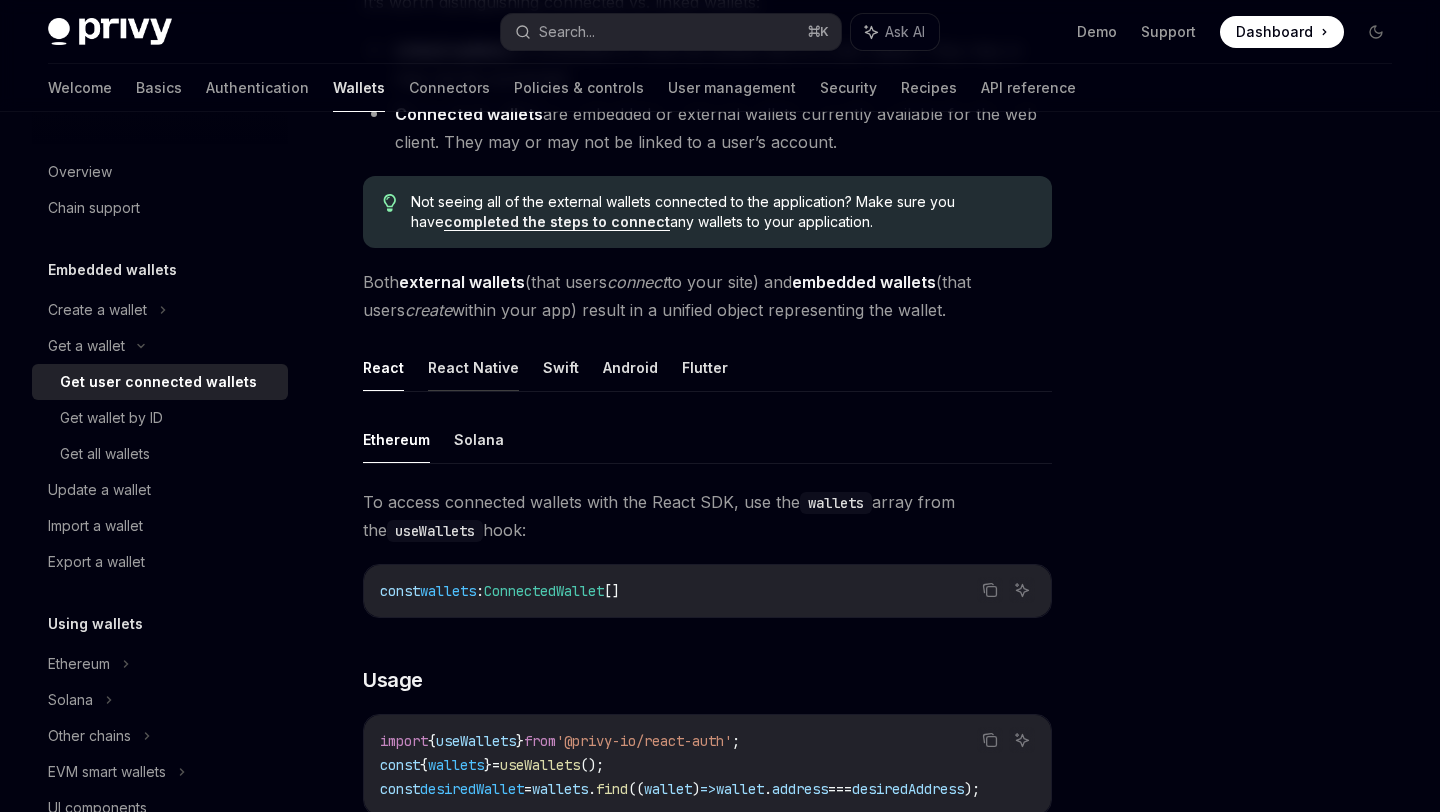click on "React Native" at bounding box center [473, 367] 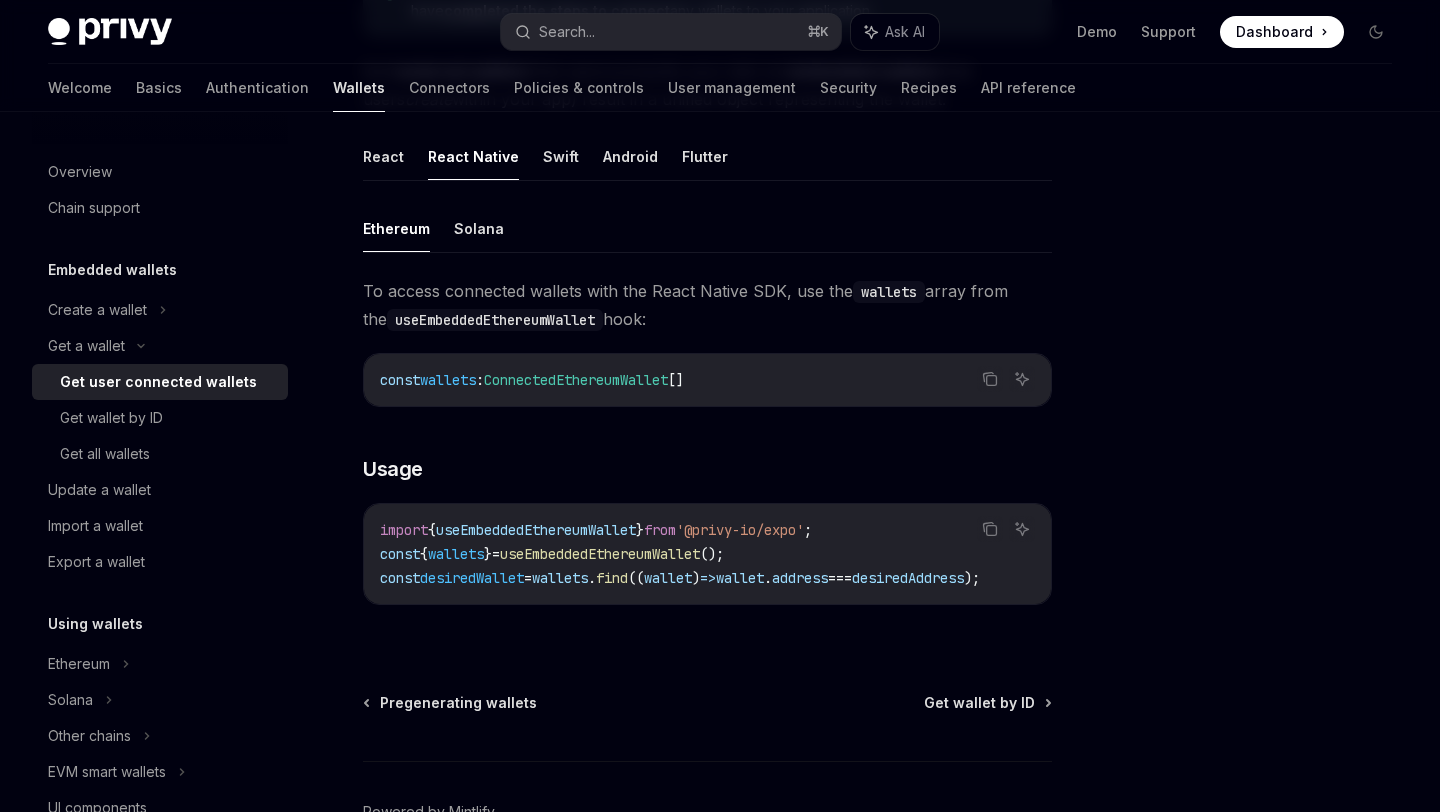 scroll, scrollTop: 709, scrollLeft: 0, axis: vertical 